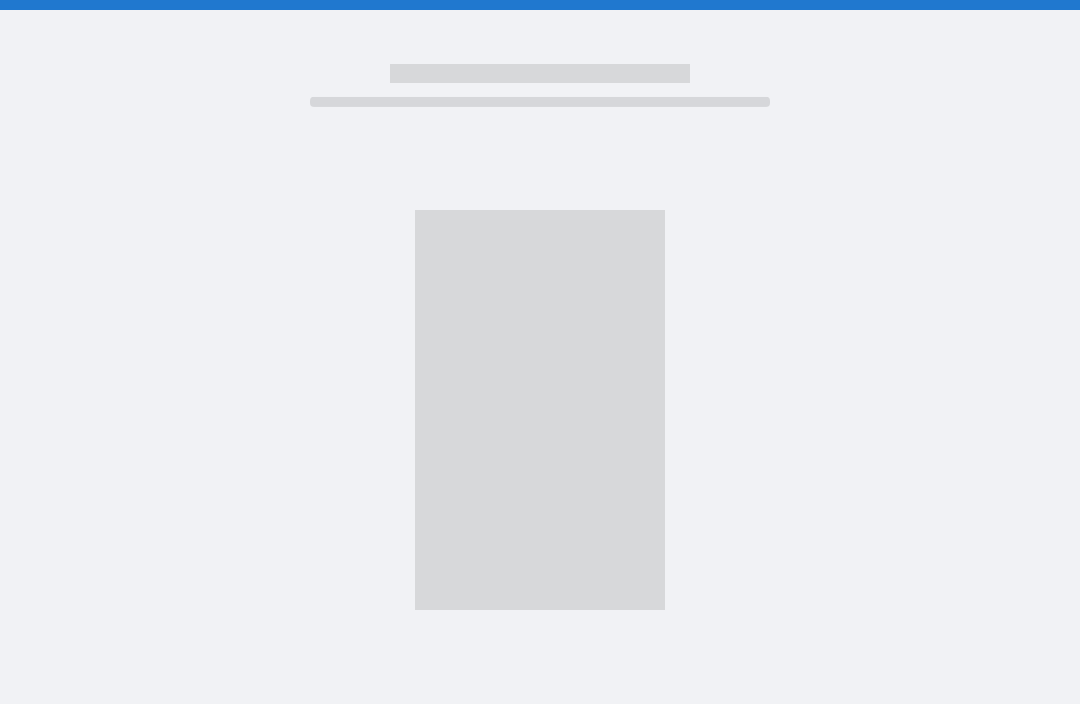 scroll, scrollTop: 0, scrollLeft: 0, axis: both 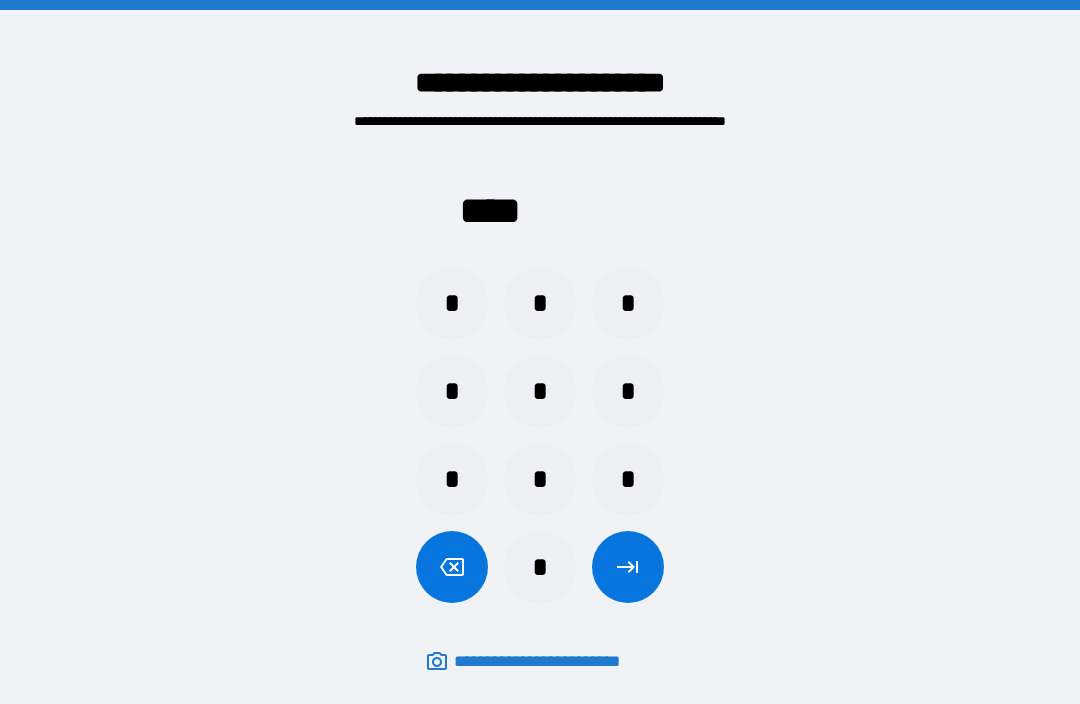 click on "*" at bounding box center (452, 391) 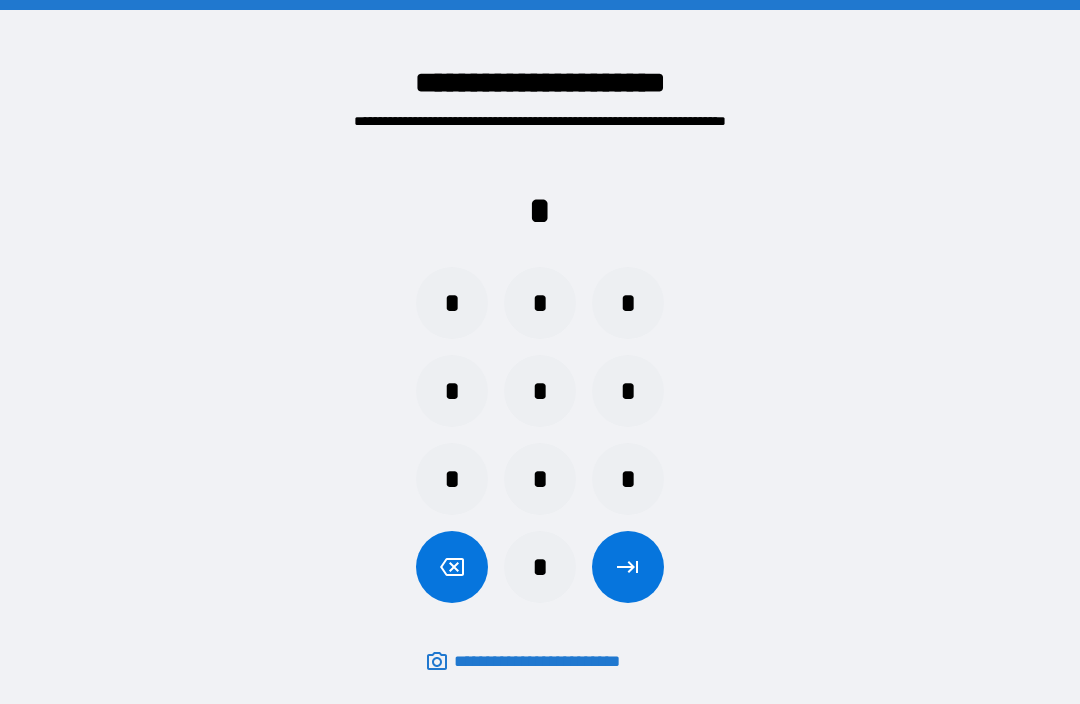 click on "*" at bounding box center [452, 303] 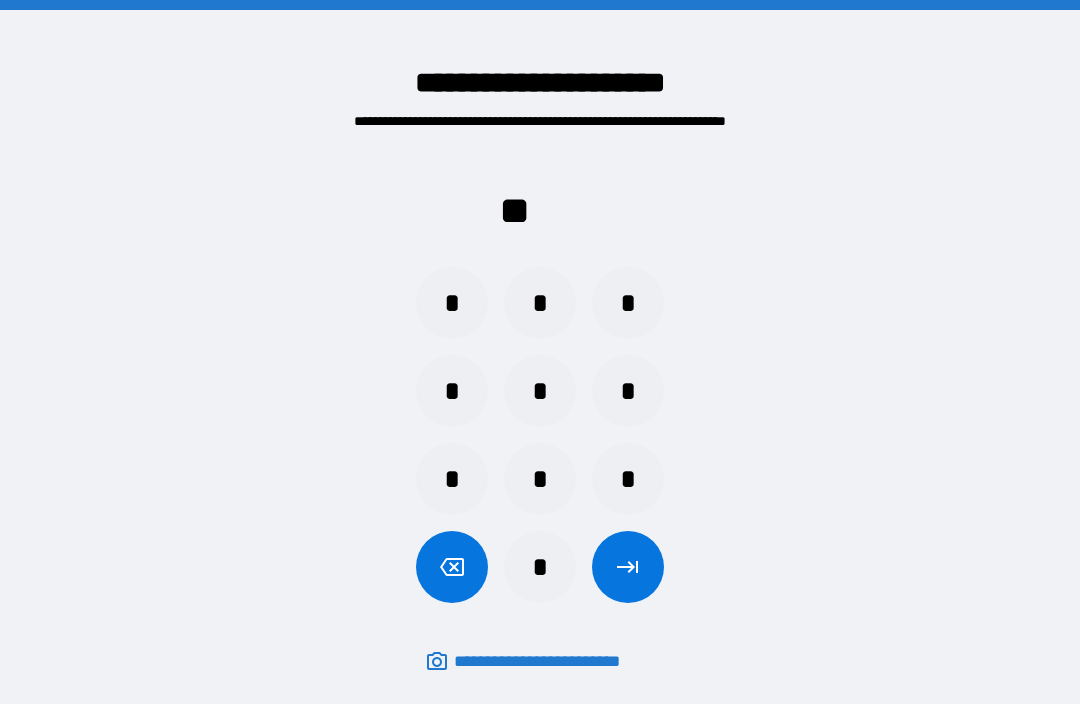 click on "*" at bounding box center (452, 391) 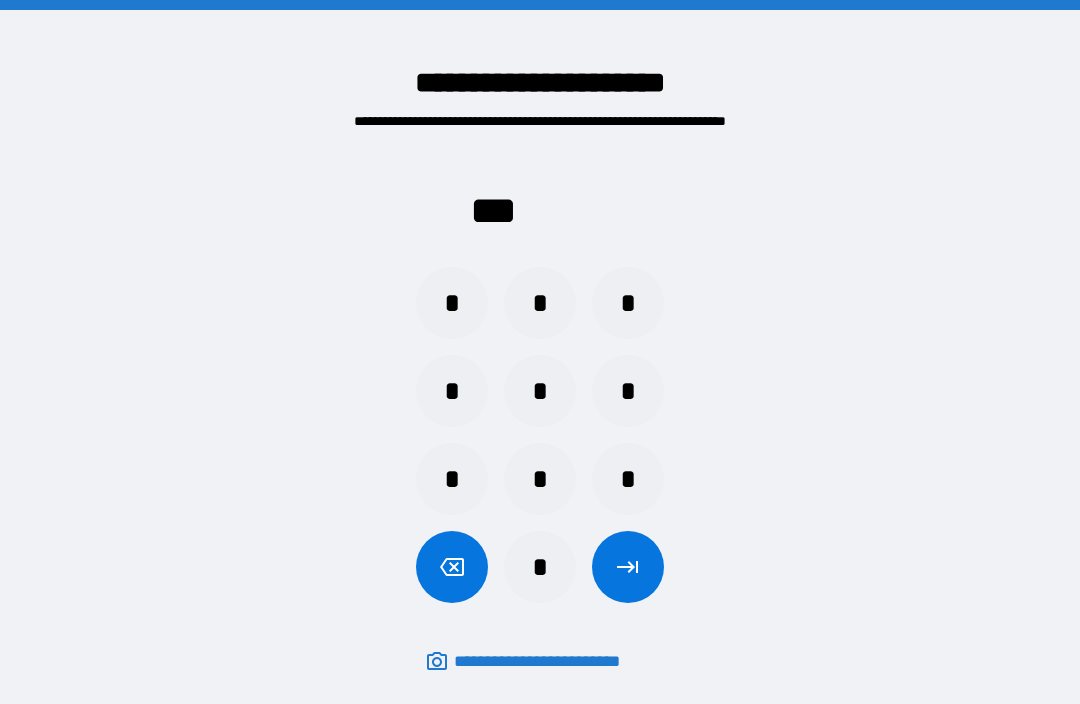 click on "*" at bounding box center (452, 303) 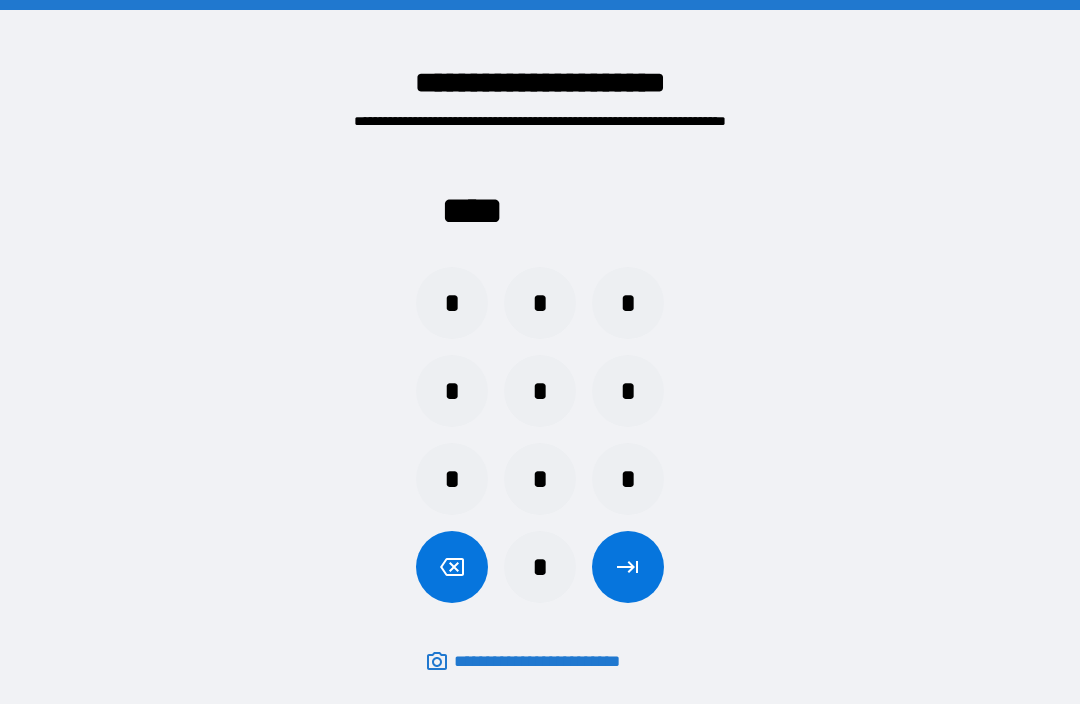 click 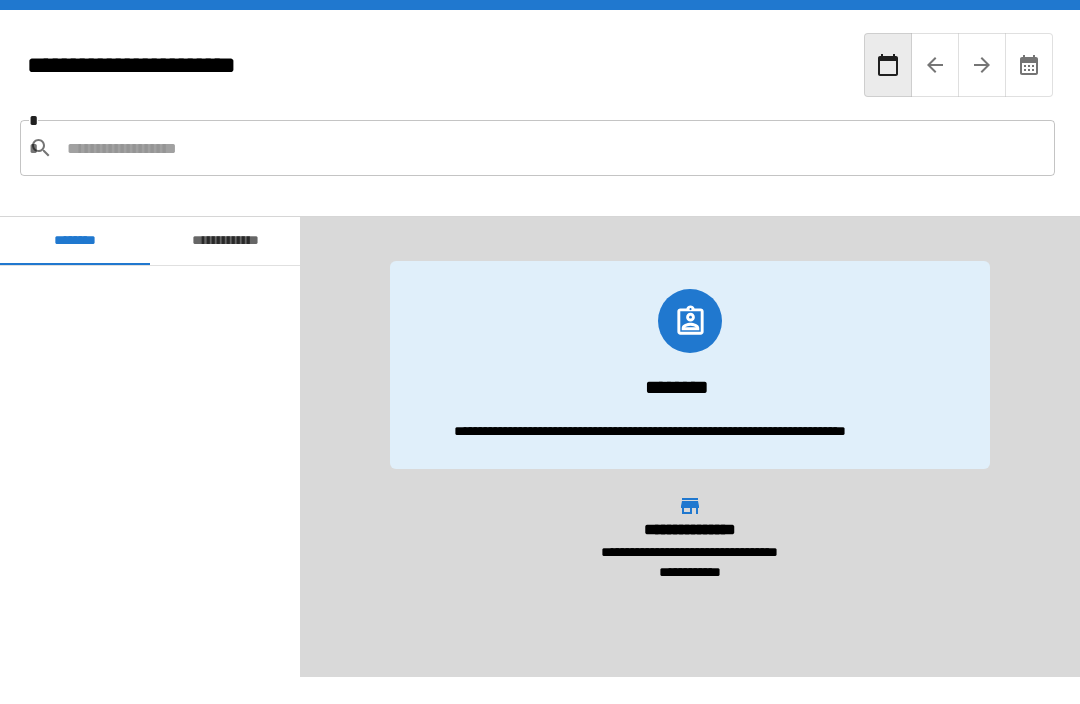 scroll, scrollTop: 300, scrollLeft: 0, axis: vertical 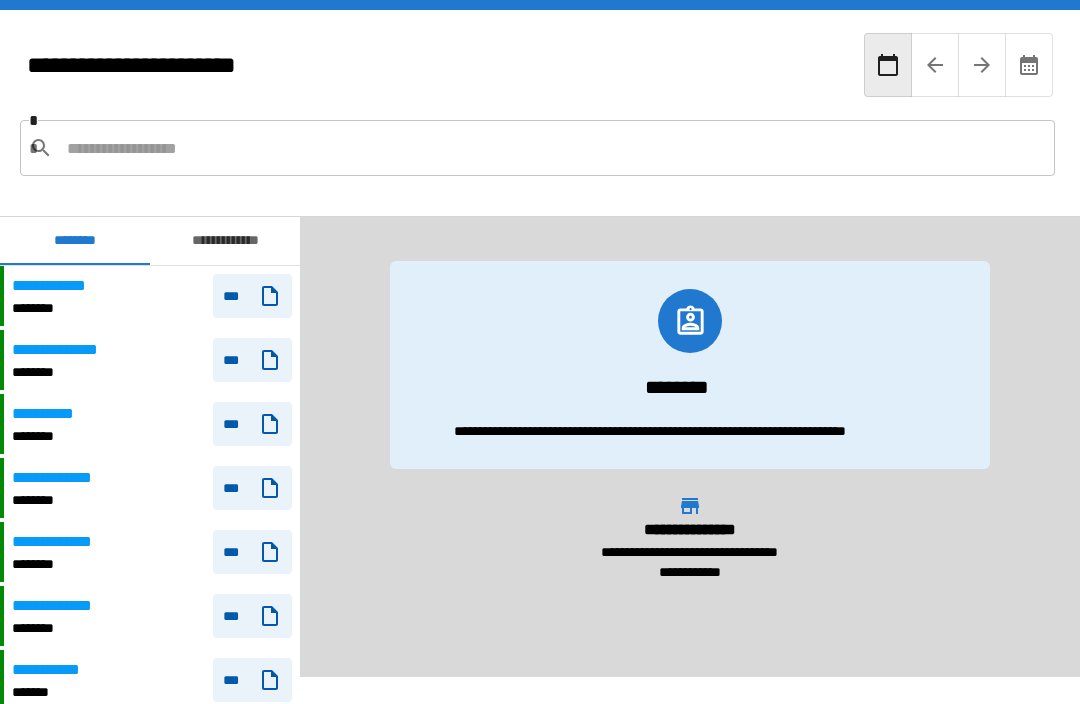 click on "********" at bounding box center [64, 372] 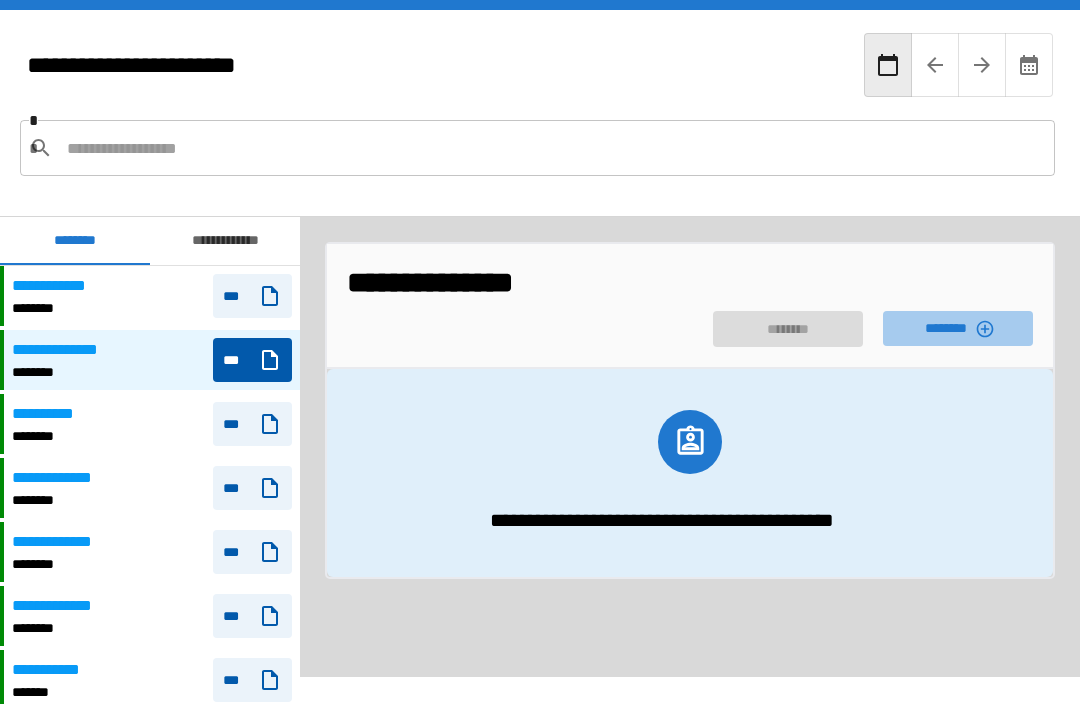 click on "********" at bounding box center (958, 328) 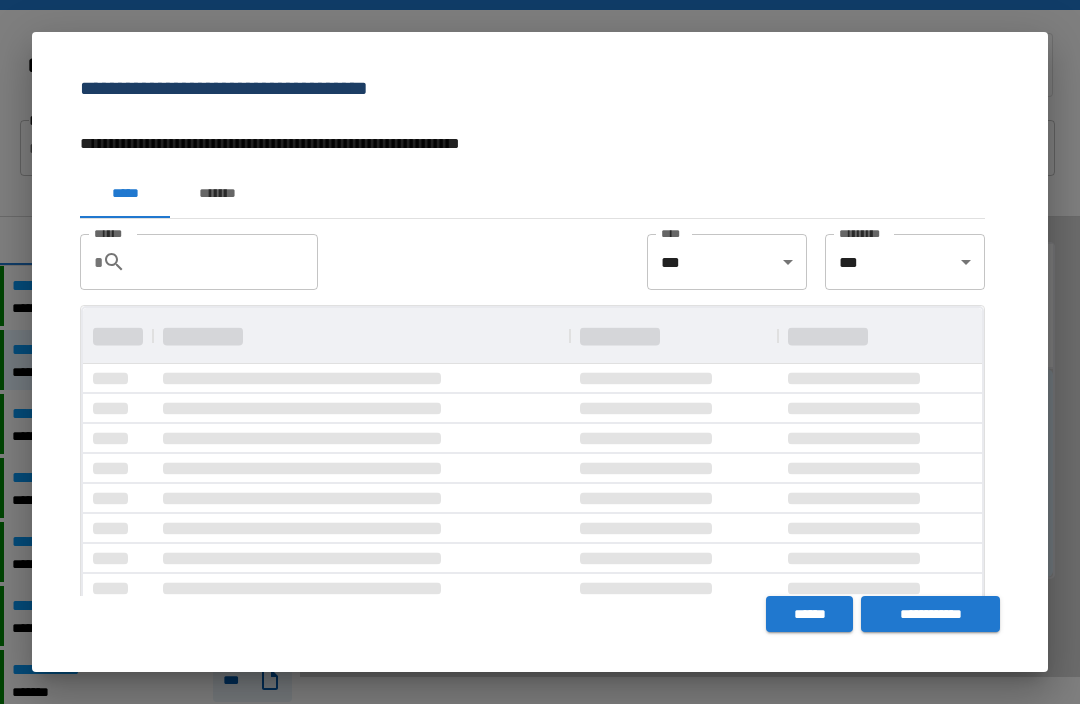 scroll, scrollTop: 1, scrollLeft: 1, axis: both 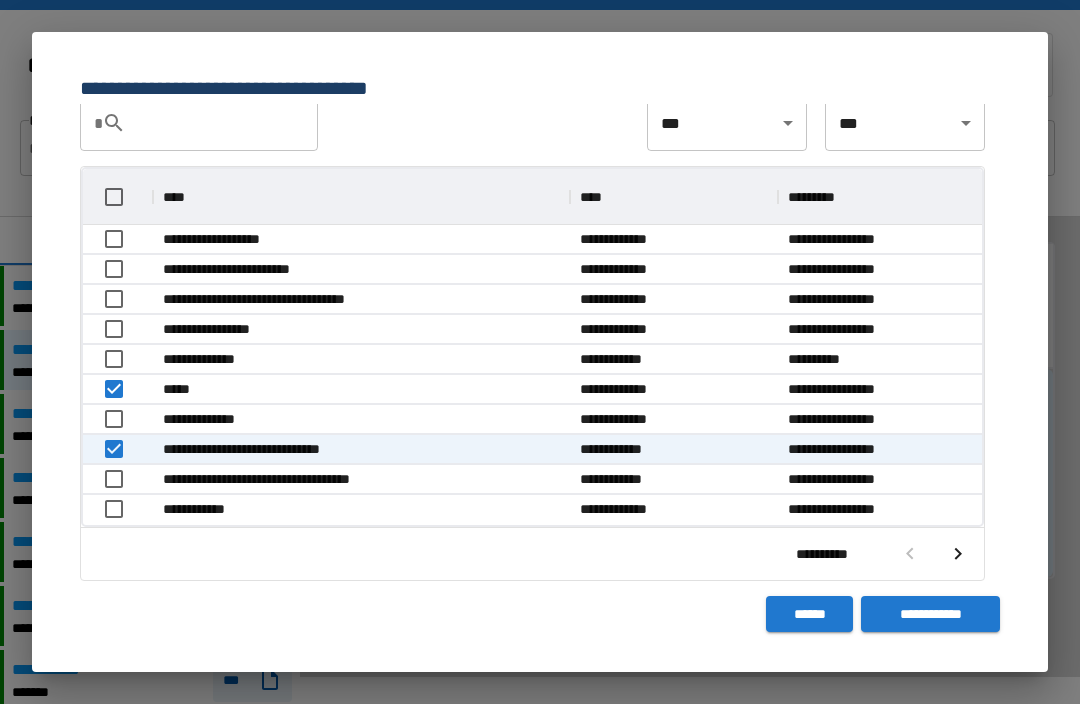 click on "**********" at bounding box center [930, 614] 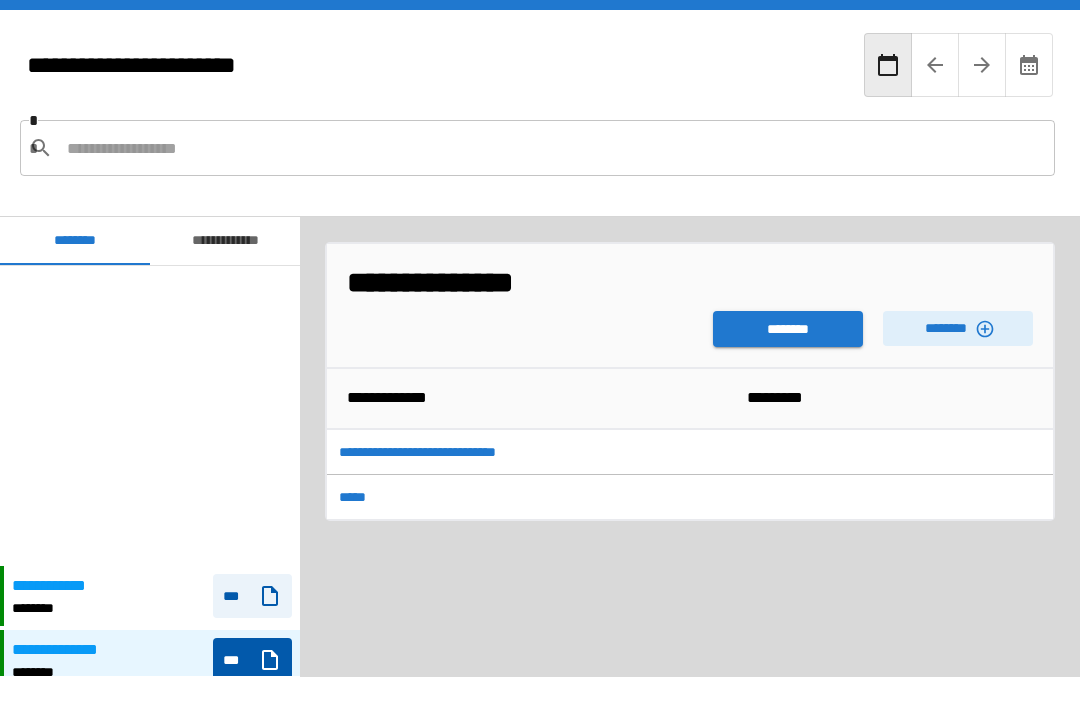 scroll, scrollTop: 300, scrollLeft: 0, axis: vertical 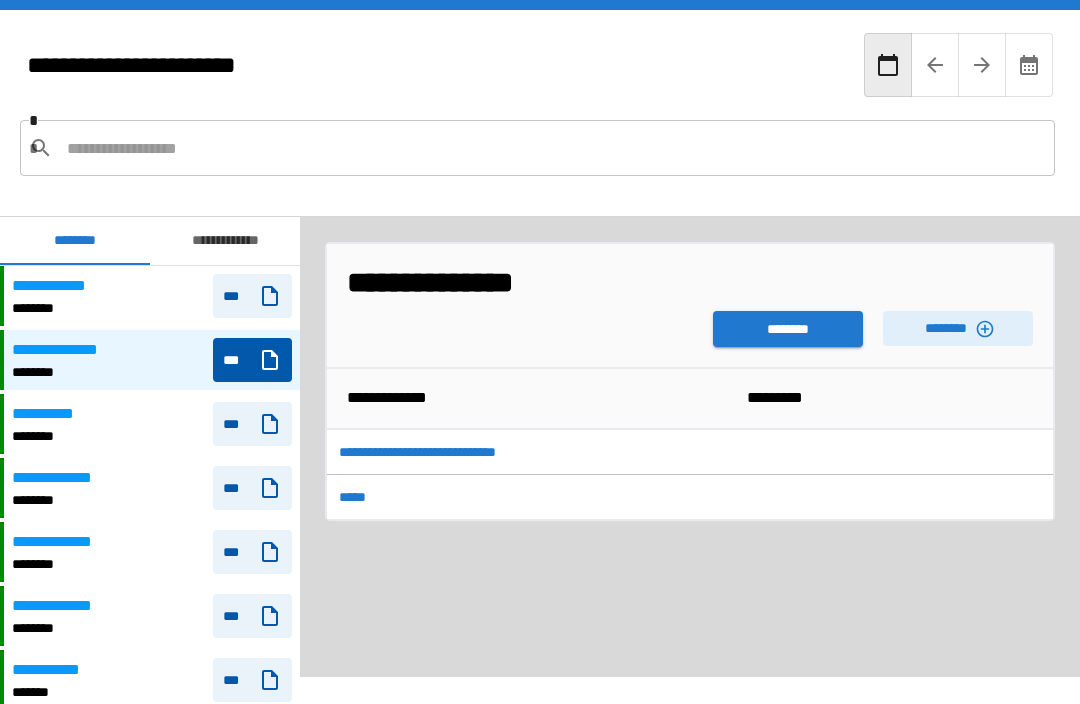 click on "********" at bounding box center [788, 329] 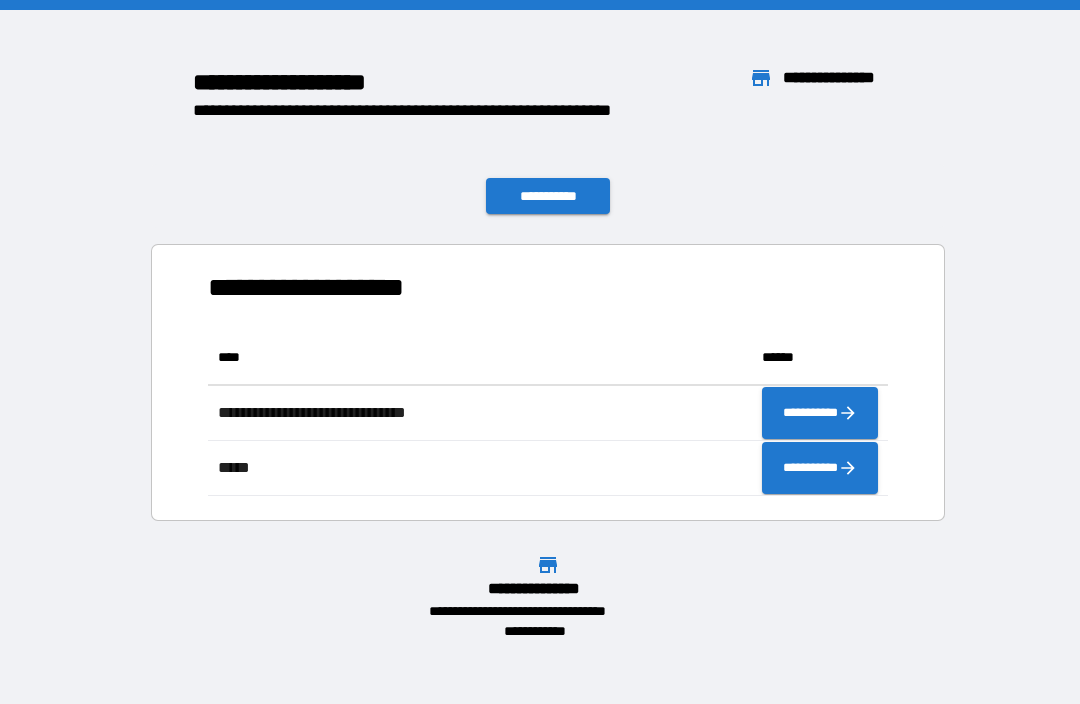 scroll, scrollTop: 166, scrollLeft: 680, axis: both 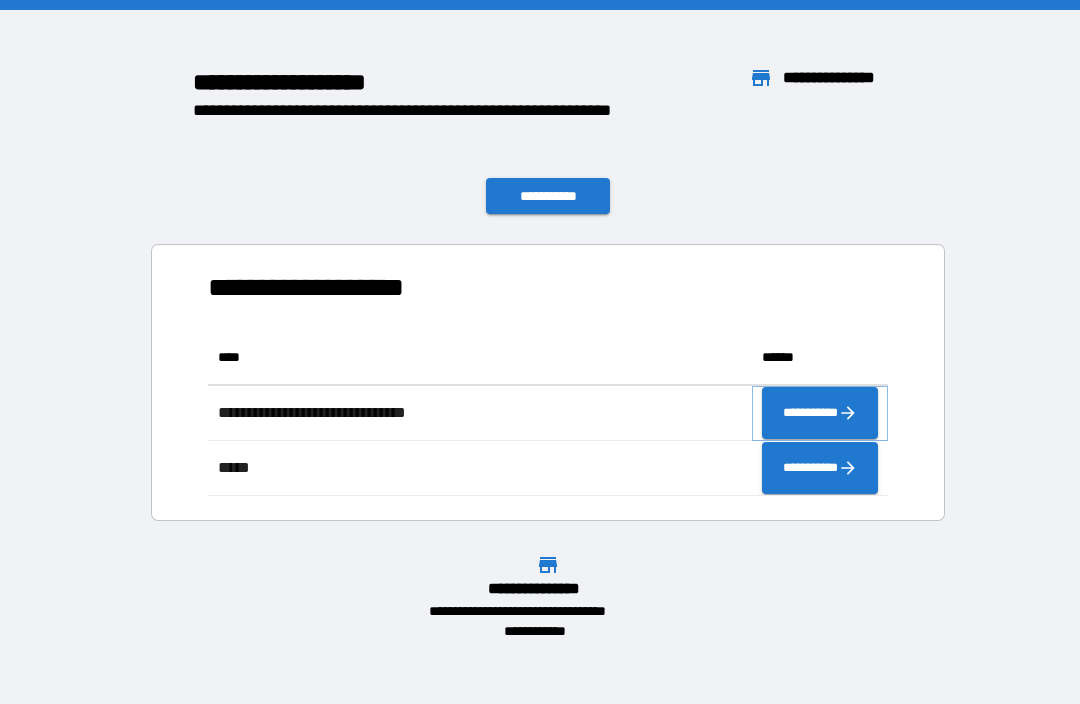 click 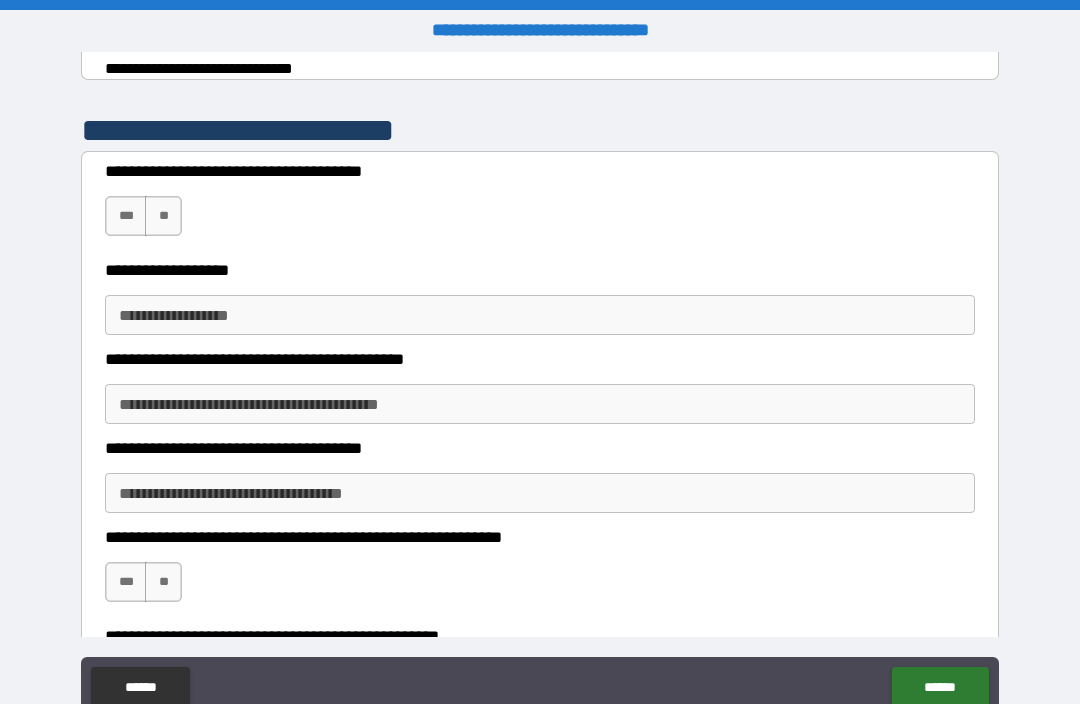 scroll, scrollTop: 373, scrollLeft: 0, axis: vertical 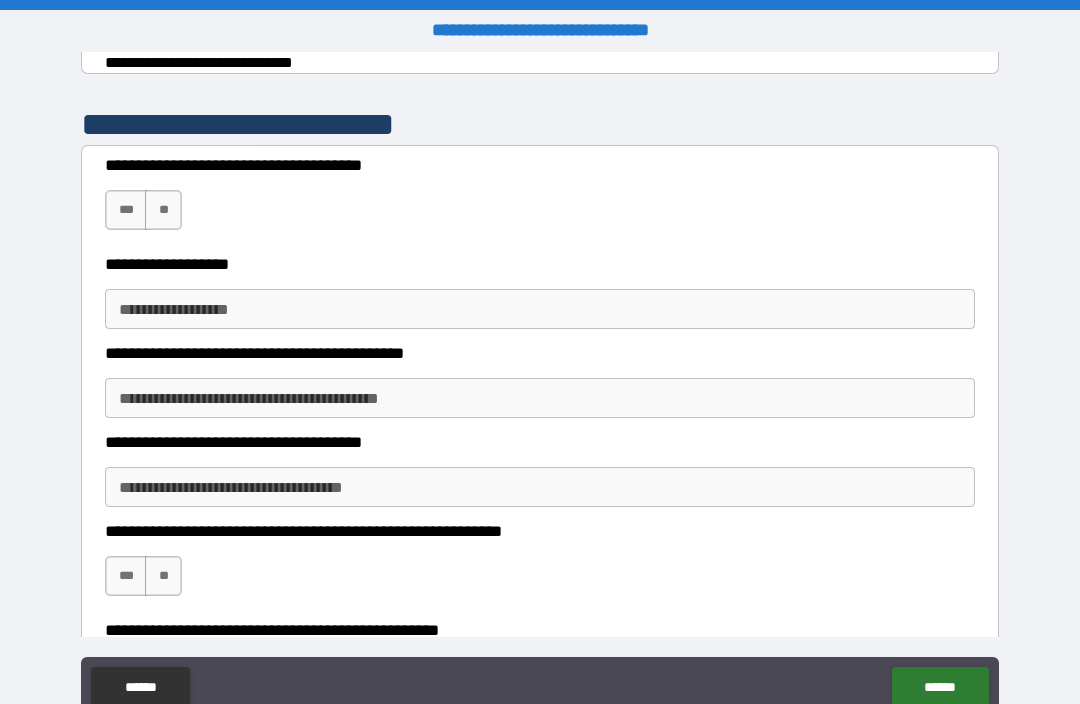 click on "***" at bounding box center (126, 210) 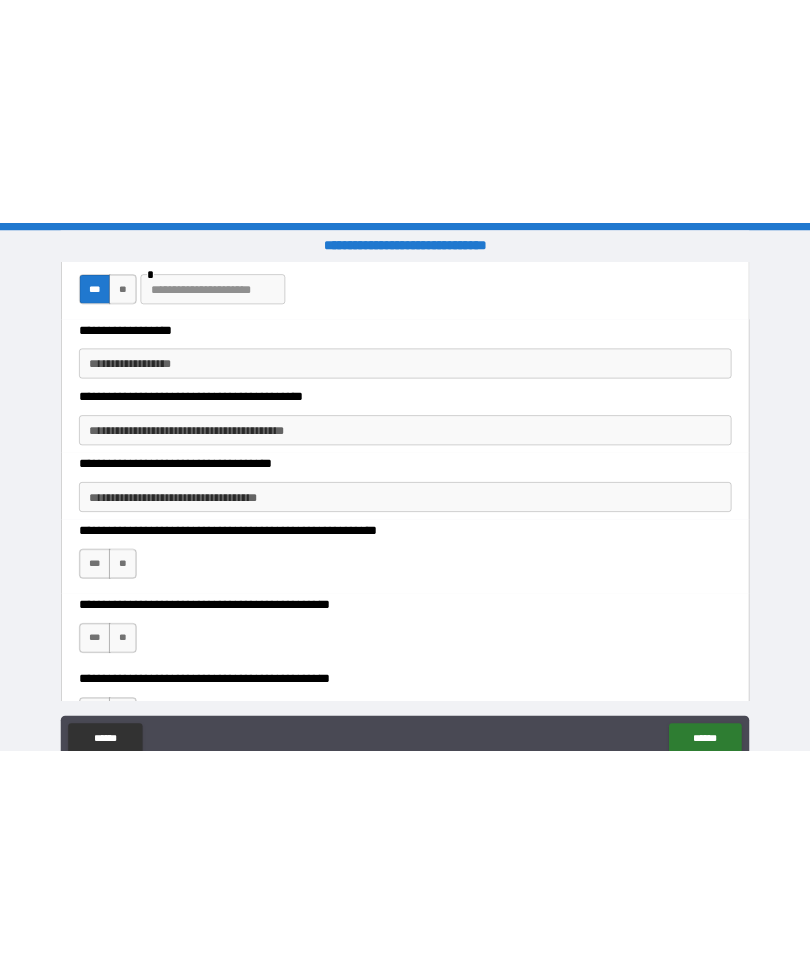 scroll, scrollTop: 503, scrollLeft: 0, axis: vertical 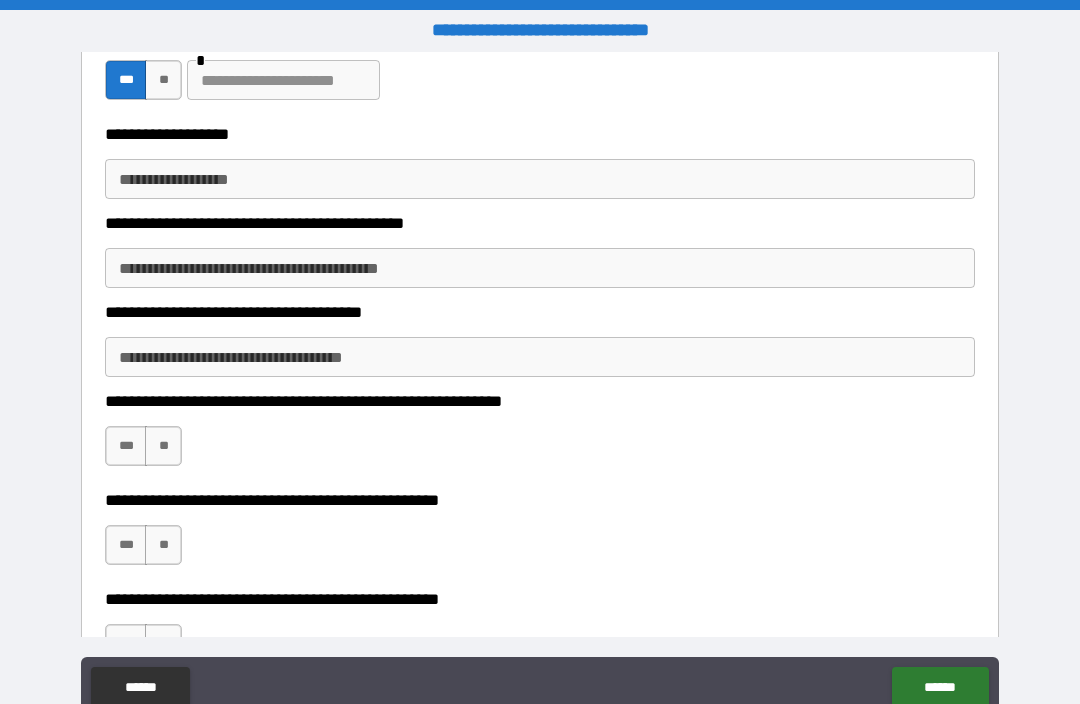 click on "**********" at bounding box center [540, 179] 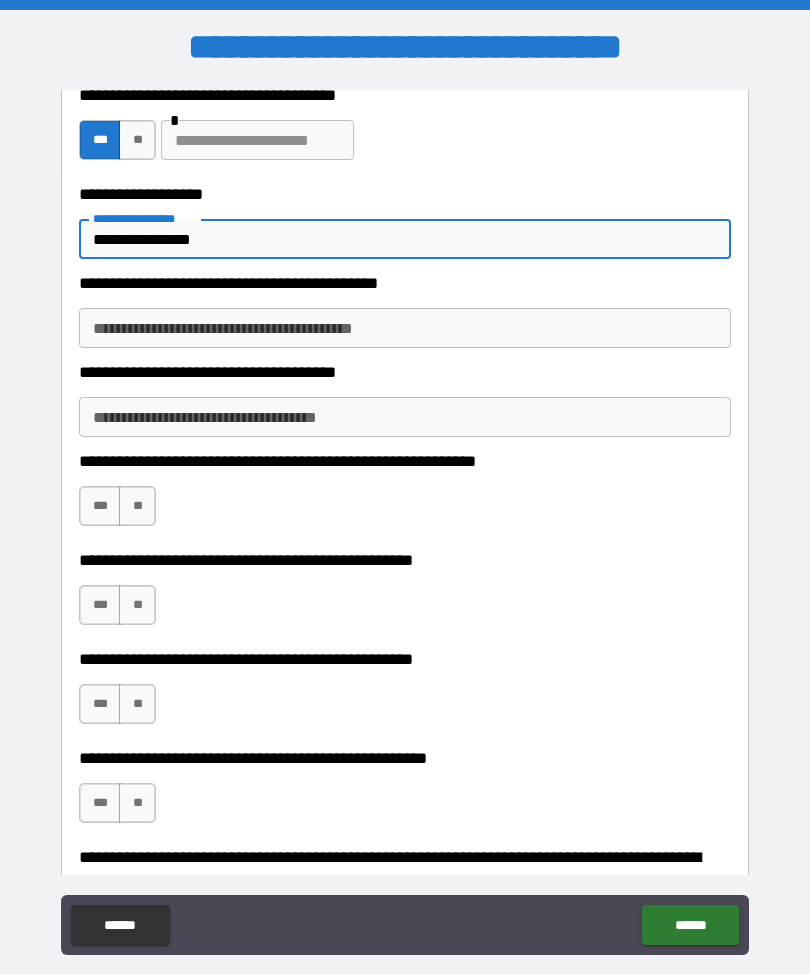 type on "**********" 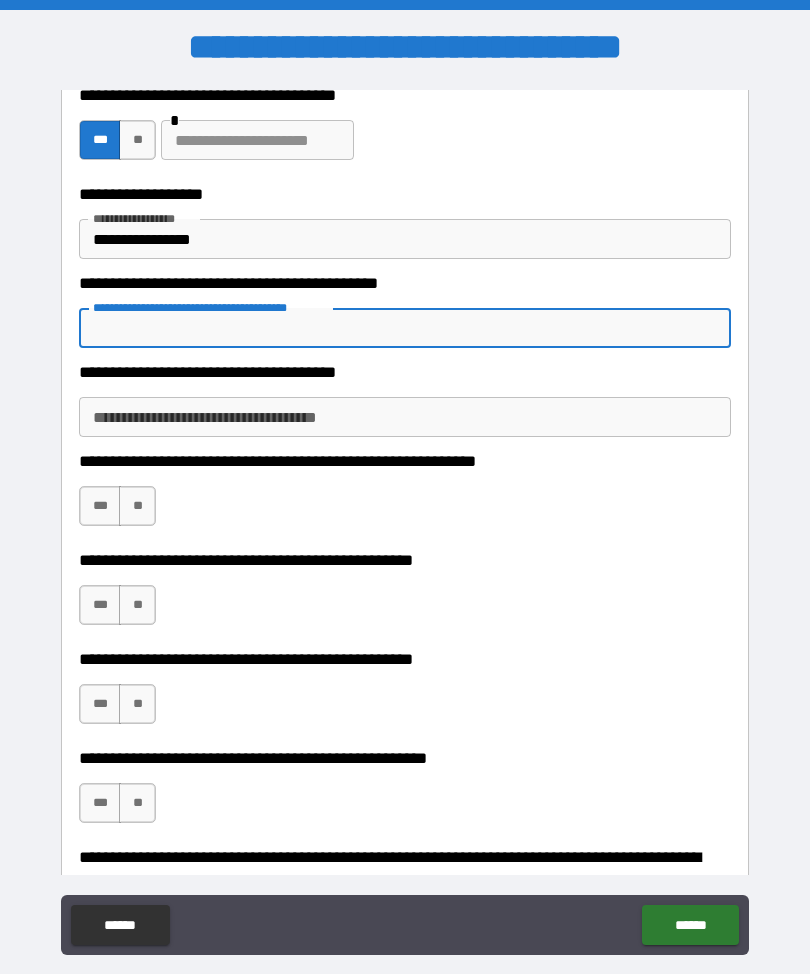 type on "*" 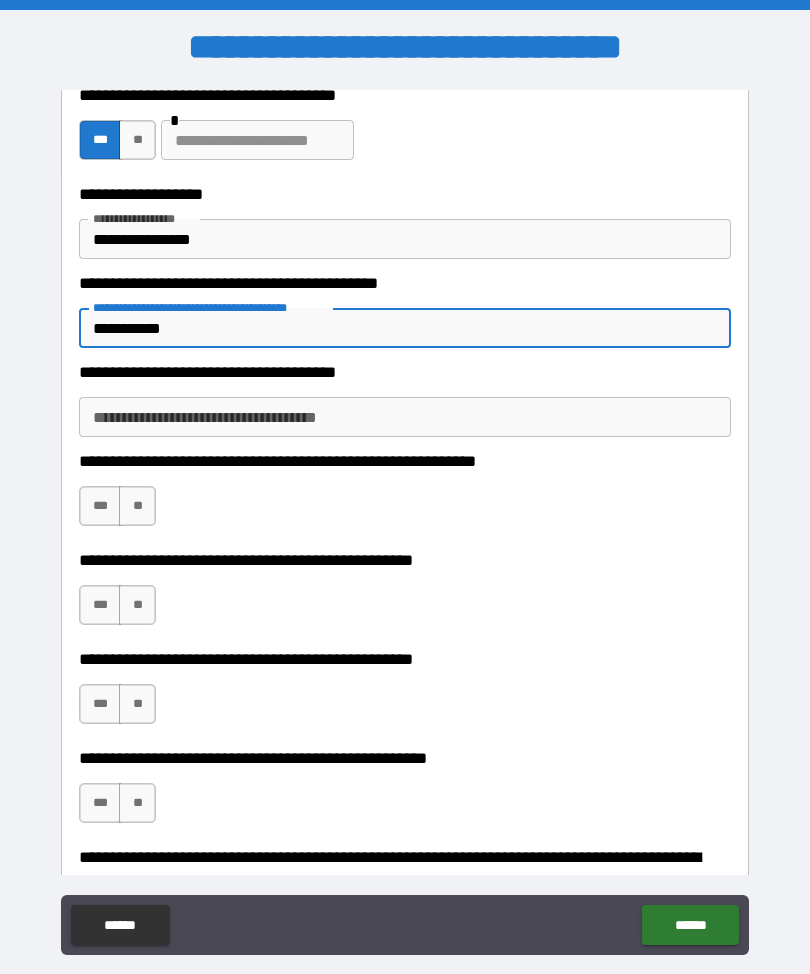 type on "**********" 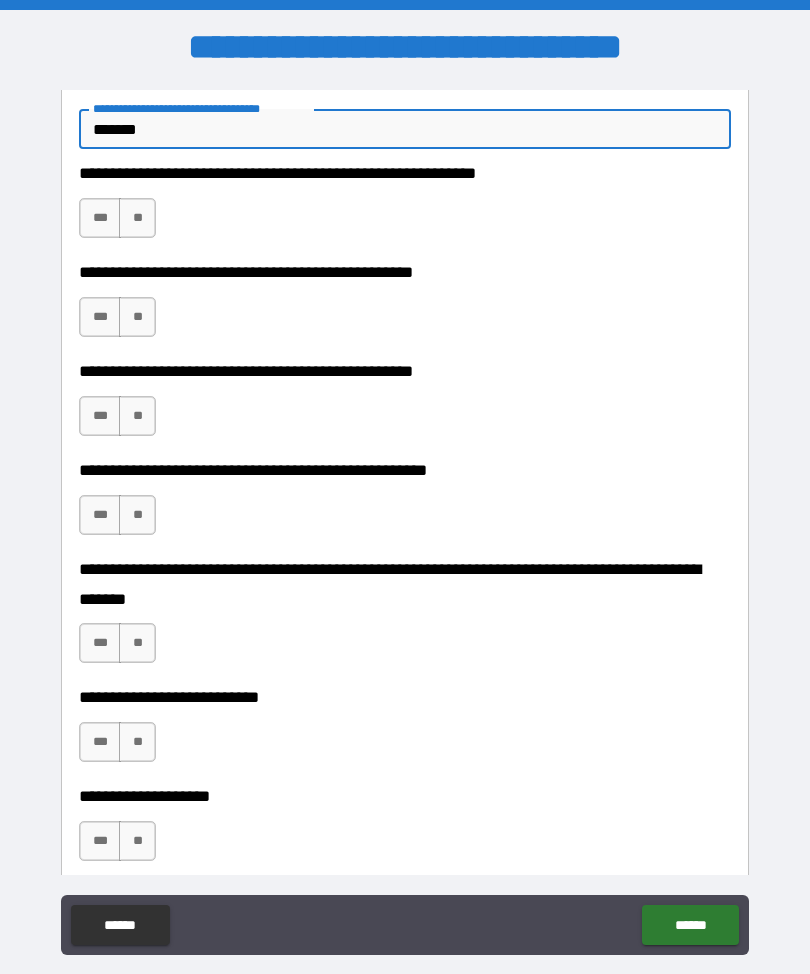 scroll, scrollTop: 792, scrollLeft: 0, axis: vertical 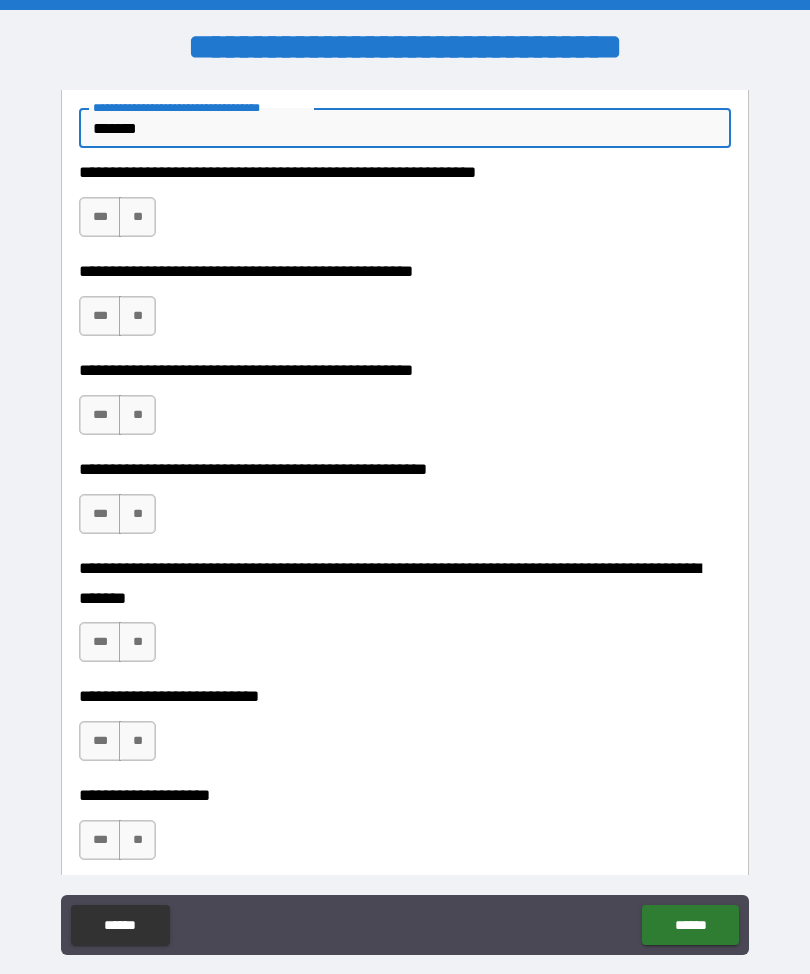 type on "*******" 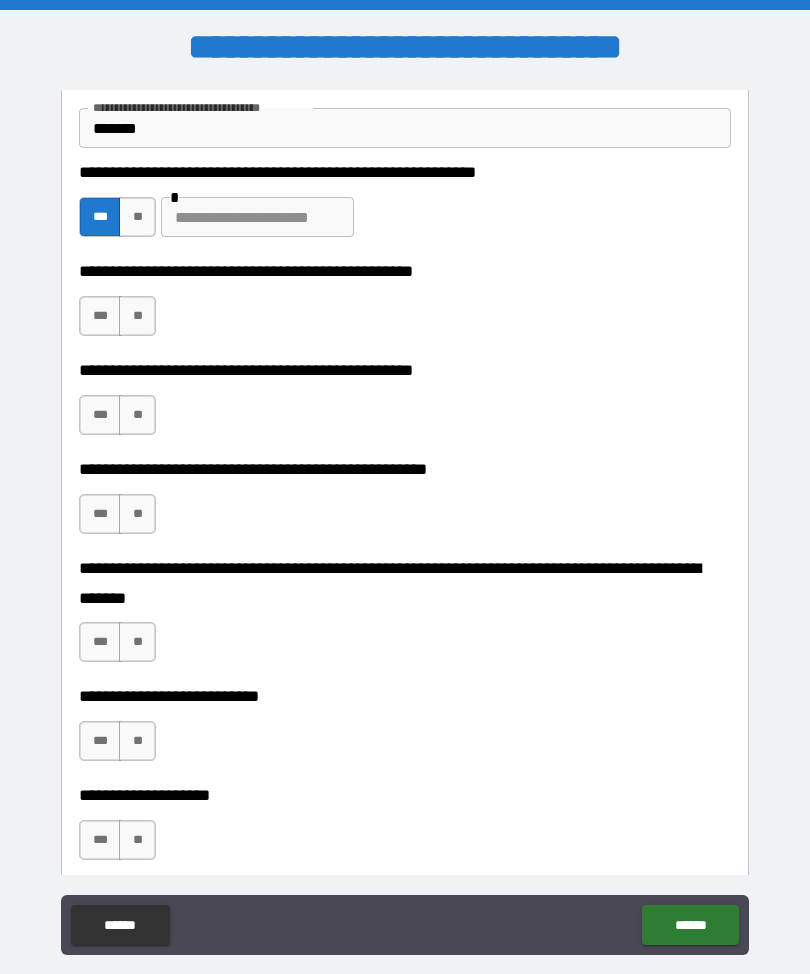 click at bounding box center (257, 217) 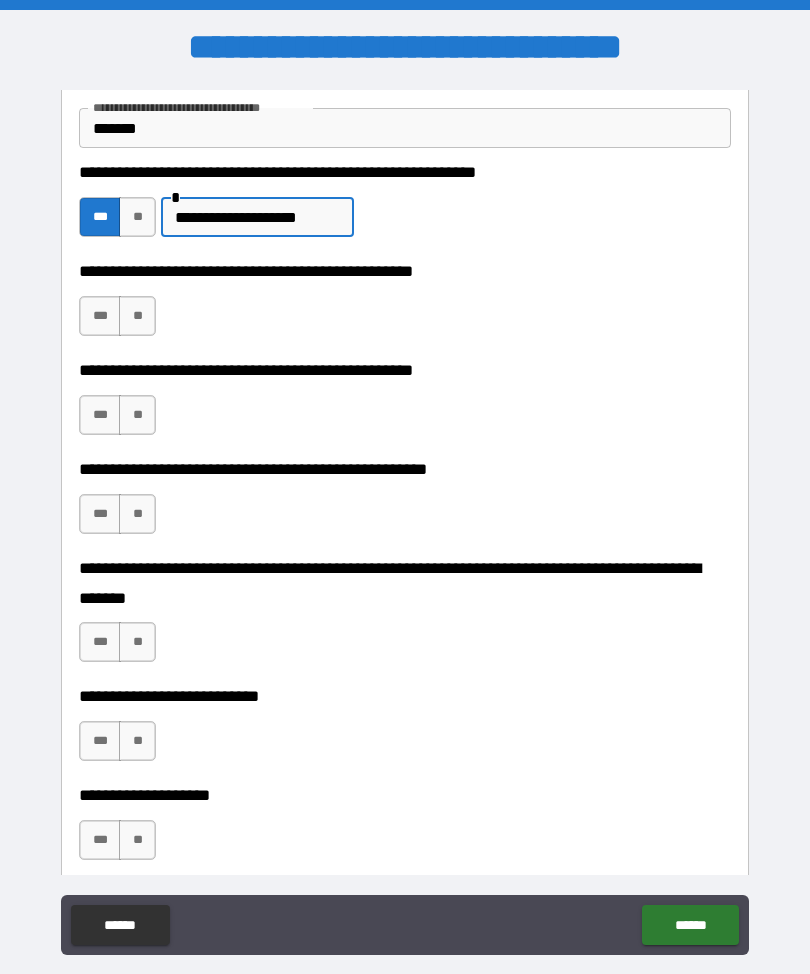 type on "**********" 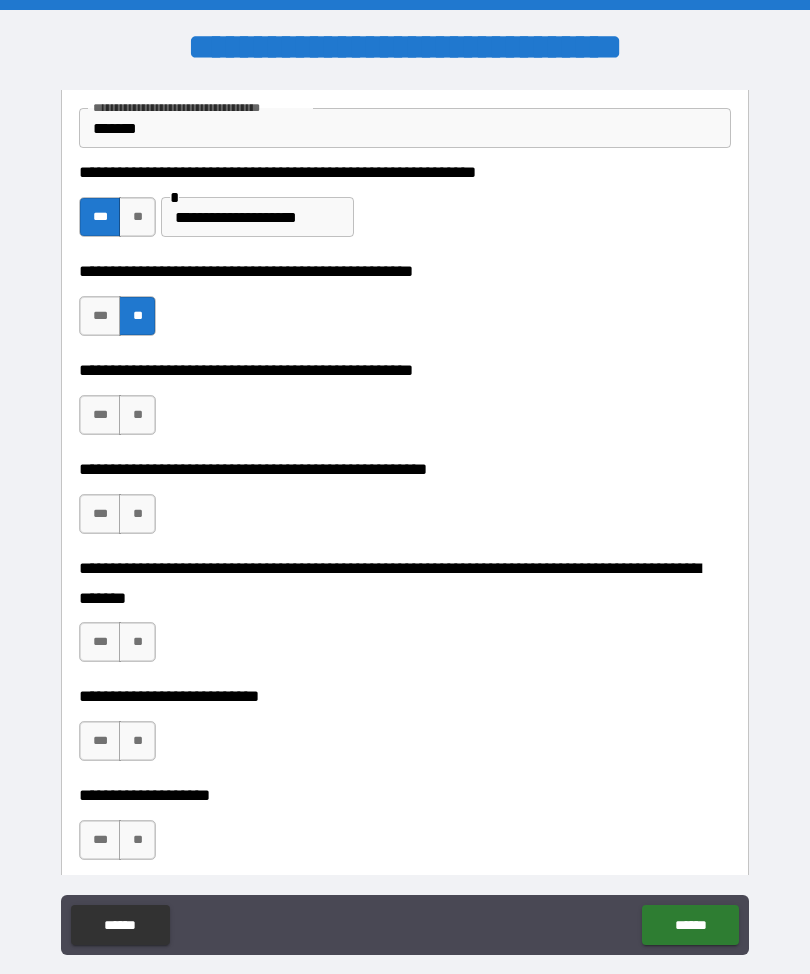 click on "***" at bounding box center [100, 415] 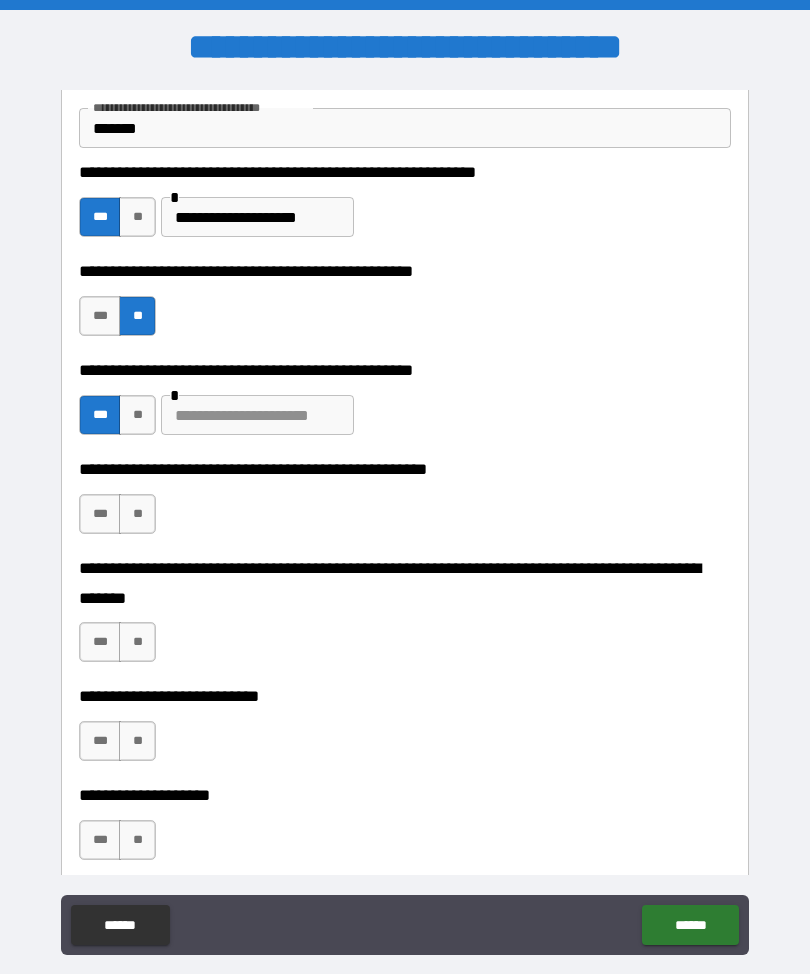click at bounding box center (257, 415) 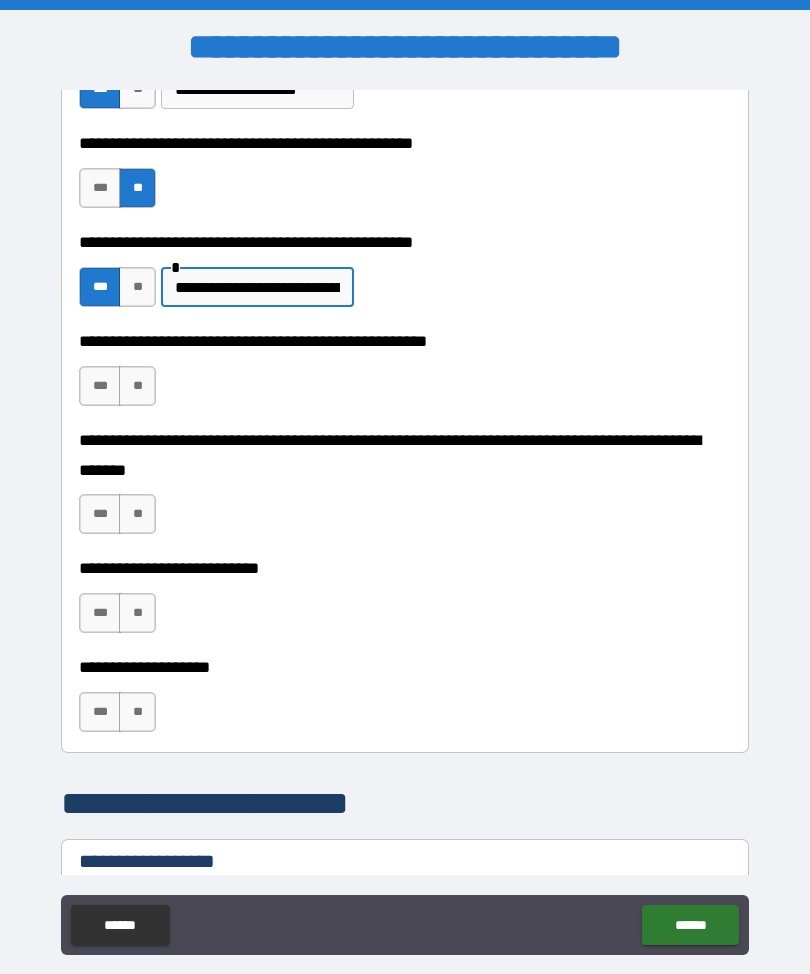scroll, scrollTop: 921, scrollLeft: 0, axis: vertical 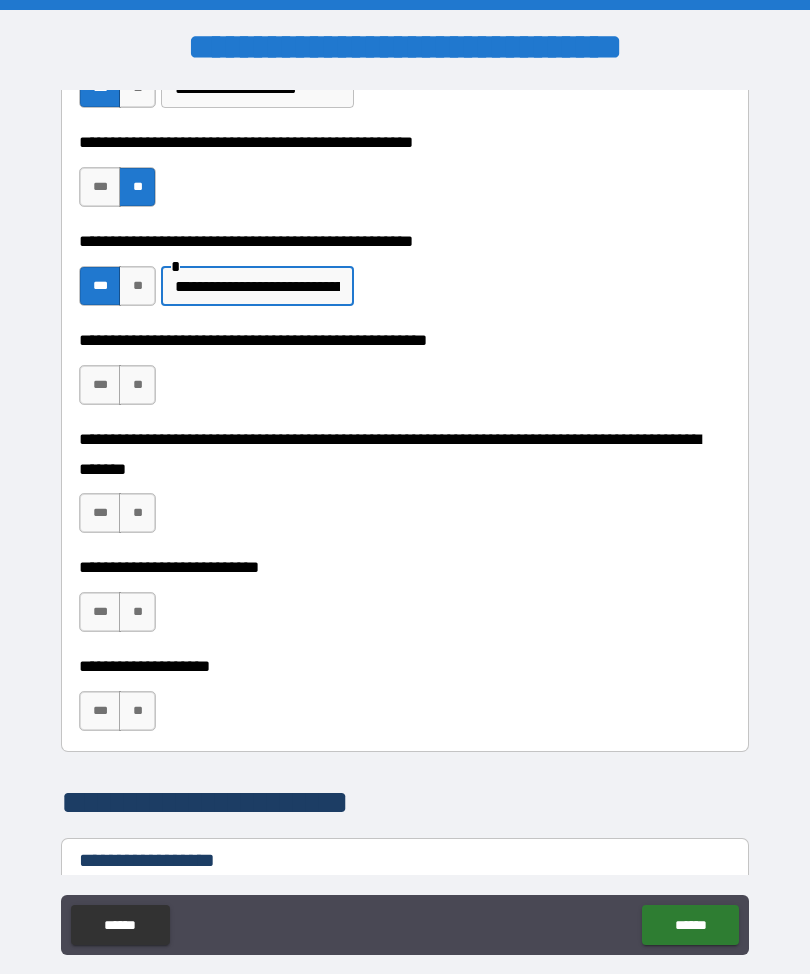 type on "**********" 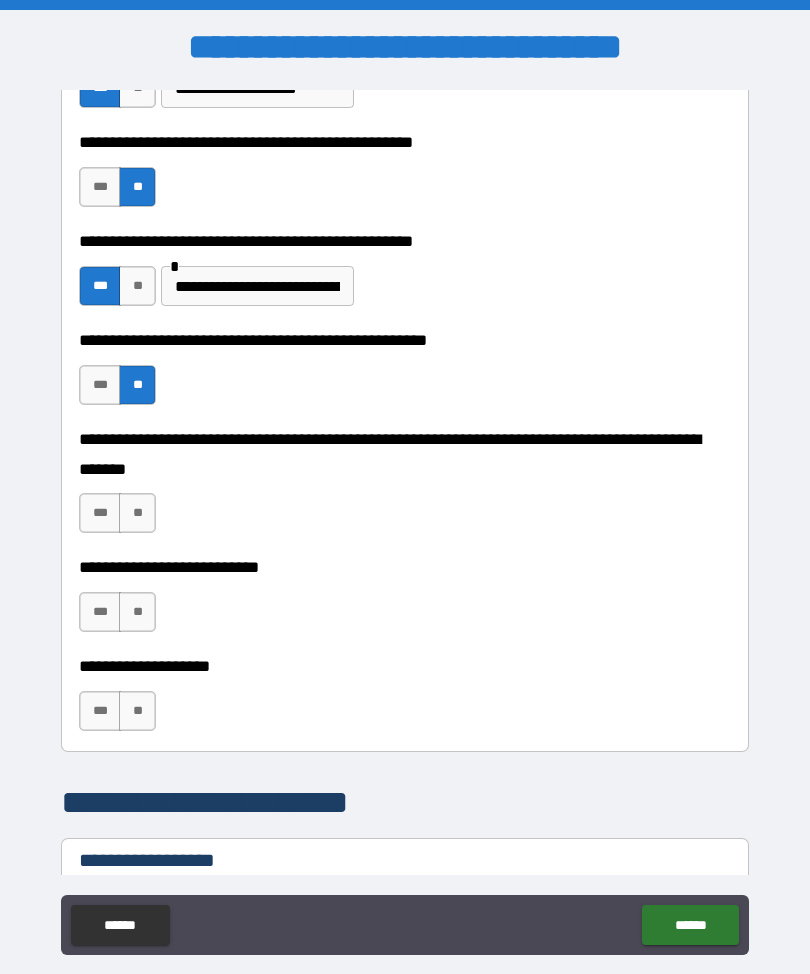 click on "**" at bounding box center [137, 513] 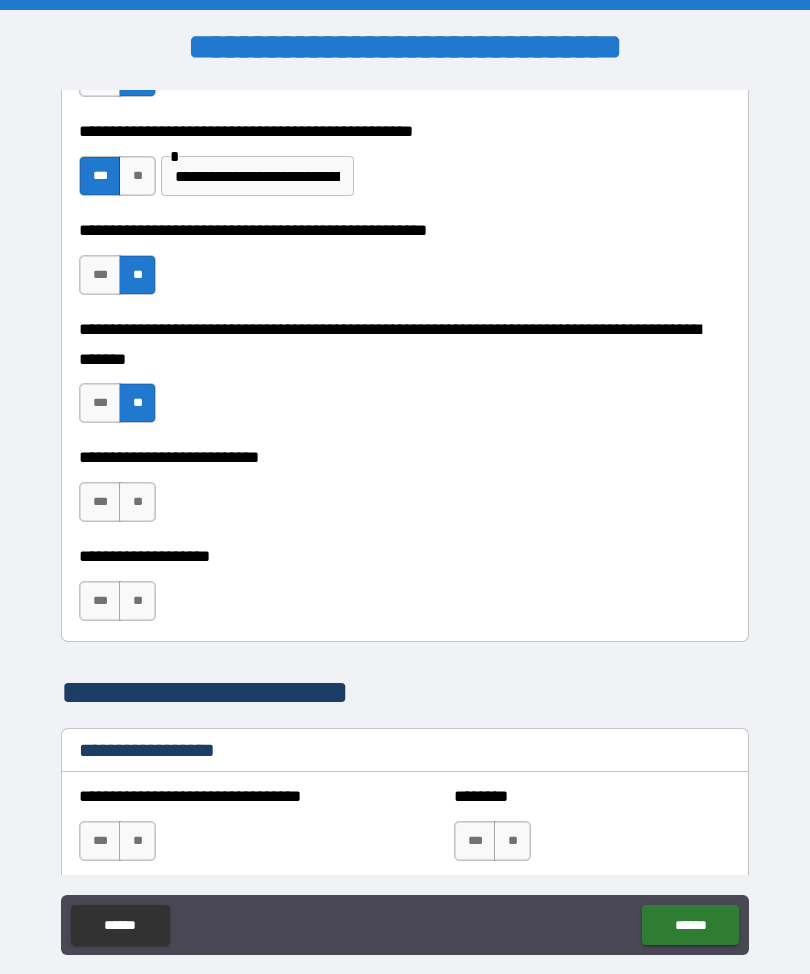 scroll, scrollTop: 1035, scrollLeft: 0, axis: vertical 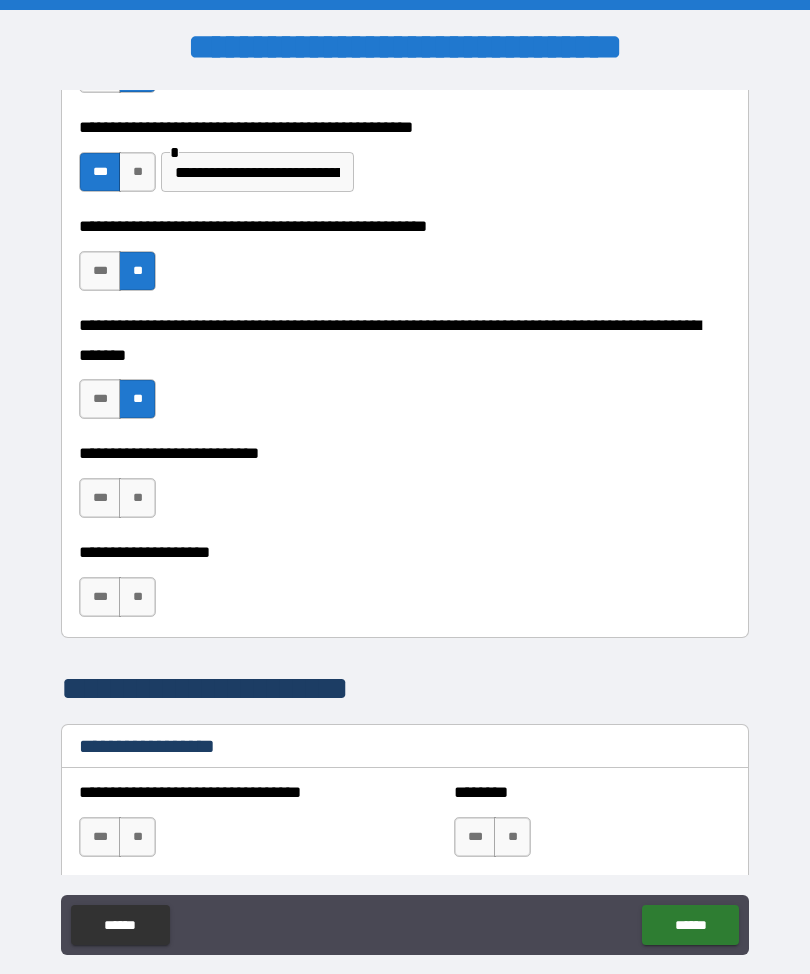 click on "**" at bounding box center (137, 498) 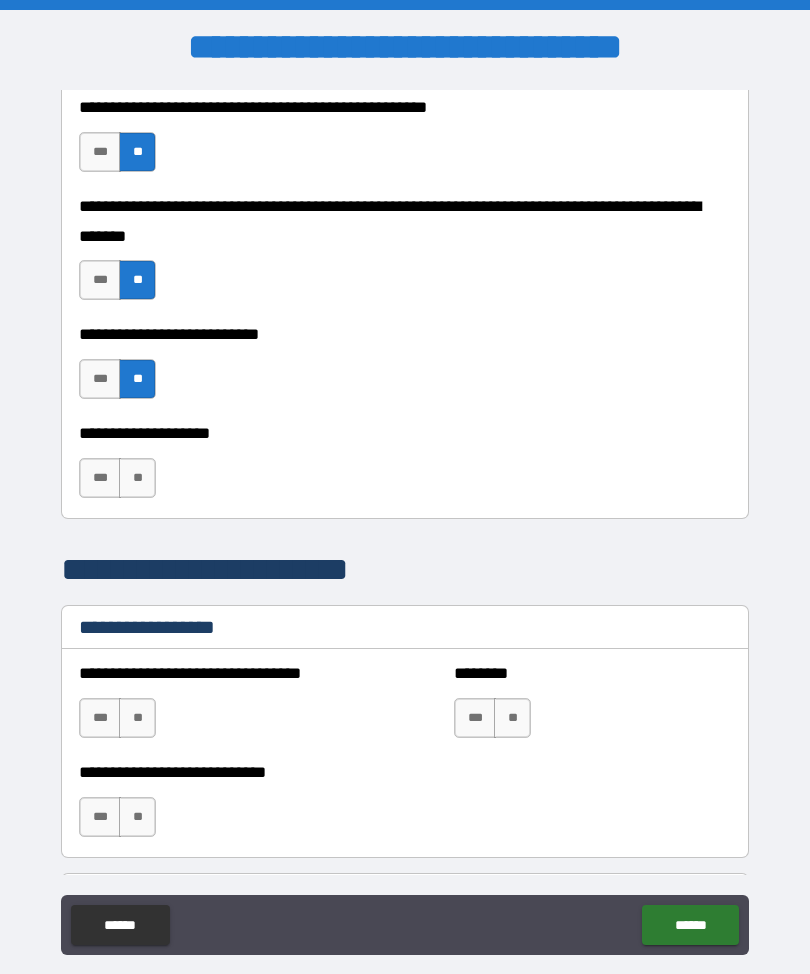 scroll, scrollTop: 1169, scrollLeft: 0, axis: vertical 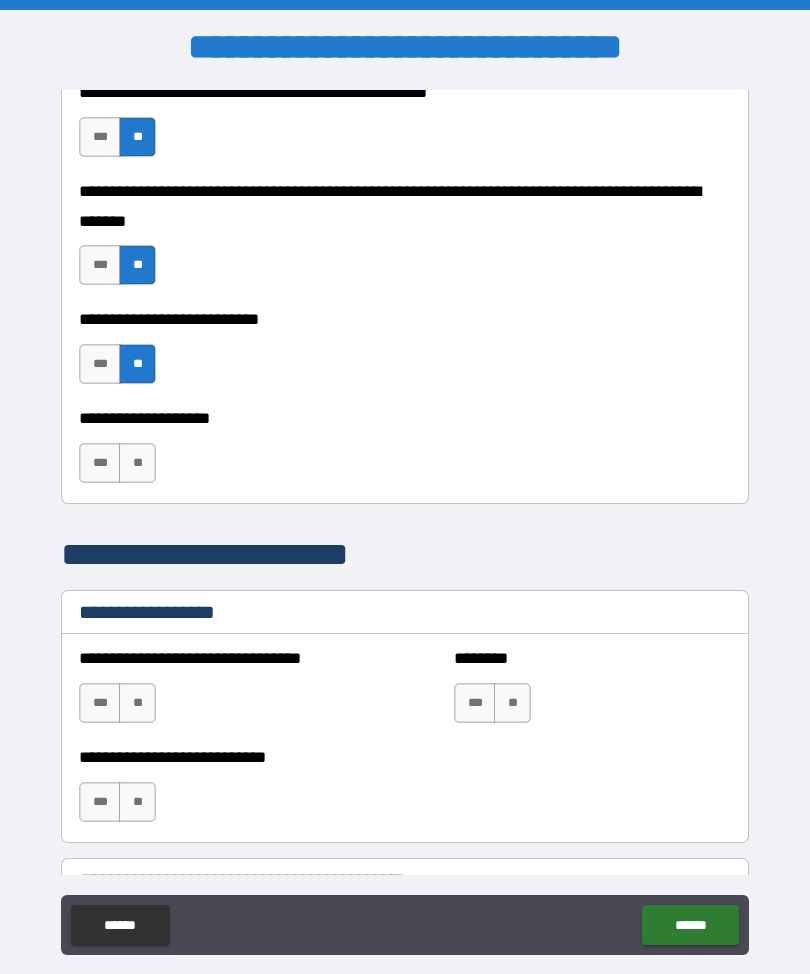 click on "**" at bounding box center (137, 463) 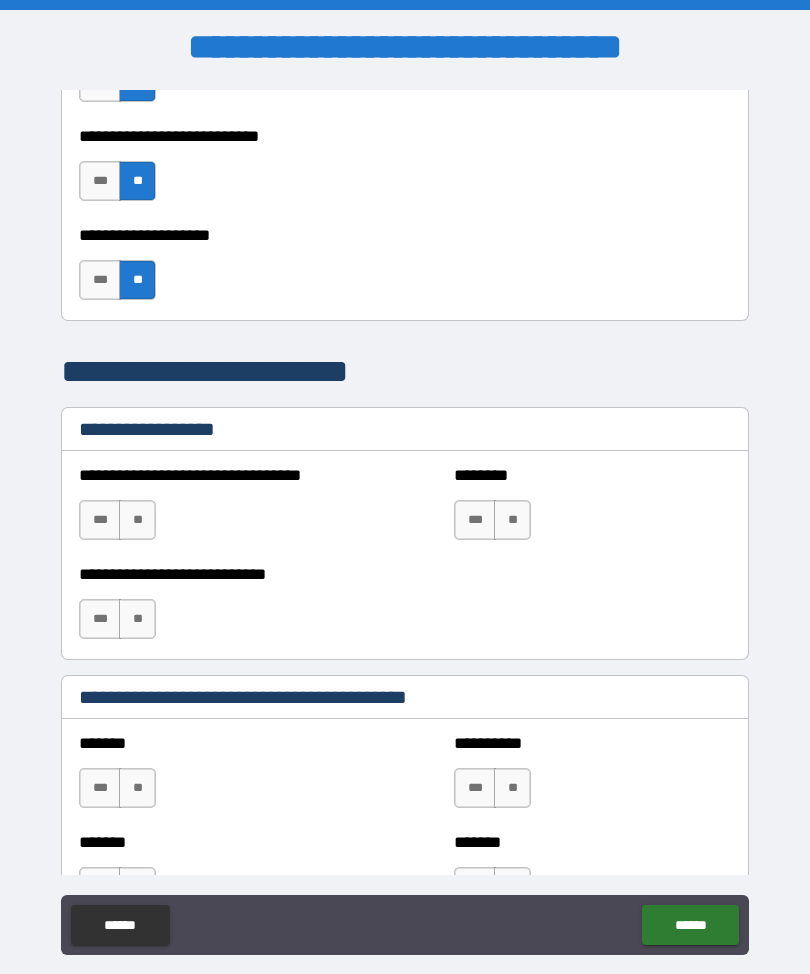 scroll, scrollTop: 1459, scrollLeft: 0, axis: vertical 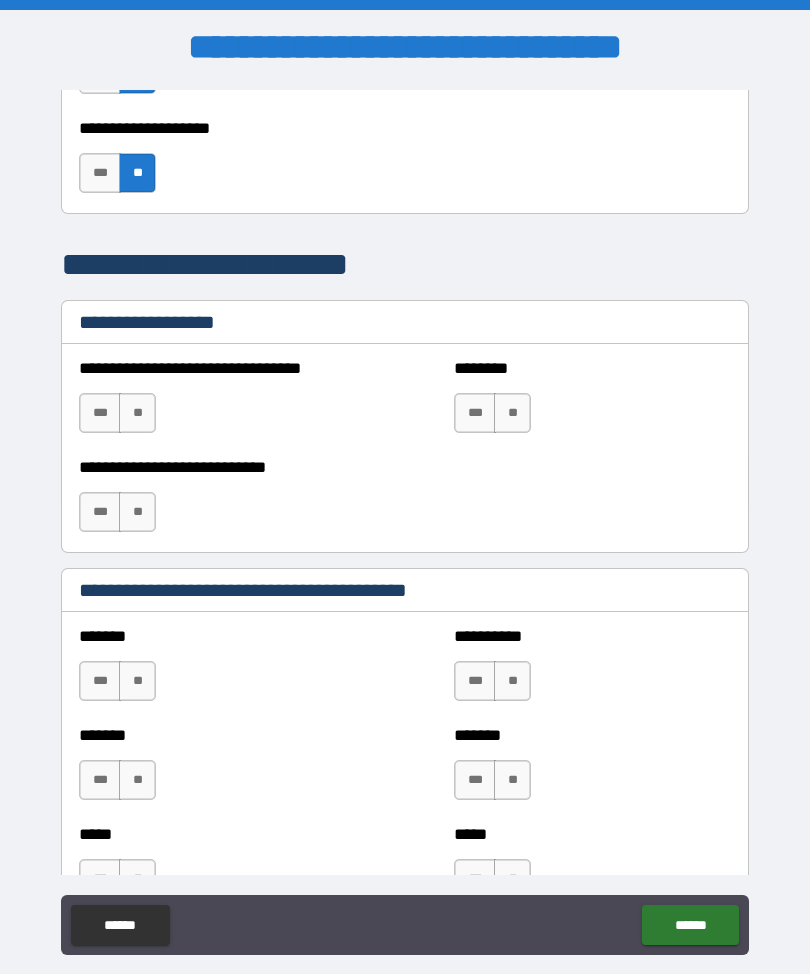 click on "**" at bounding box center [137, 413] 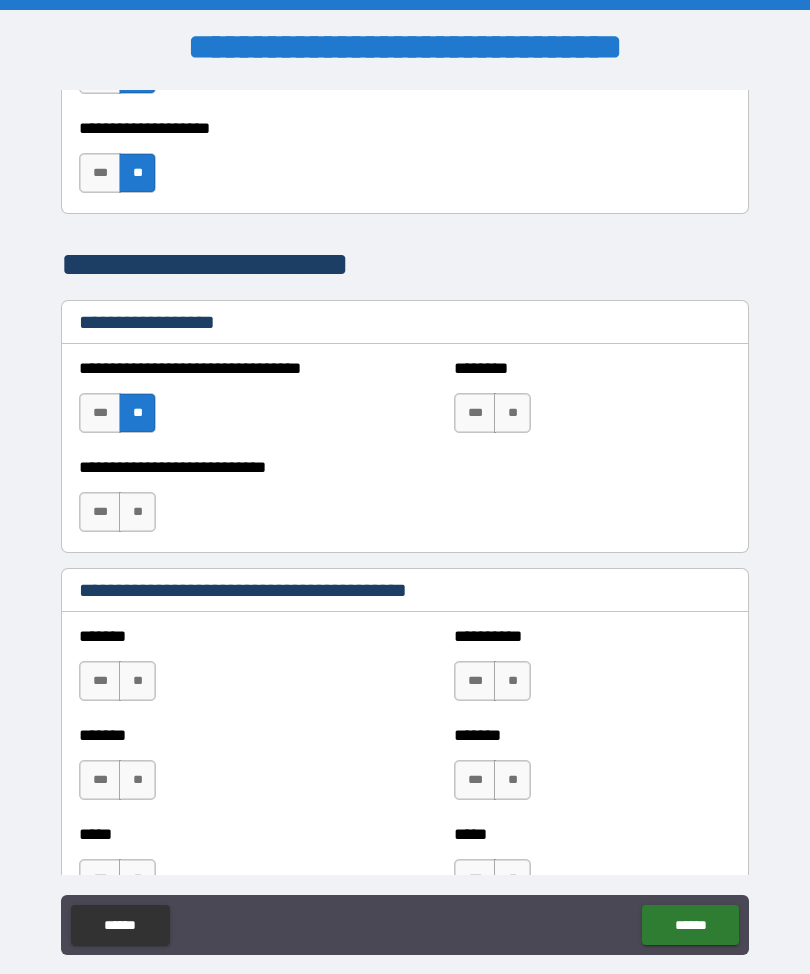 click on "**" at bounding box center (512, 413) 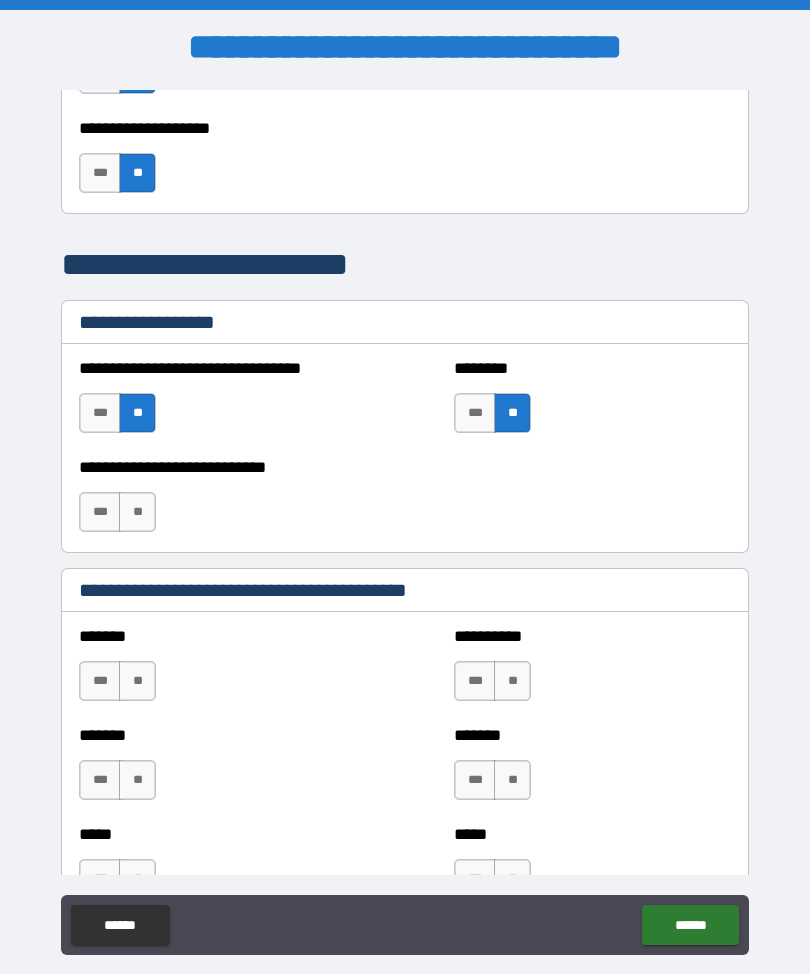click on "**" at bounding box center [137, 512] 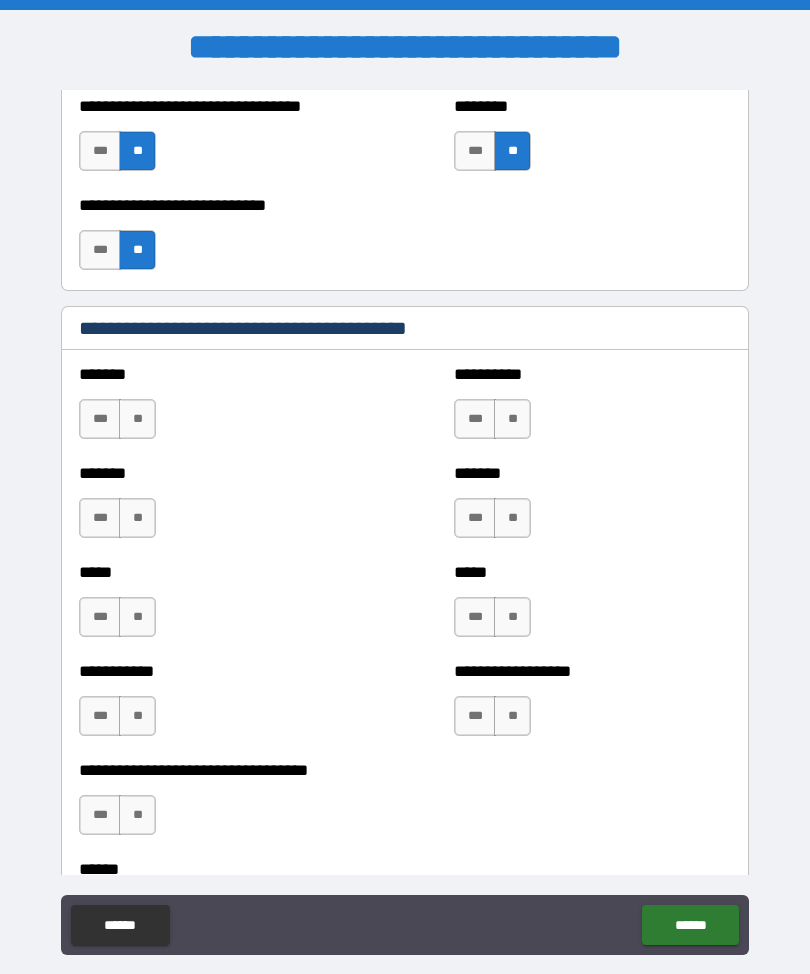scroll, scrollTop: 1722, scrollLeft: 0, axis: vertical 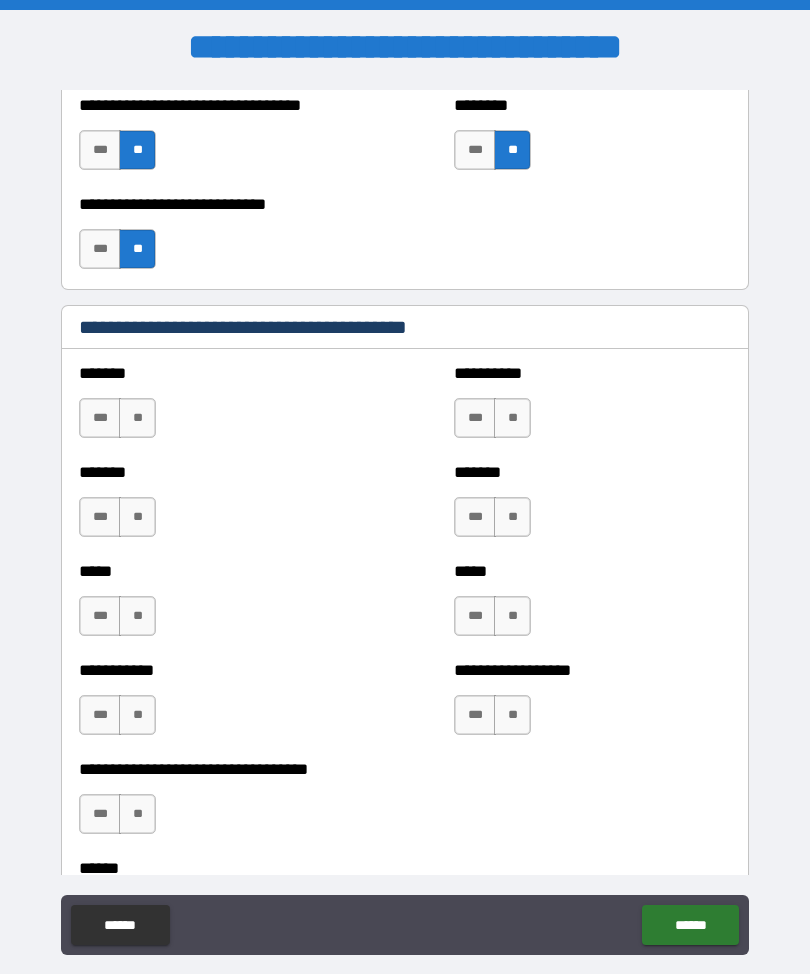 click on "**" at bounding box center [137, 418] 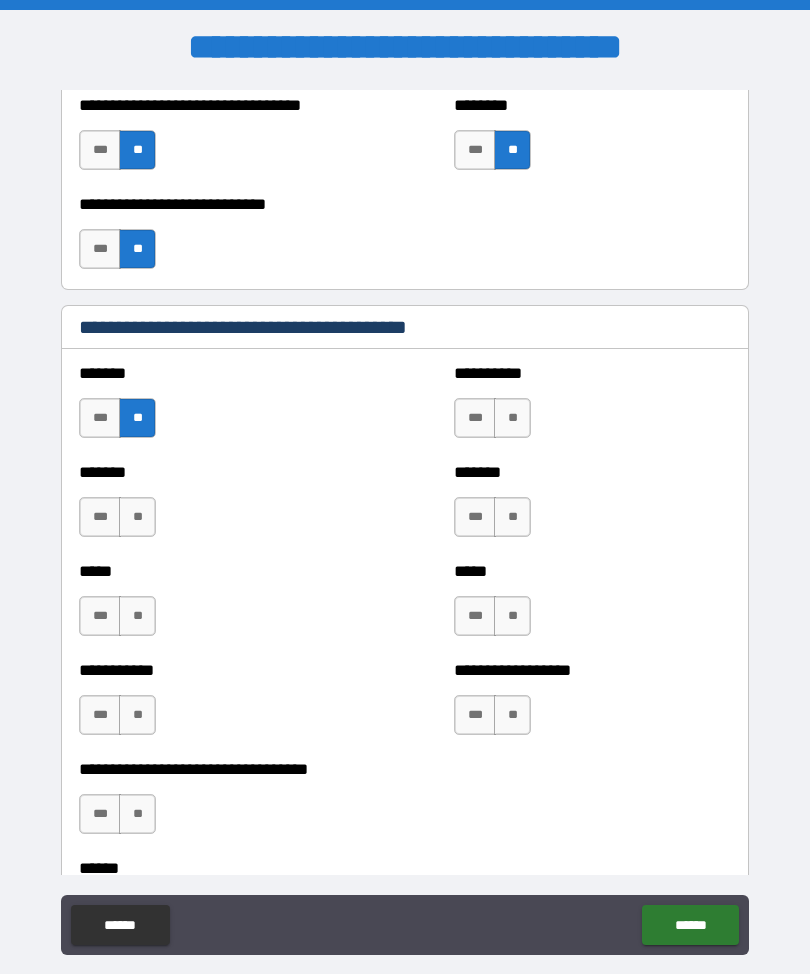 click on "**" at bounding box center [512, 418] 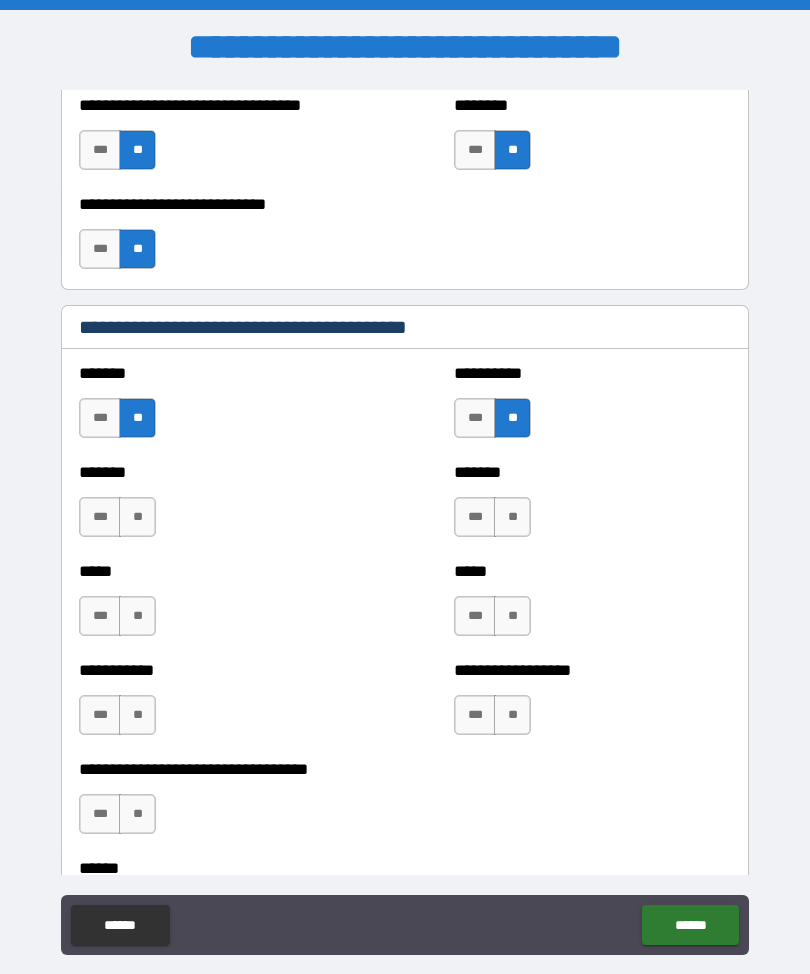 click on "**" at bounding box center [137, 517] 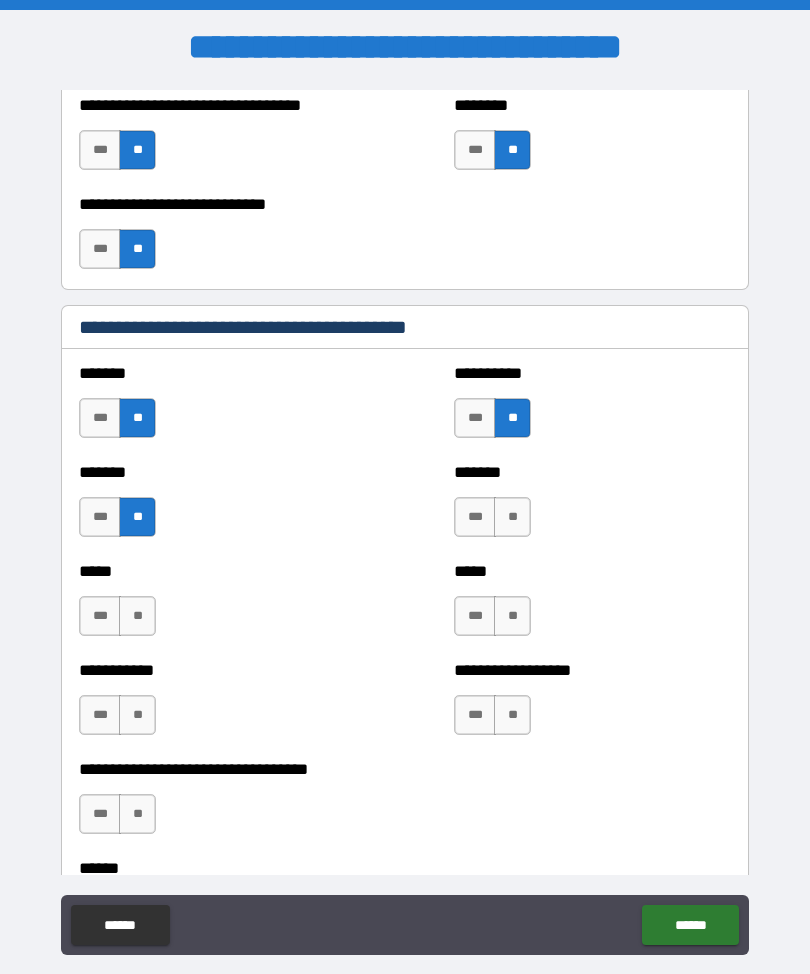 click on "**" at bounding box center [512, 517] 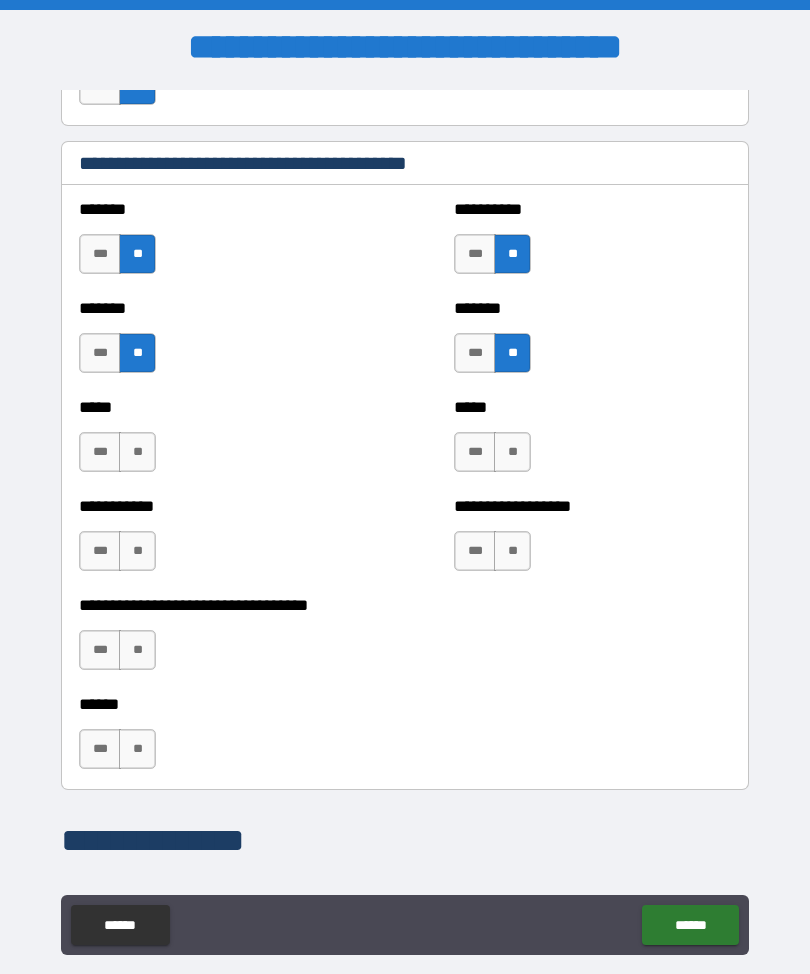 scroll, scrollTop: 1904, scrollLeft: 0, axis: vertical 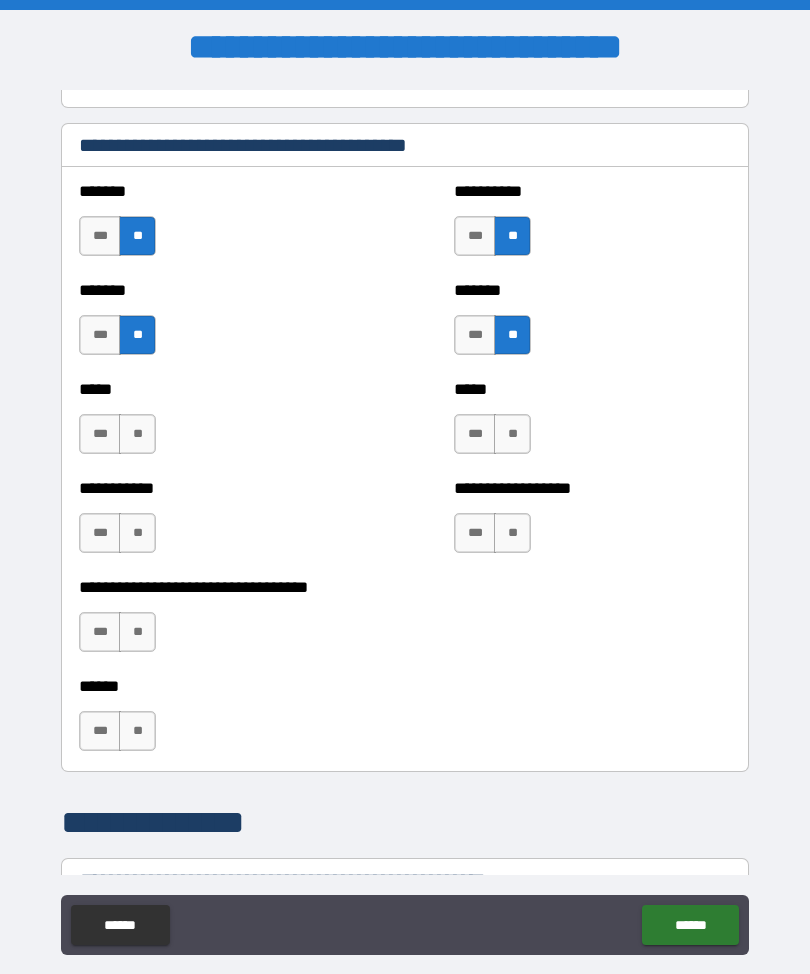 click on "**" at bounding box center [137, 434] 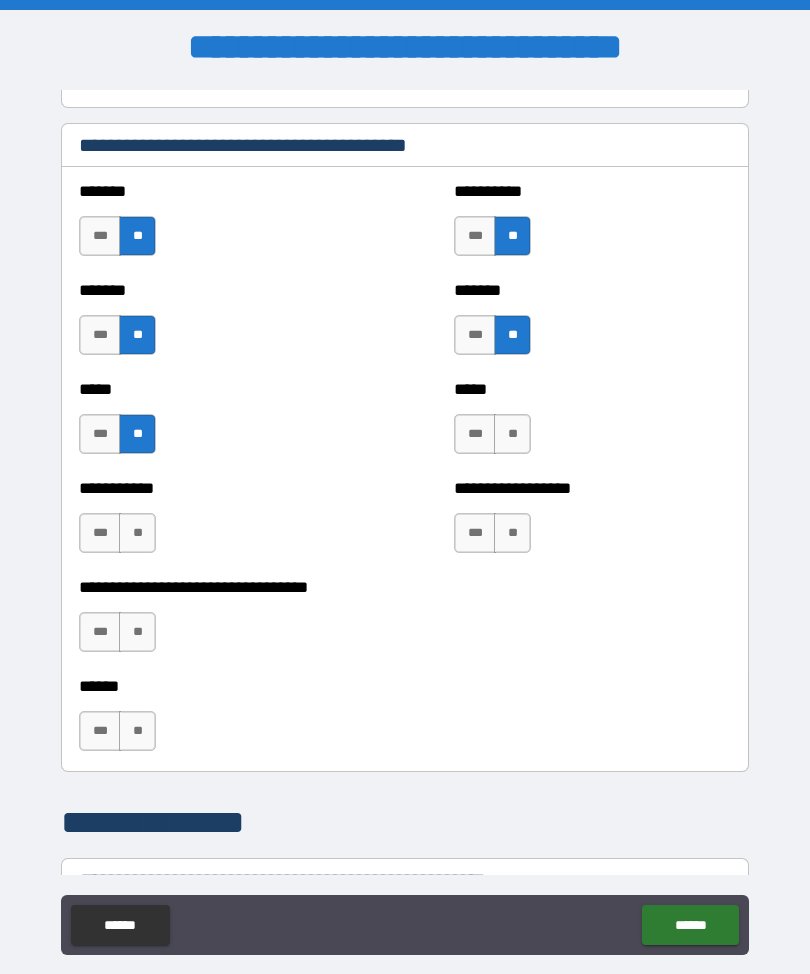 click on "**" at bounding box center [512, 434] 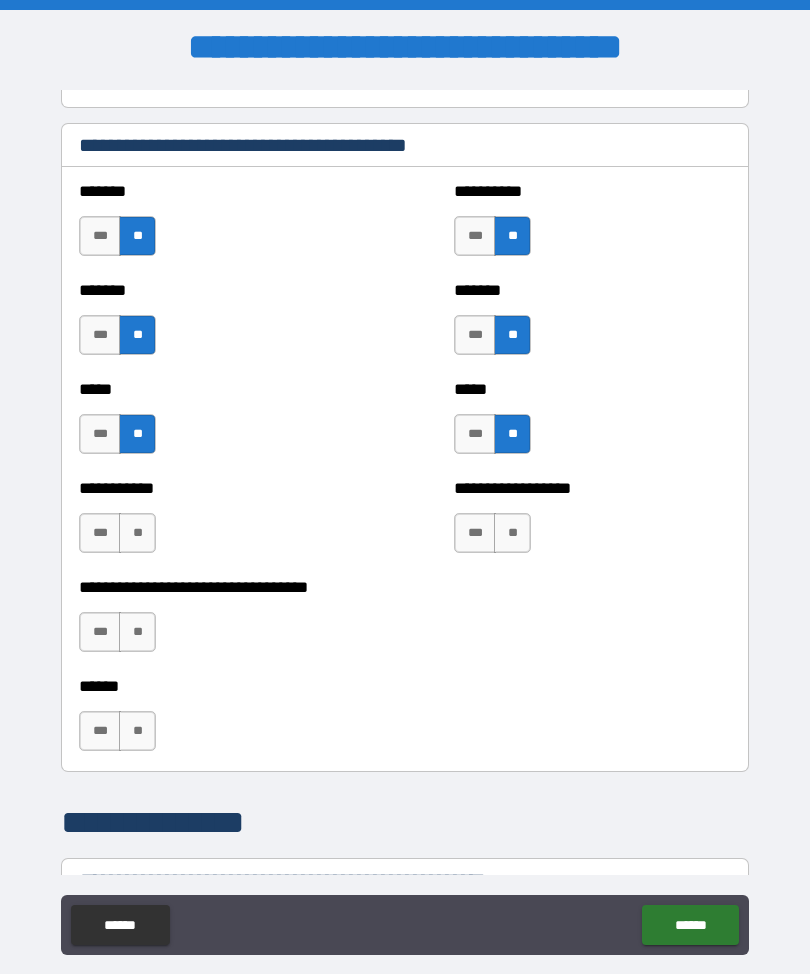 click on "**" at bounding box center (137, 533) 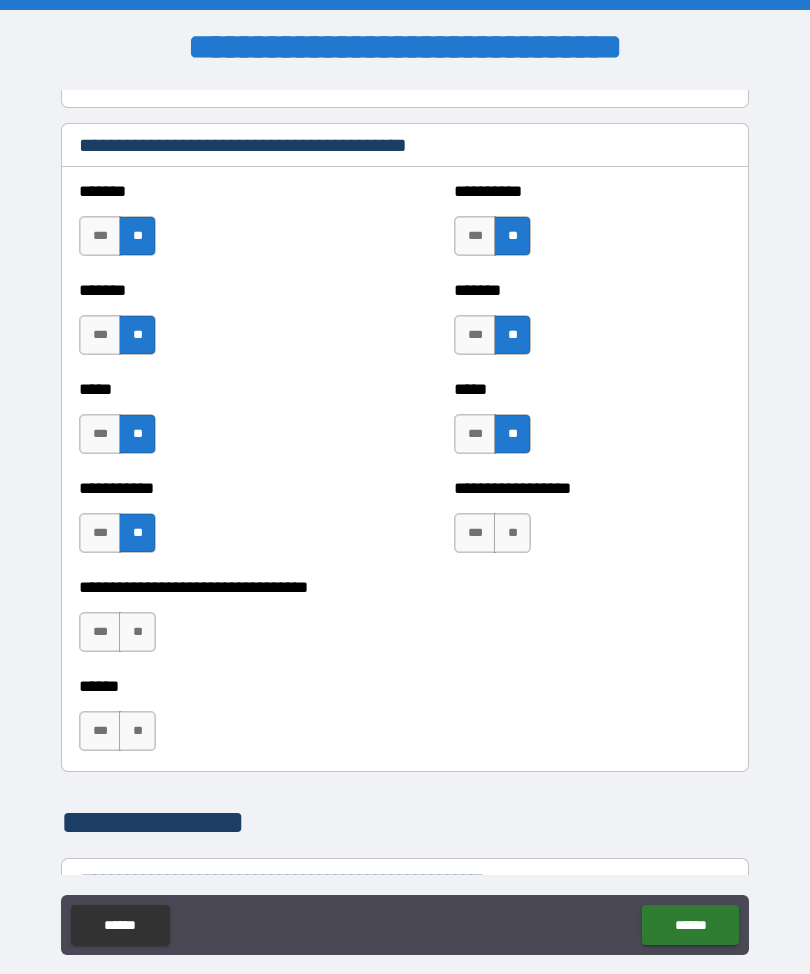 click on "**" at bounding box center (512, 533) 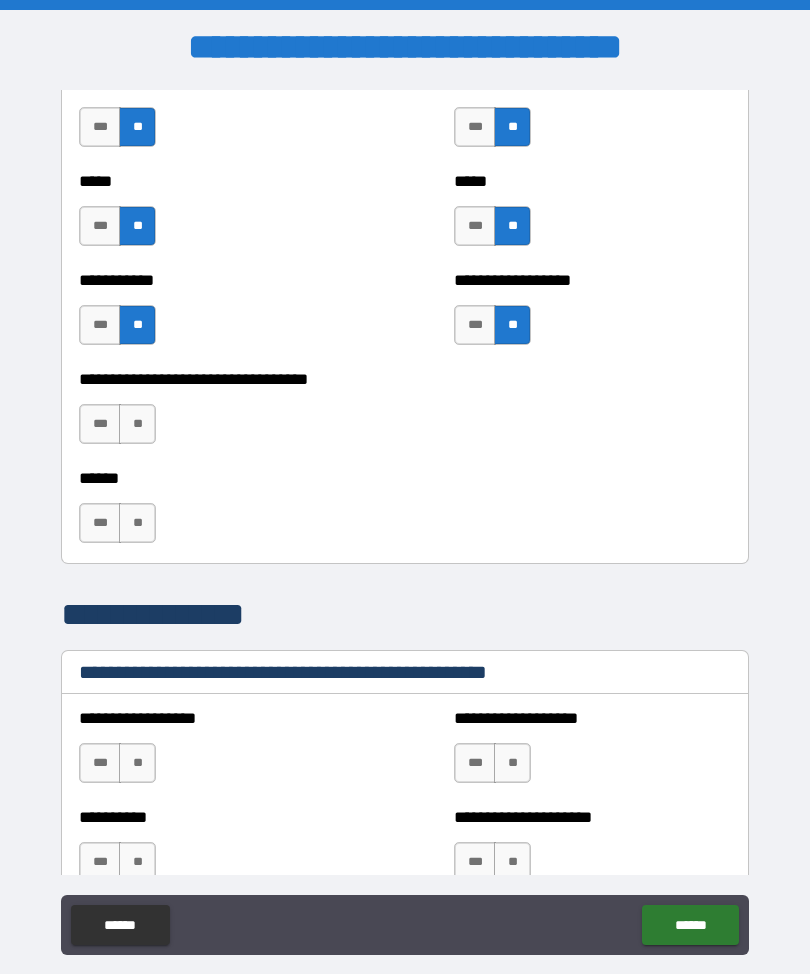 scroll, scrollTop: 2115, scrollLeft: 0, axis: vertical 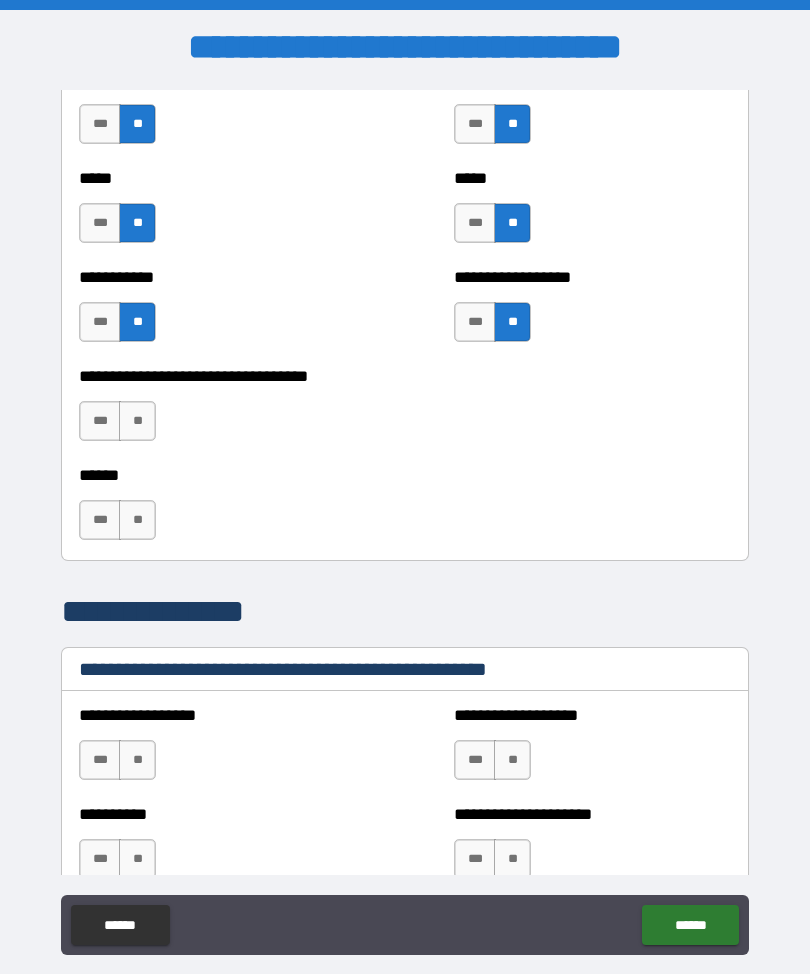 click on "**" at bounding box center (137, 421) 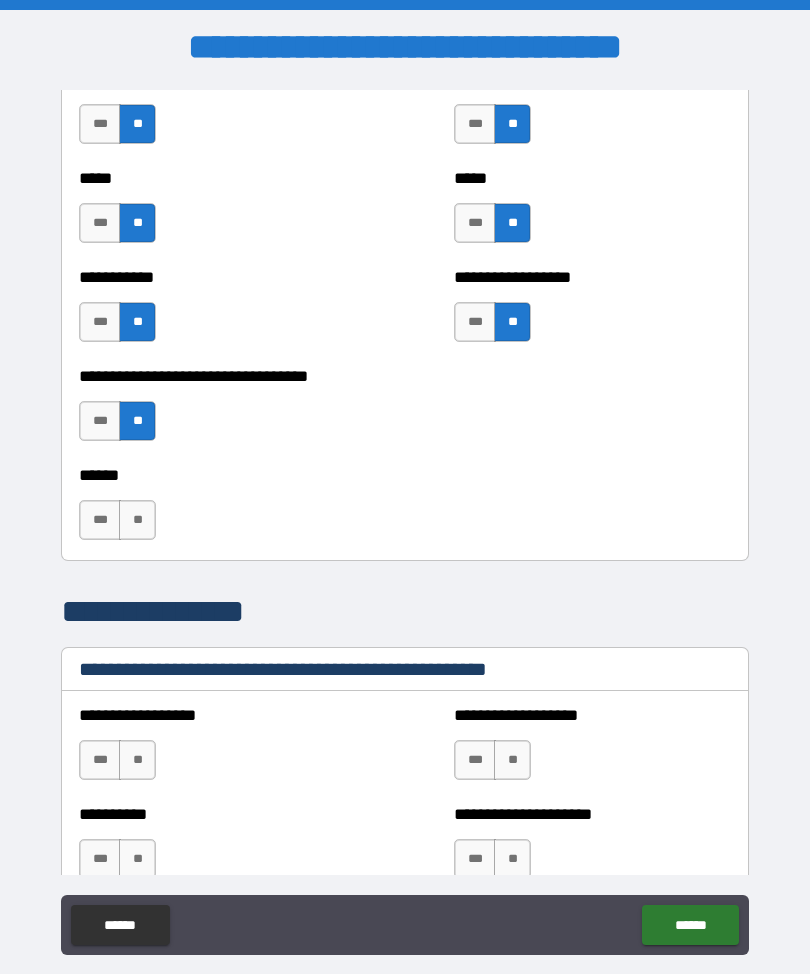 click on "**" at bounding box center (137, 520) 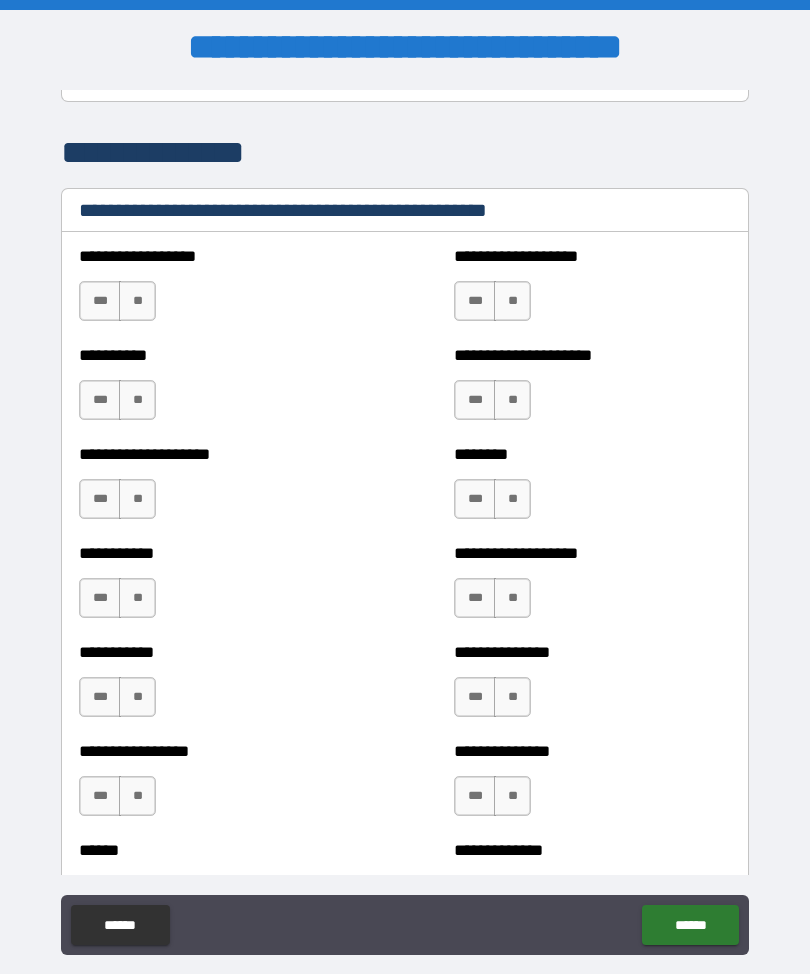 scroll, scrollTop: 2575, scrollLeft: 0, axis: vertical 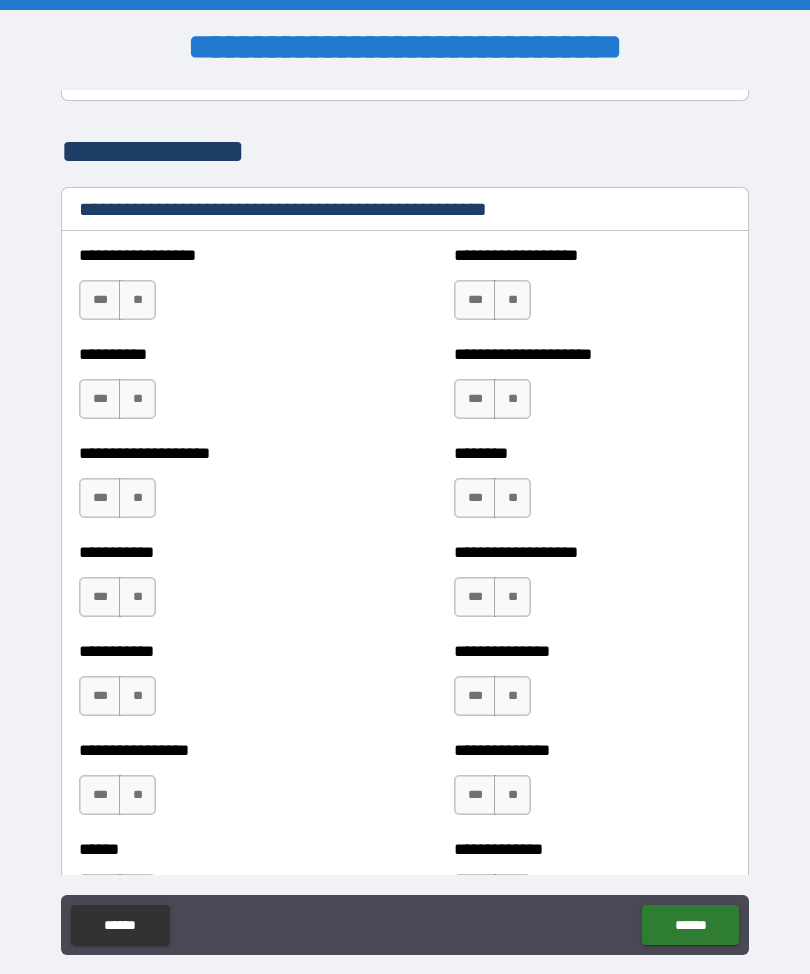 click on "**" at bounding box center [137, 300] 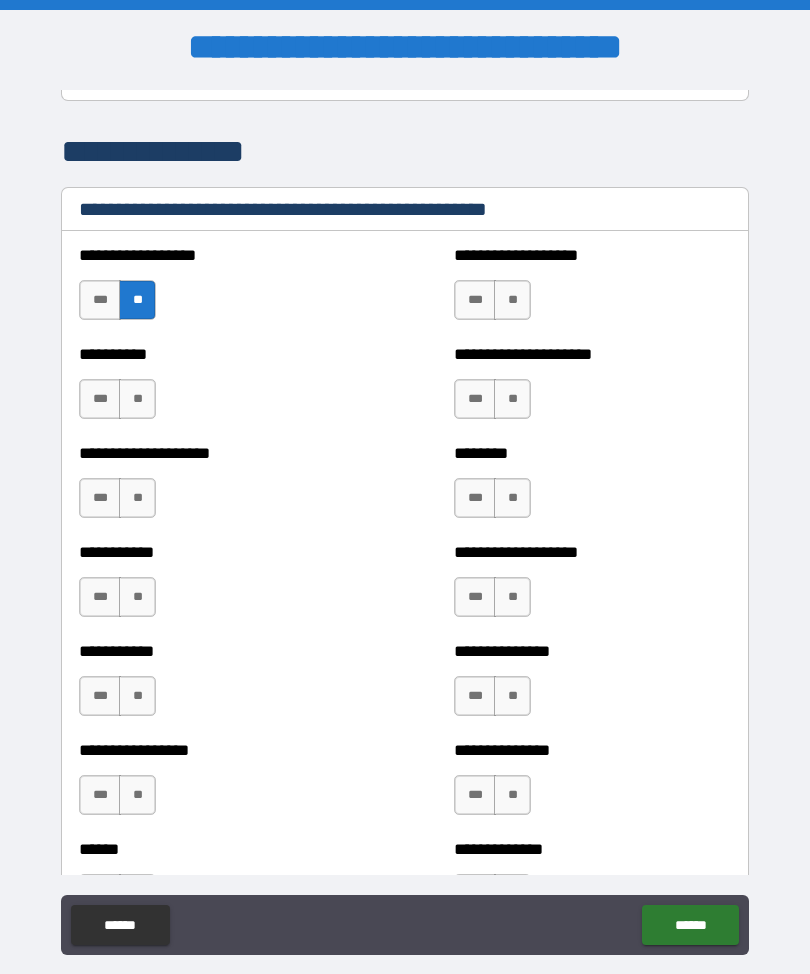 click on "**" at bounding box center (512, 300) 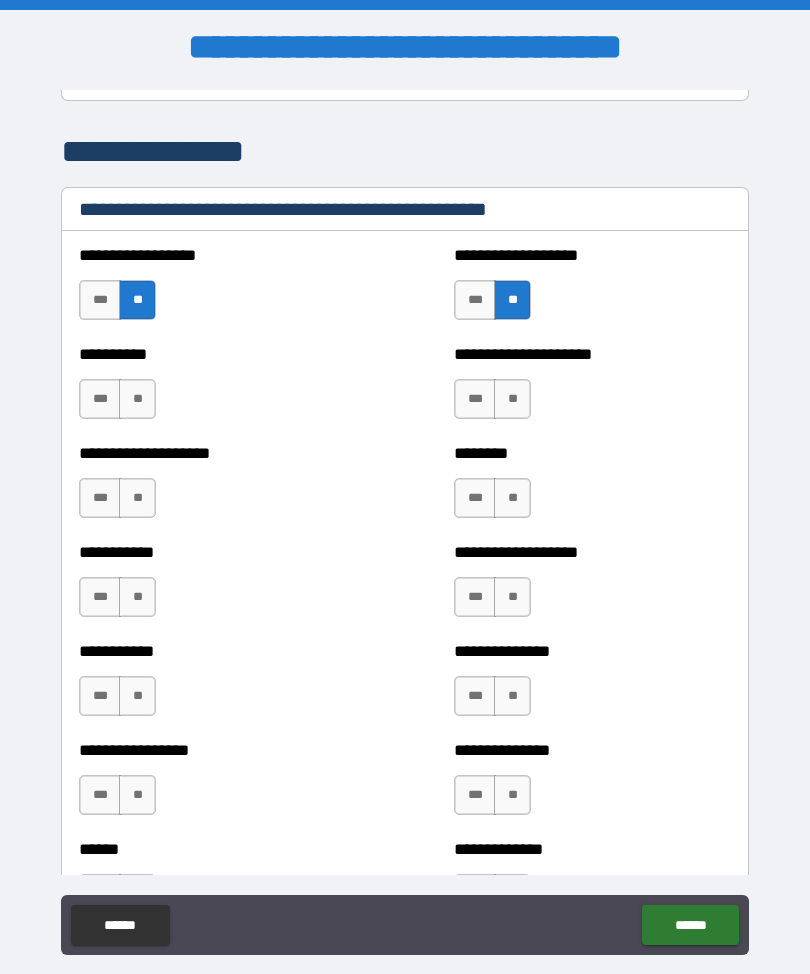 click on "**" at bounding box center (137, 399) 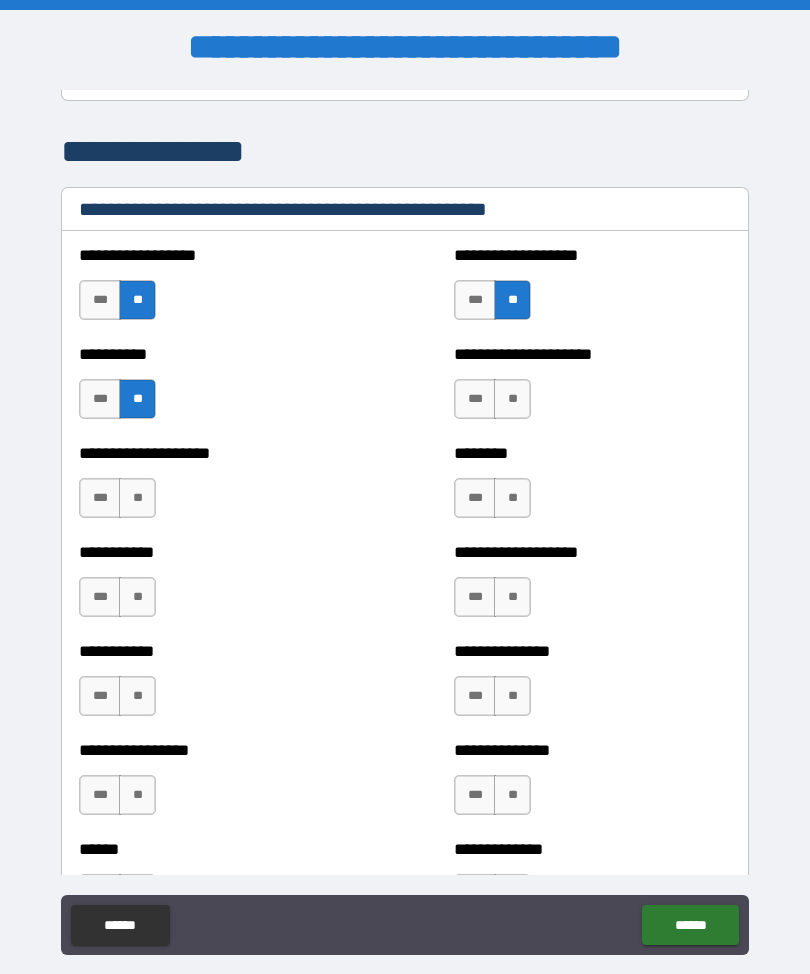 click on "**" at bounding box center [512, 399] 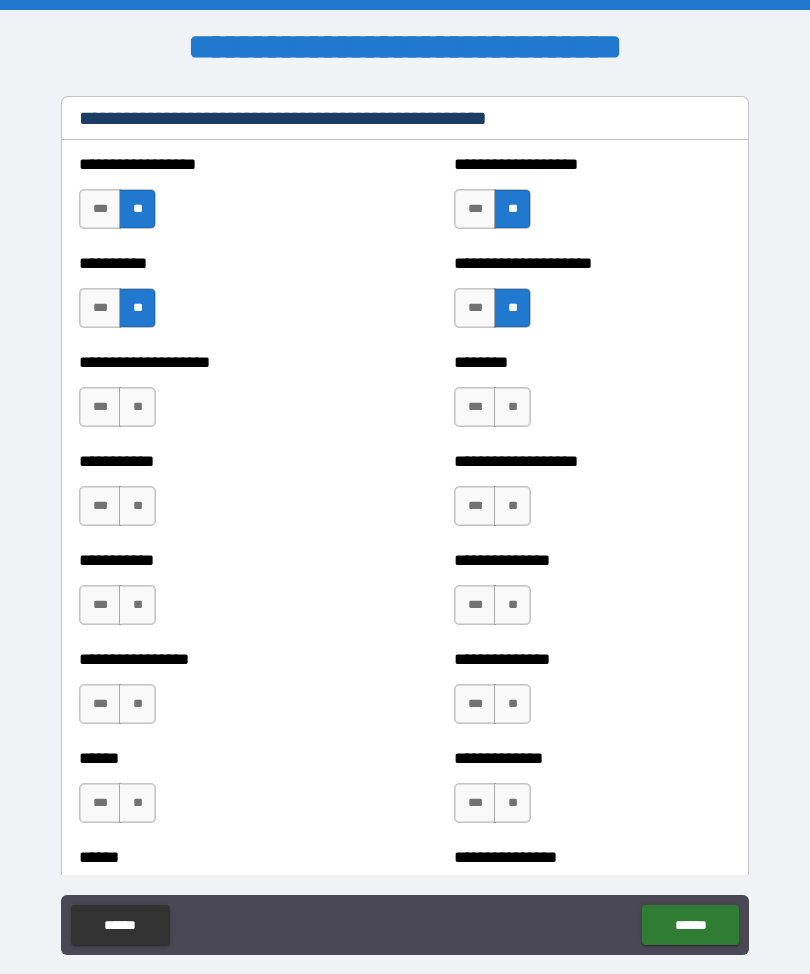 scroll, scrollTop: 2669, scrollLeft: 0, axis: vertical 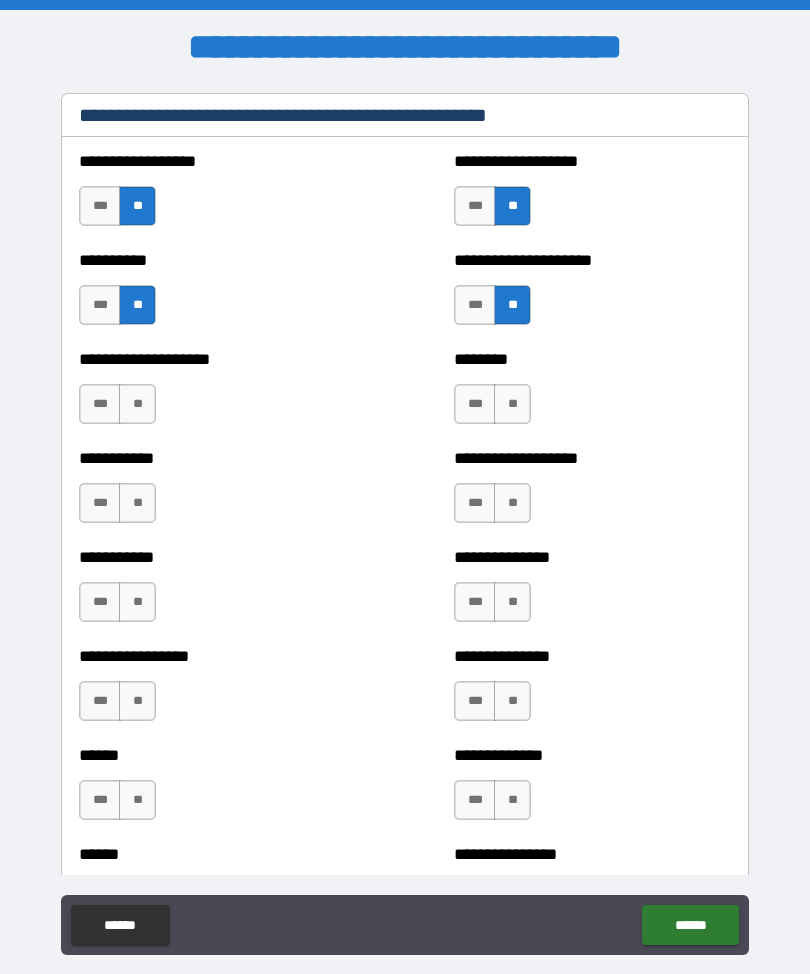 click on "**" at bounding box center [137, 404] 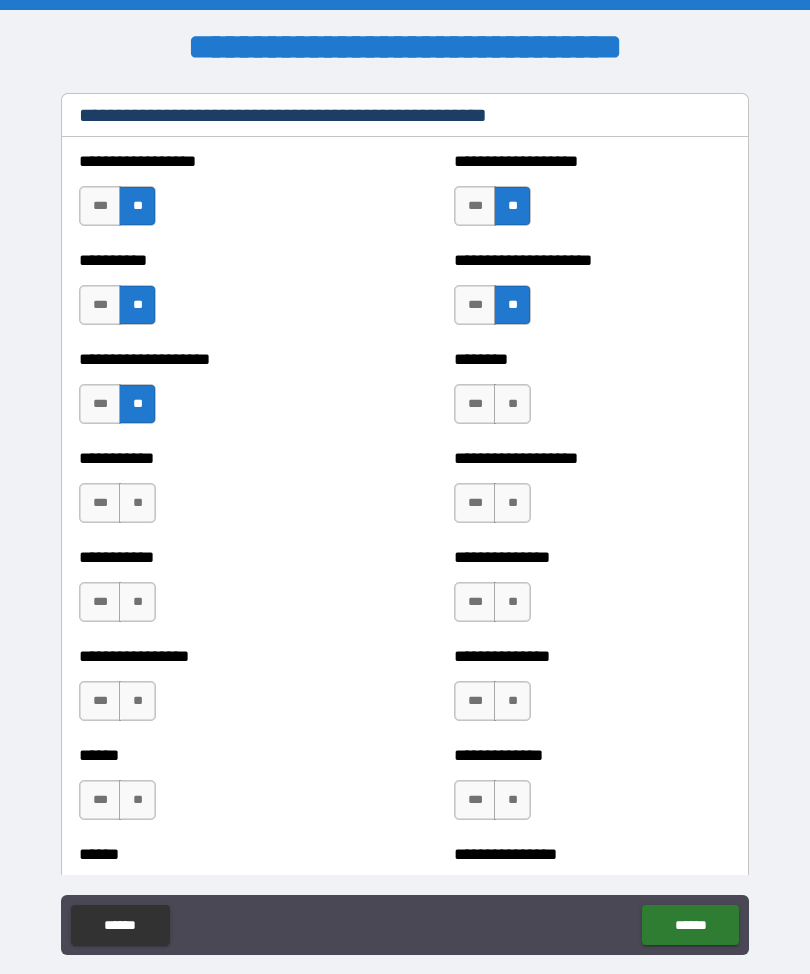 click on "**" at bounding box center (512, 404) 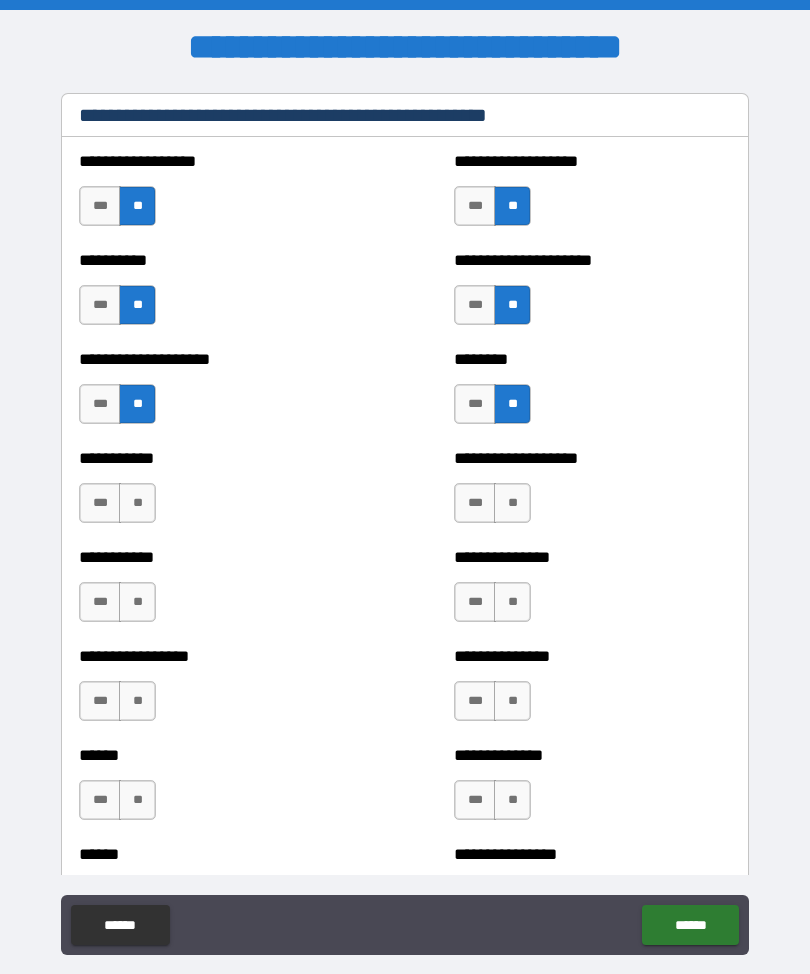 click on "**" at bounding box center [137, 503] 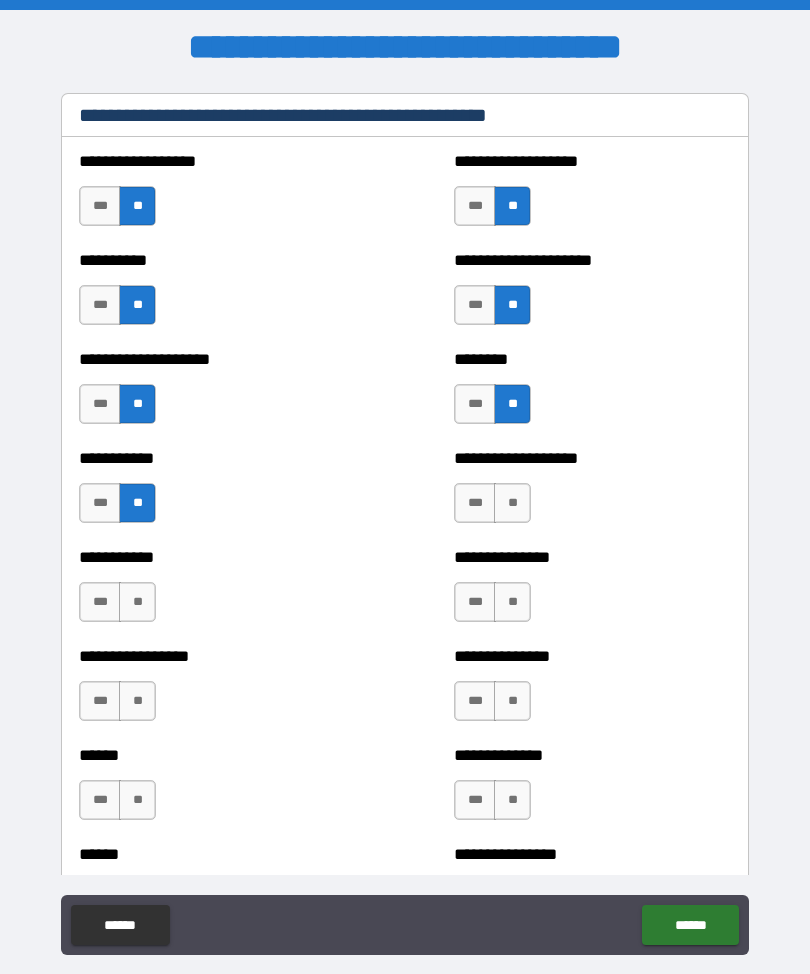 click on "**" at bounding box center [512, 503] 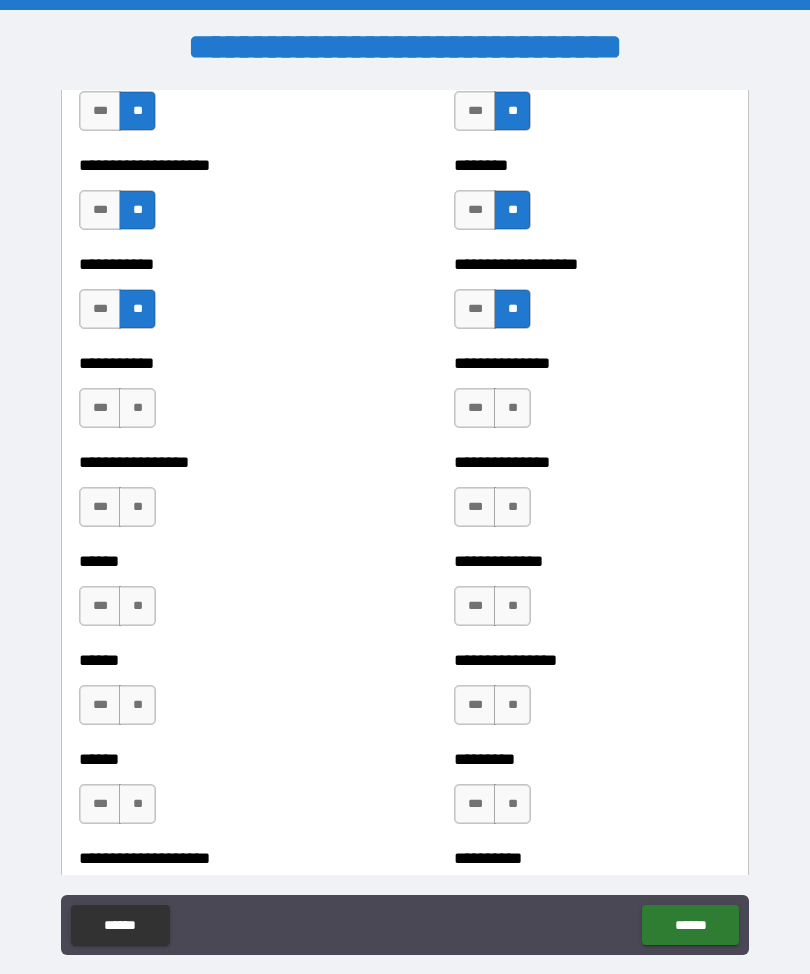 scroll, scrollTop: 2870, scrollLeft: 0, axis: vertical 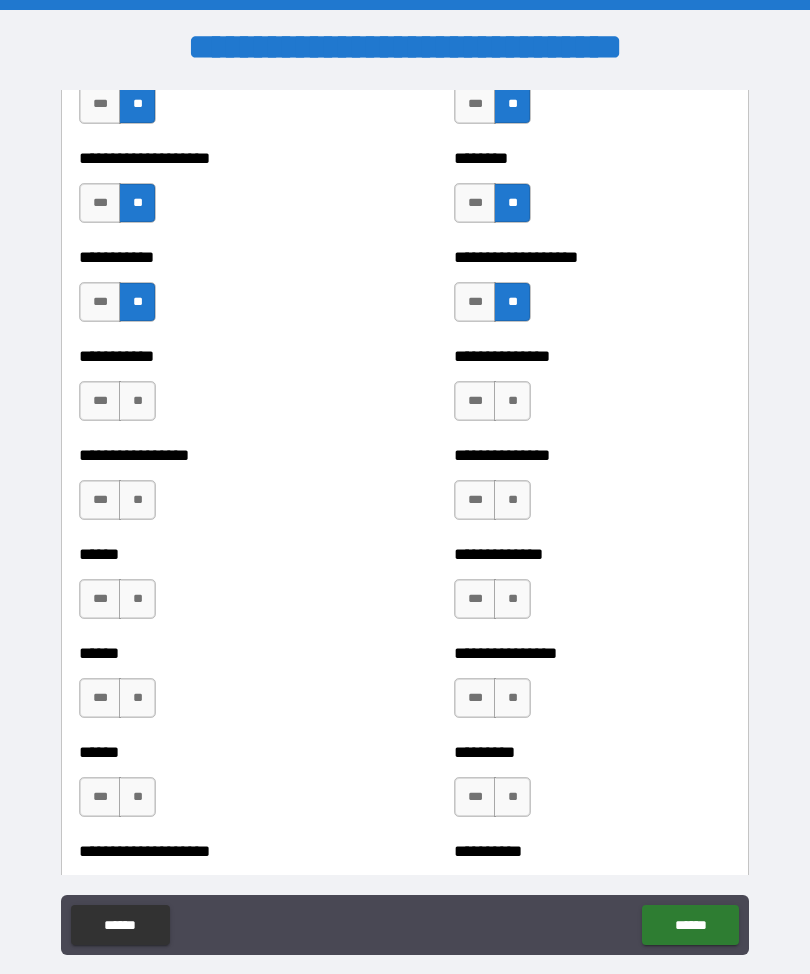 click on "**" at bounding box center (137, 401) 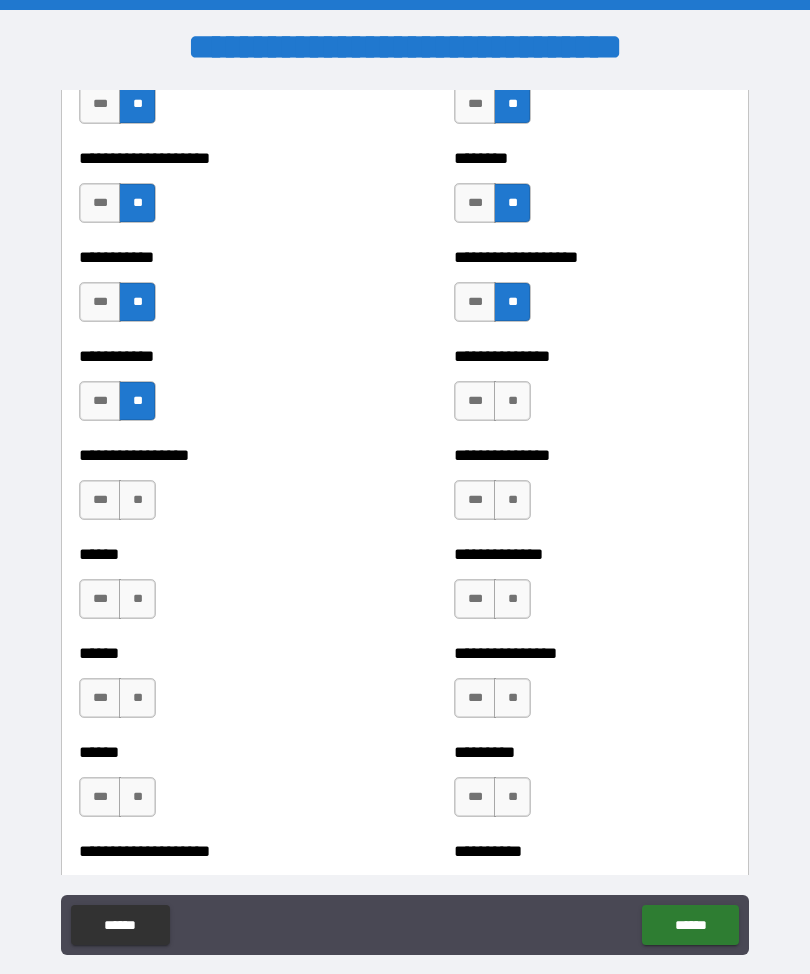click on "**" at bounding box center [512, 401] 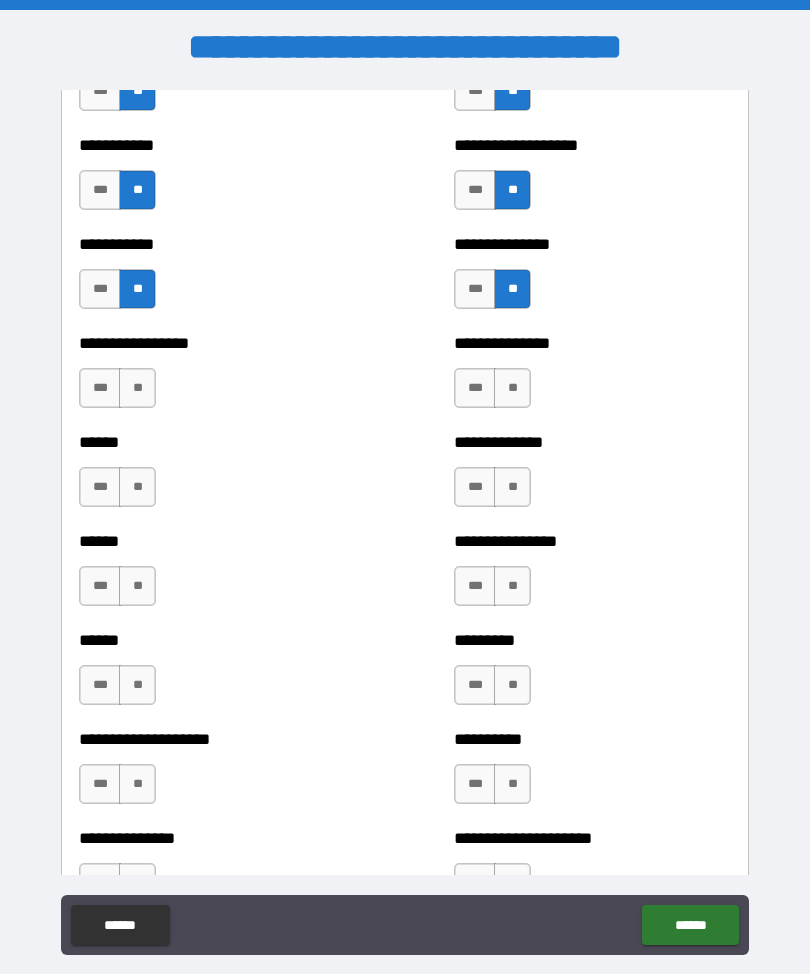 scroll, scrollTop: 2983, scrollLeft: 0, axis: vertical 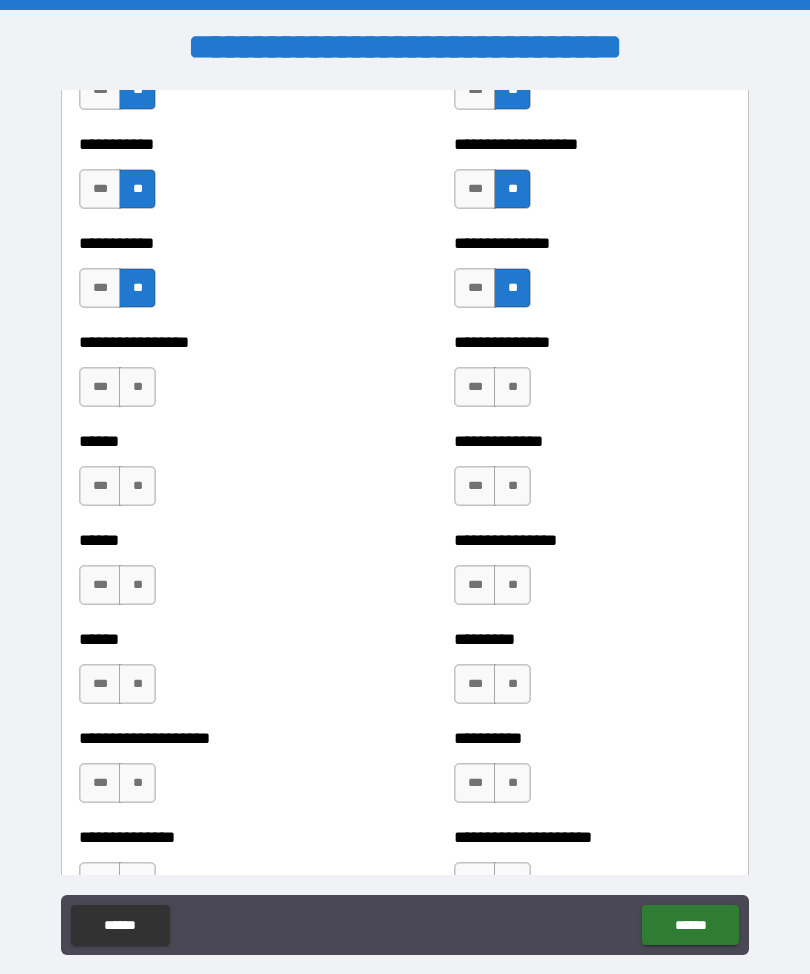 click on "**" at bounding box center [137, 387] 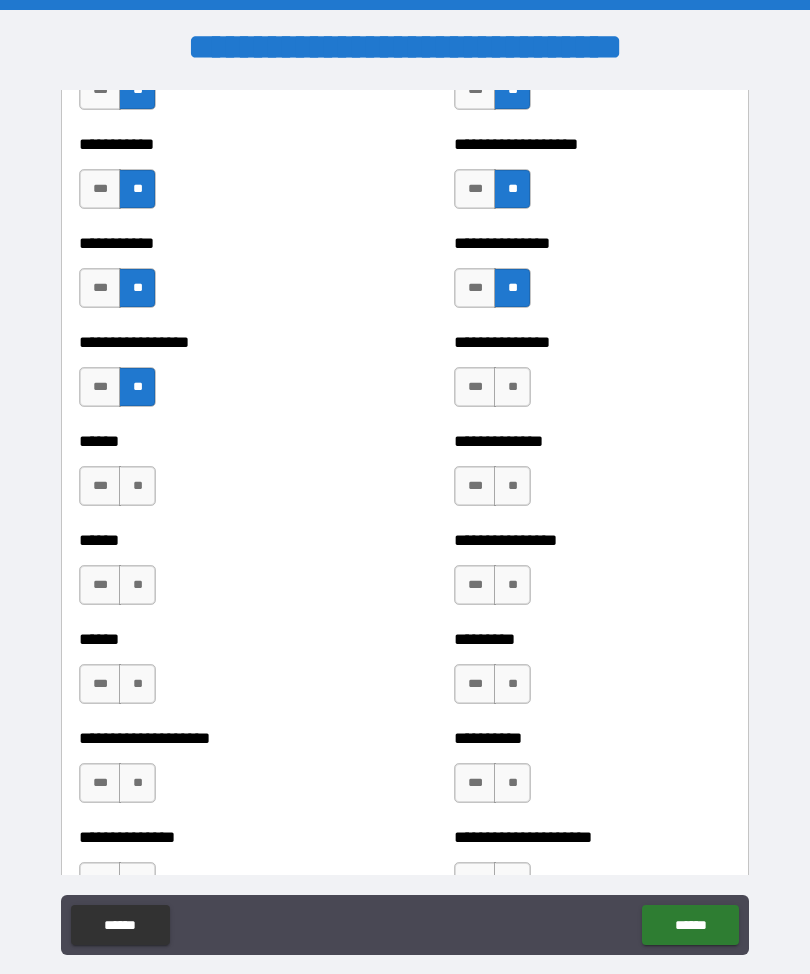 click on "**" at bounding box center (512, 387) 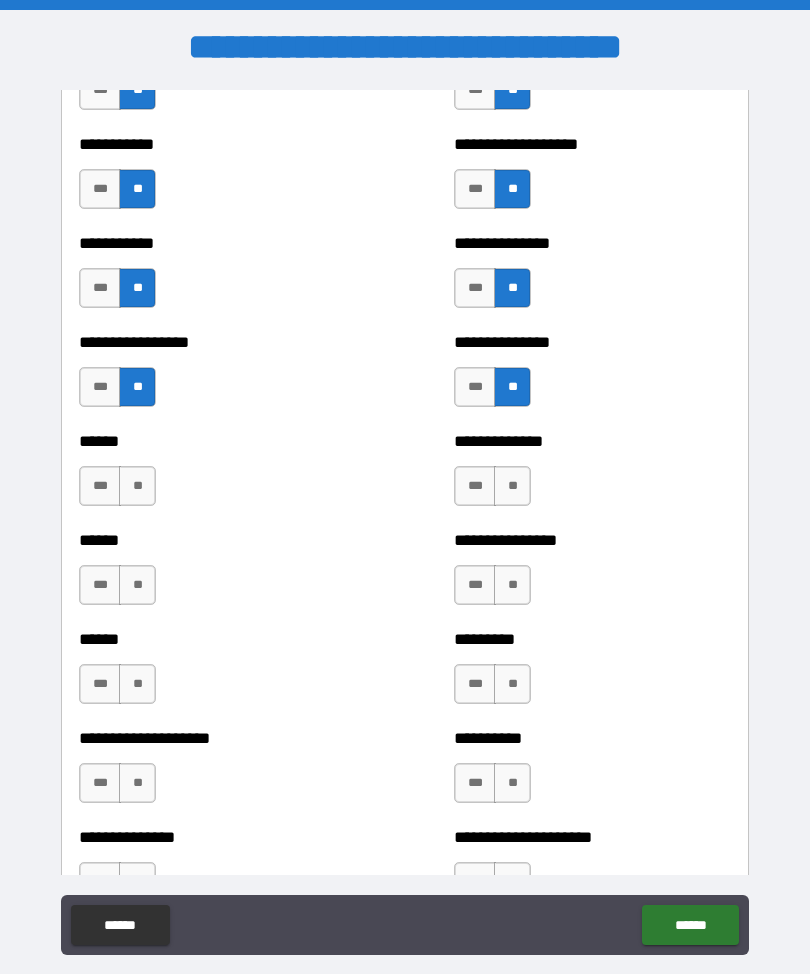 click on "**" at bounding box center (137, 486) 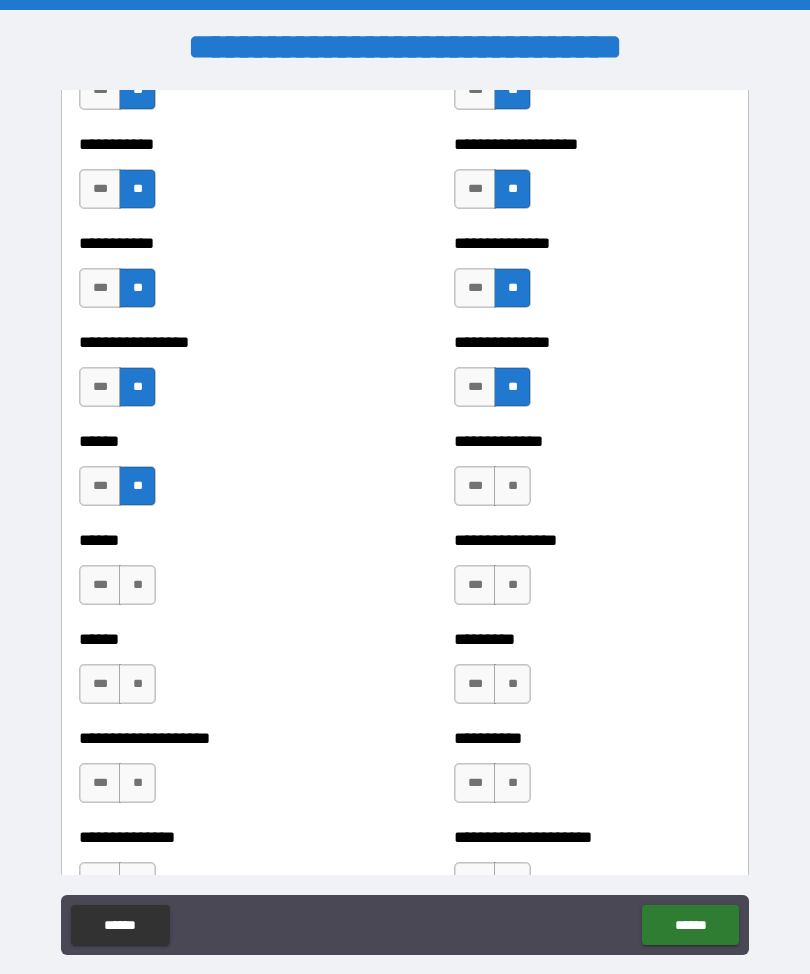 click on "**" at bounding box center [512, 486] 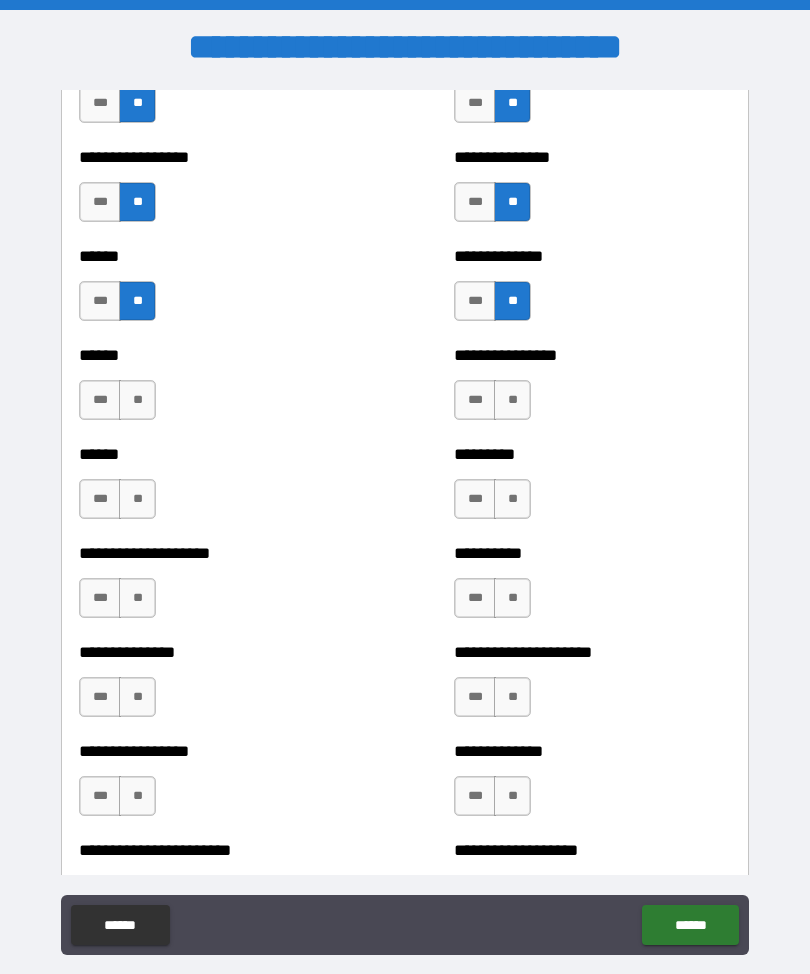 scroll, scrollTop: 3170, scrollLeft: 0, axis: vertical 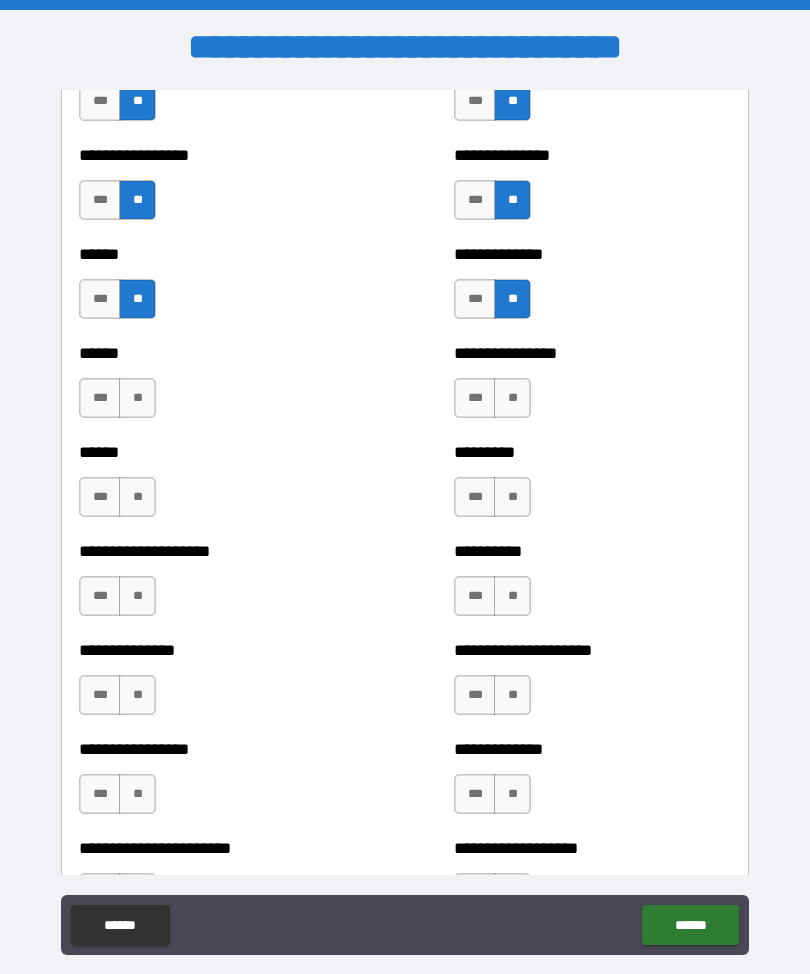 click on "**" at bounding box center (137, 398) 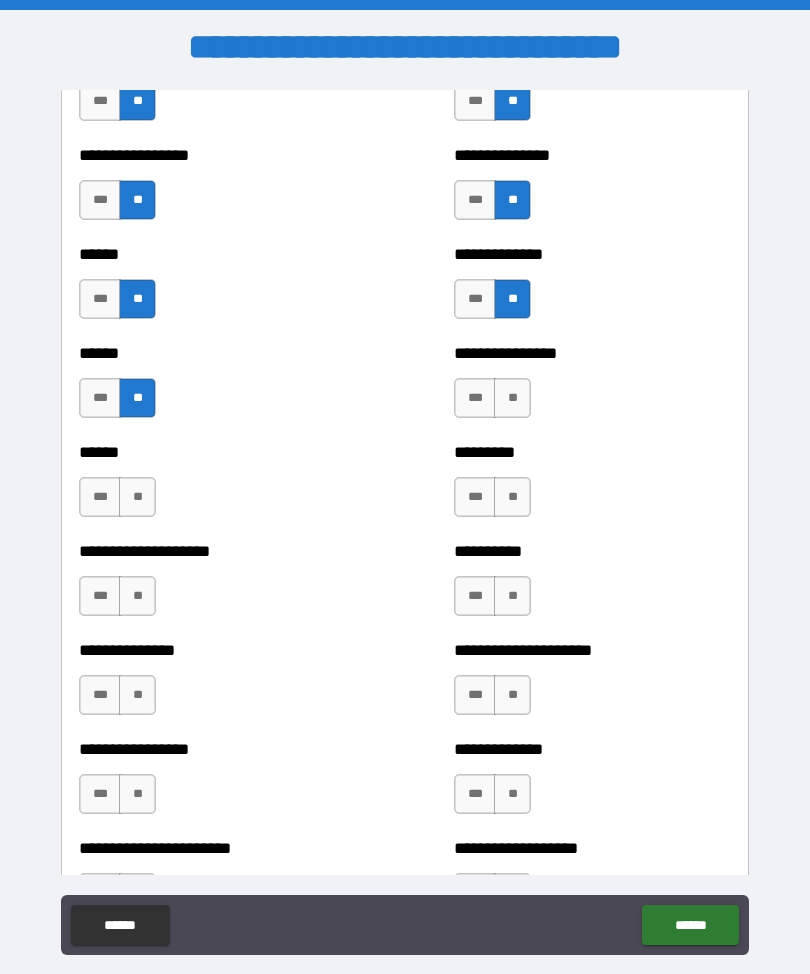 click on "**" at bounding box center [512, 398] 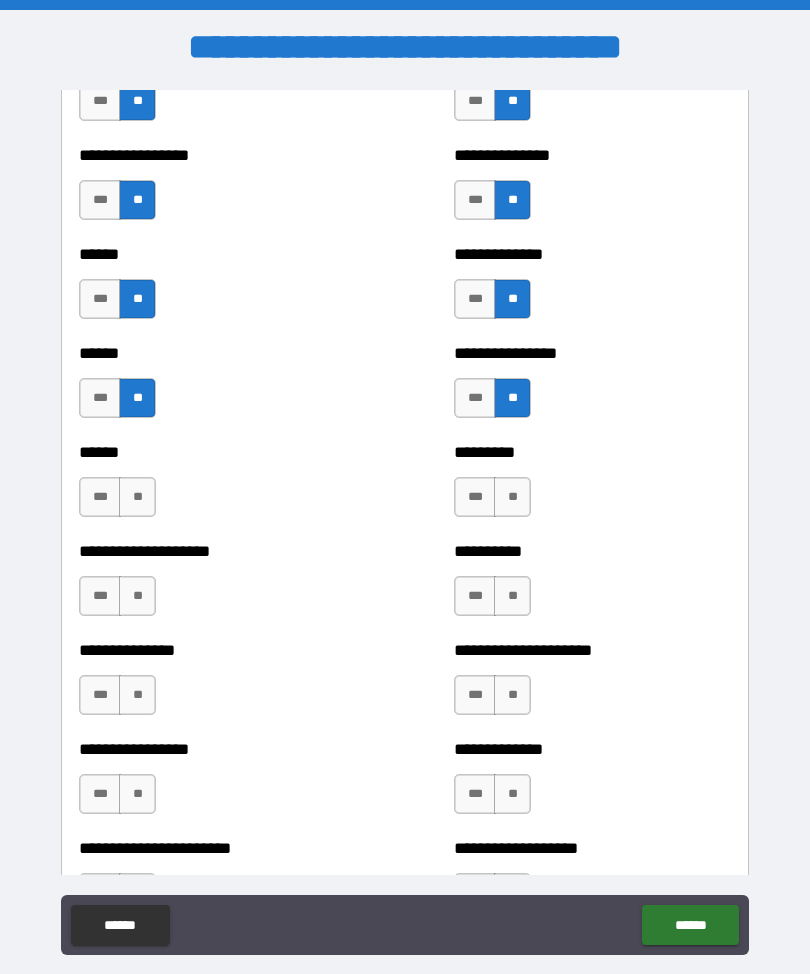 click on "**" at bounding box center (137, 497) 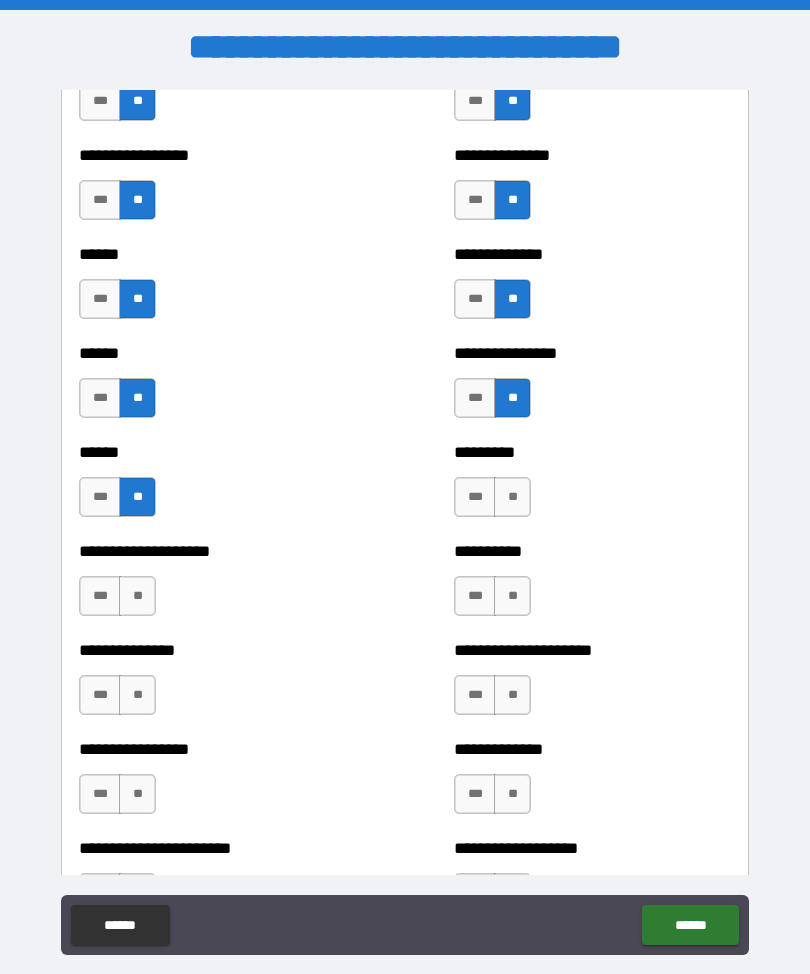 click on "**" at bounding box center (512, 497) 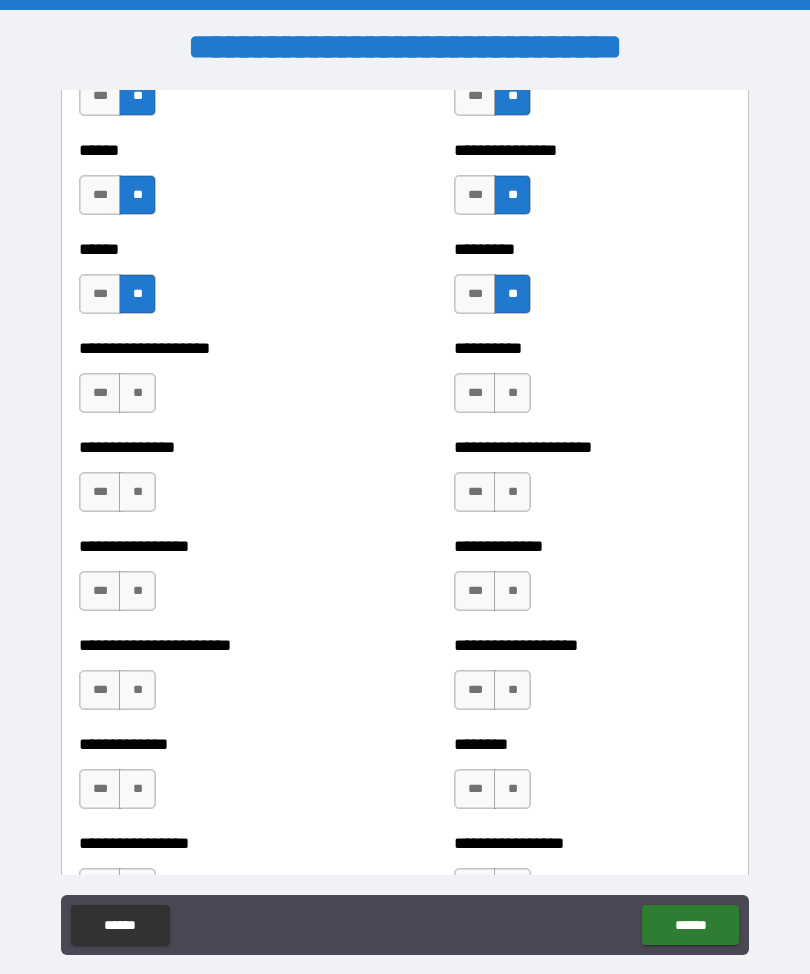 scroll, scrollTop: 3374, scrollLeft: 0, axis: vertical 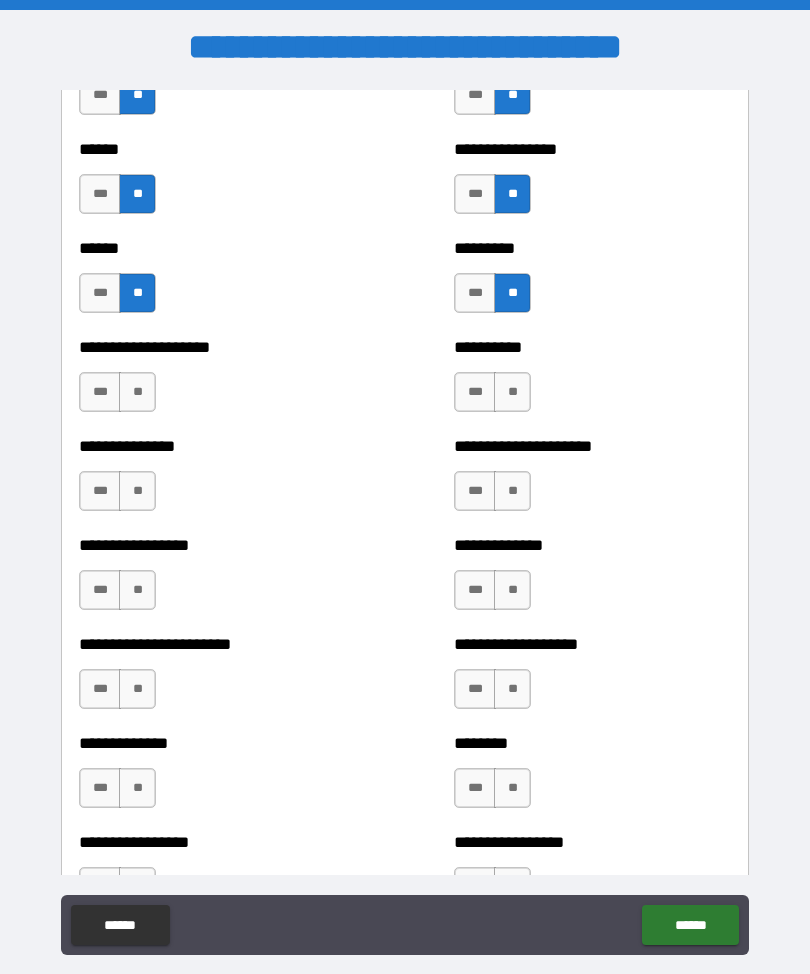 click on "***" at bounding box center [100, 392] 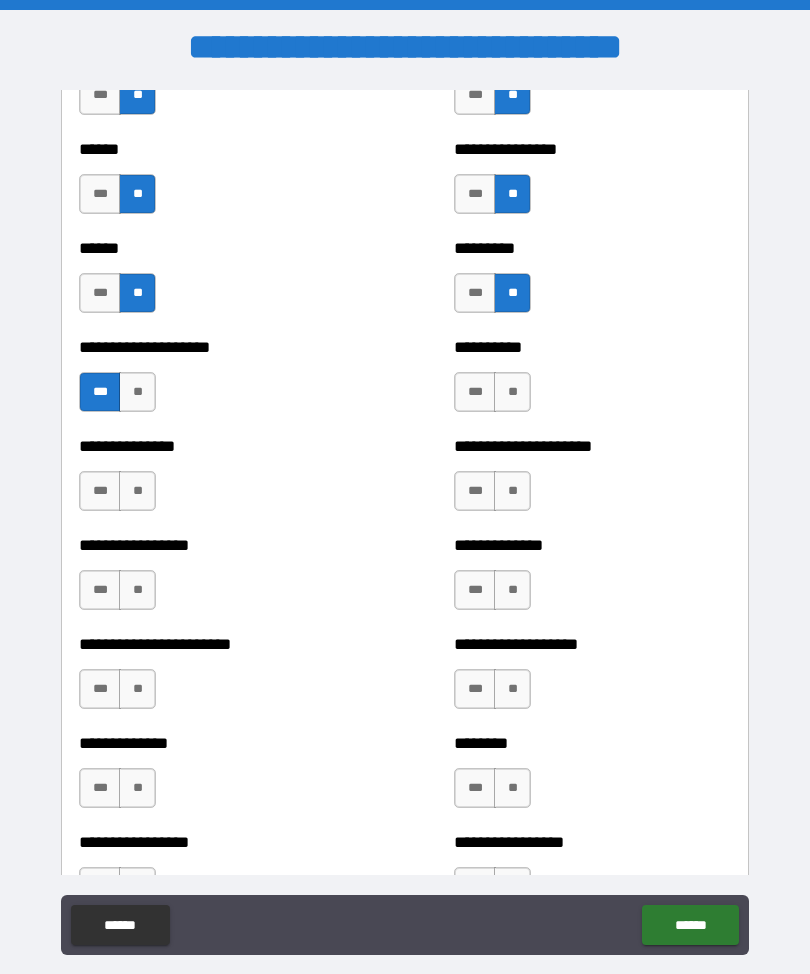 click on "**" at bounding box center (512, 392) 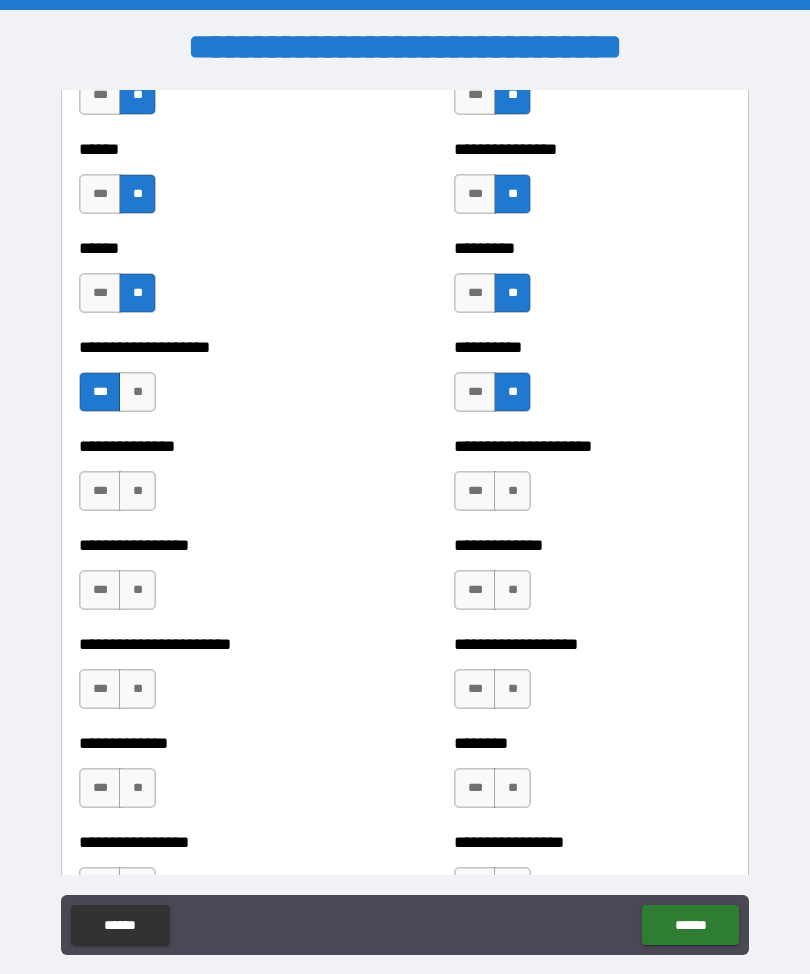 click on "**" at bounding box center (137, 491) 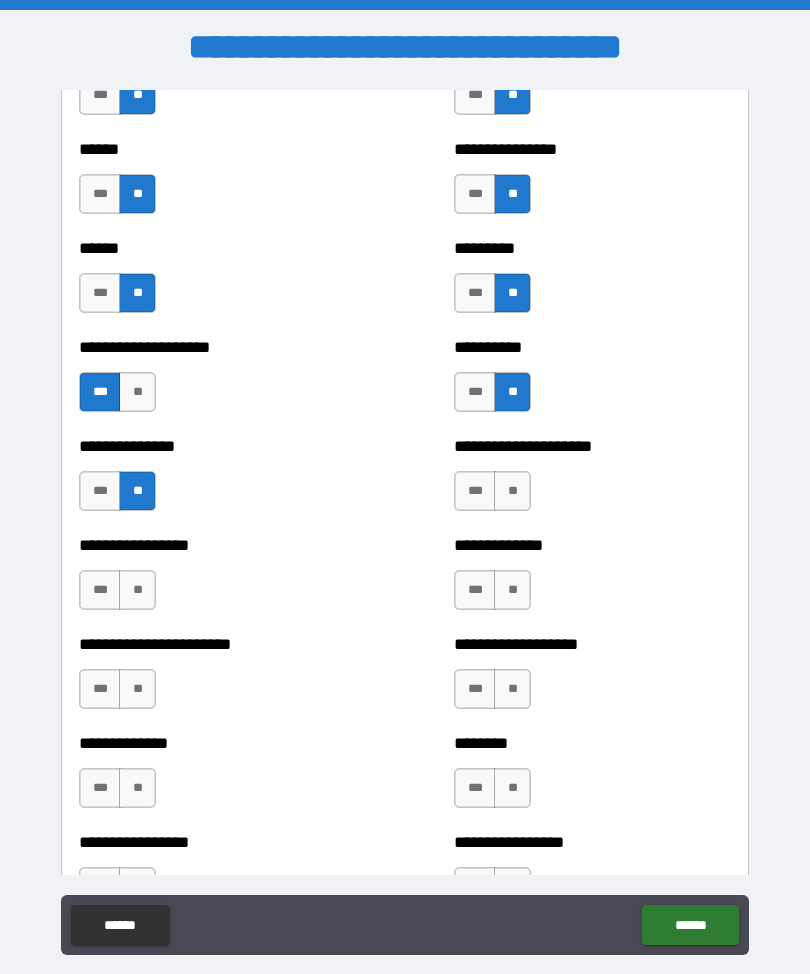 click on "**" at bounding box center (512, 491) 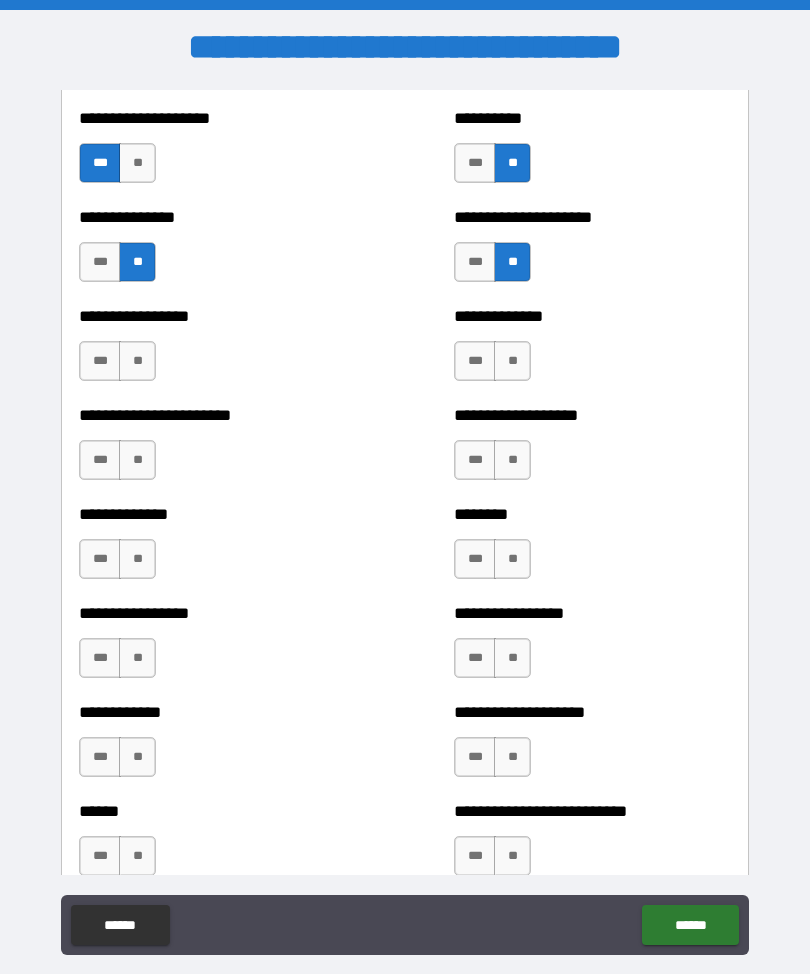 scroll, scrollTop: 3605, scrollLeft: 0, axis: vertical 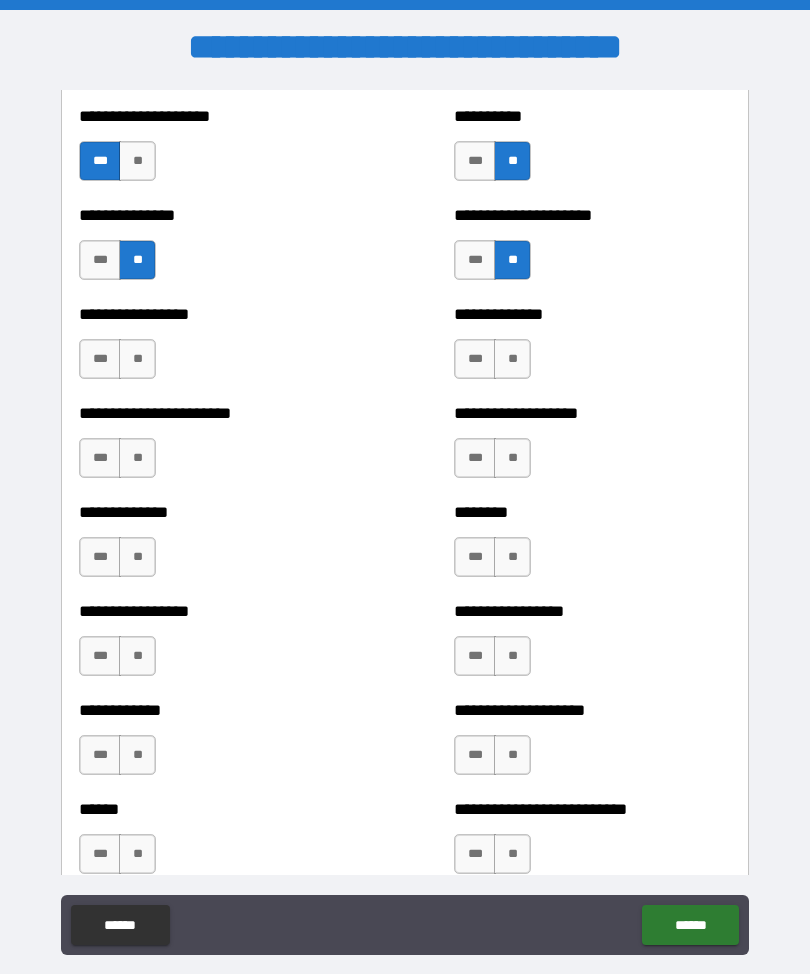 click on "**" at bounding box center [137, 359] 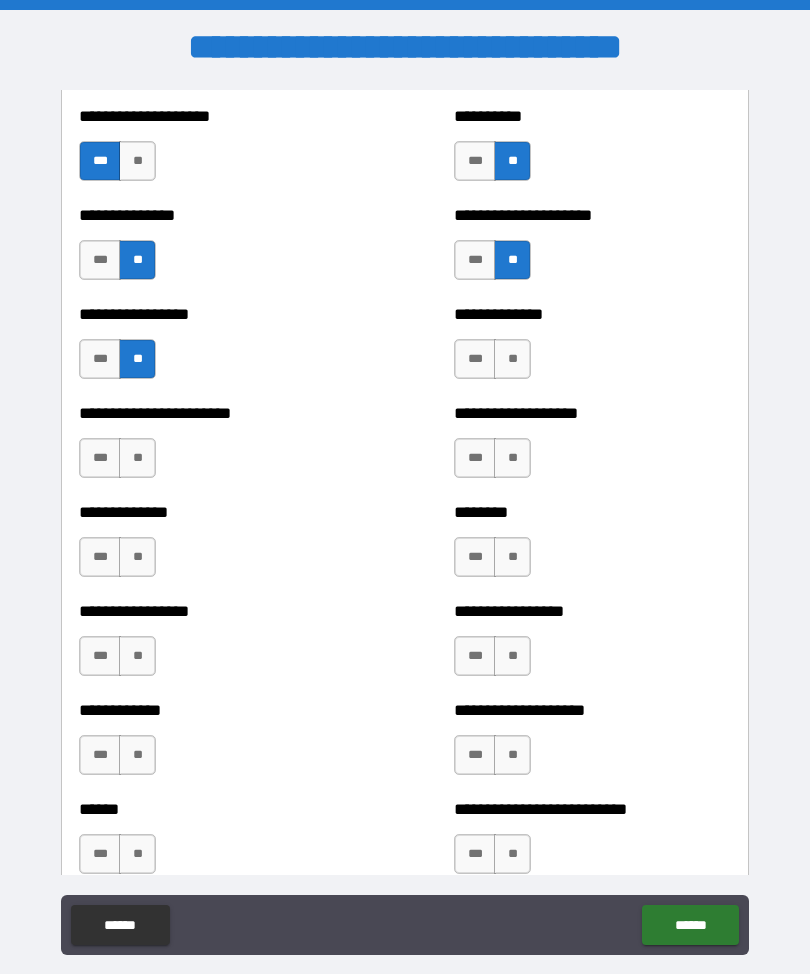 click on "**" at bounding box center (512, 359) 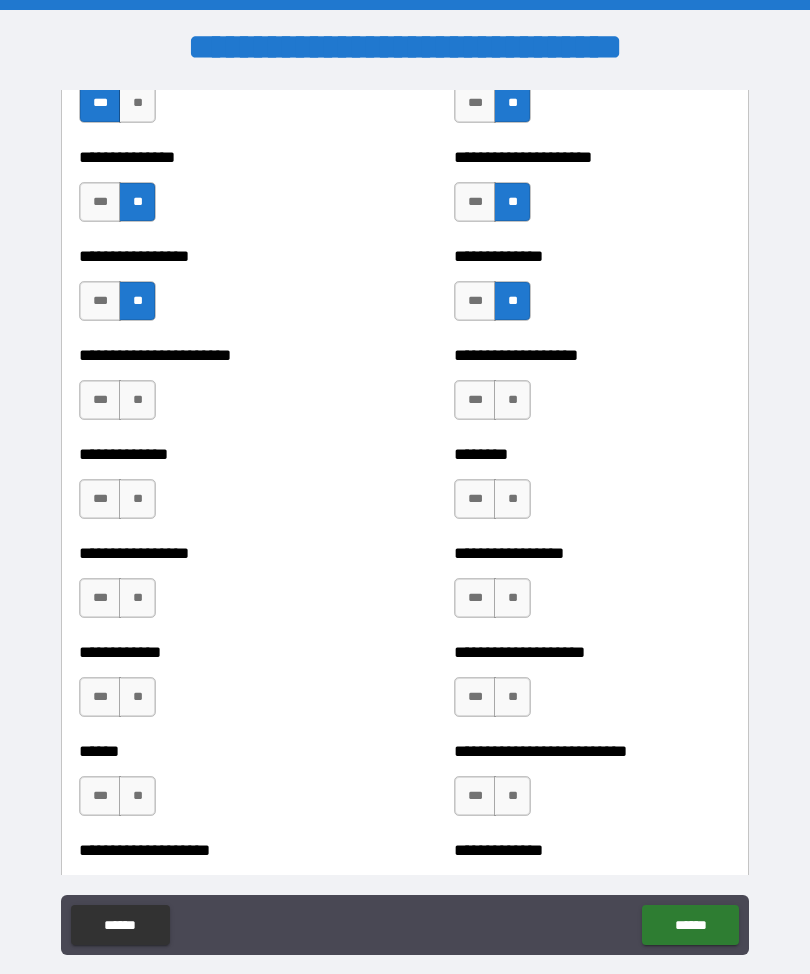 scroll, scrollTop: 3664, scrollLeft: 0, axis: vertical 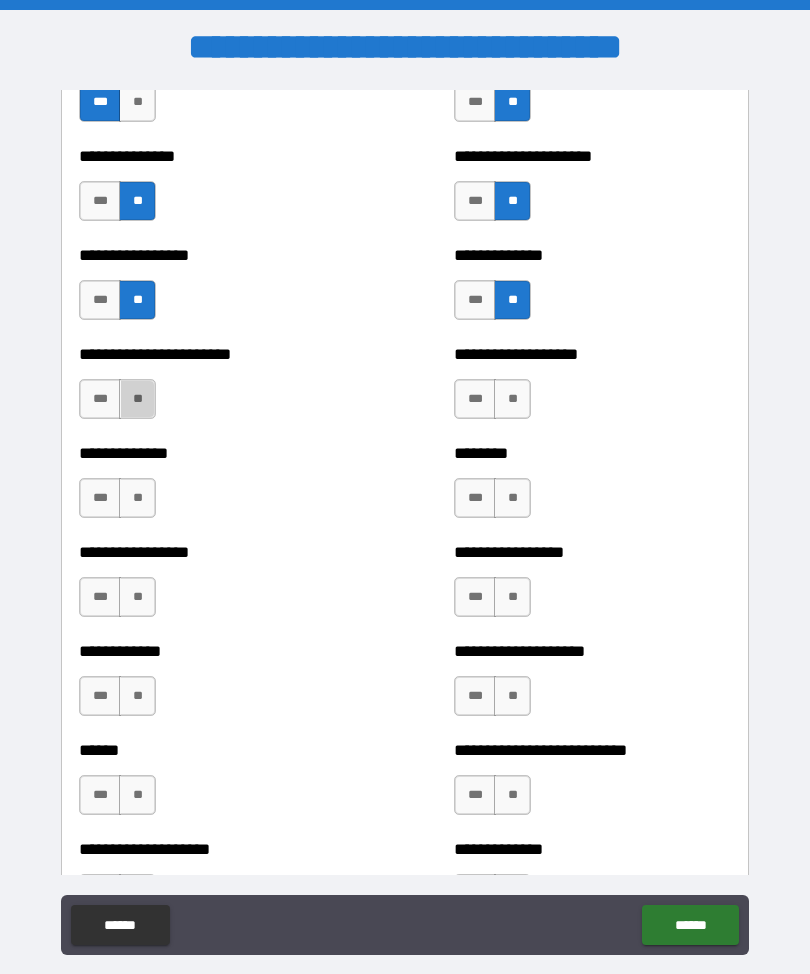 click on "**" at bounding box center (137, 399) 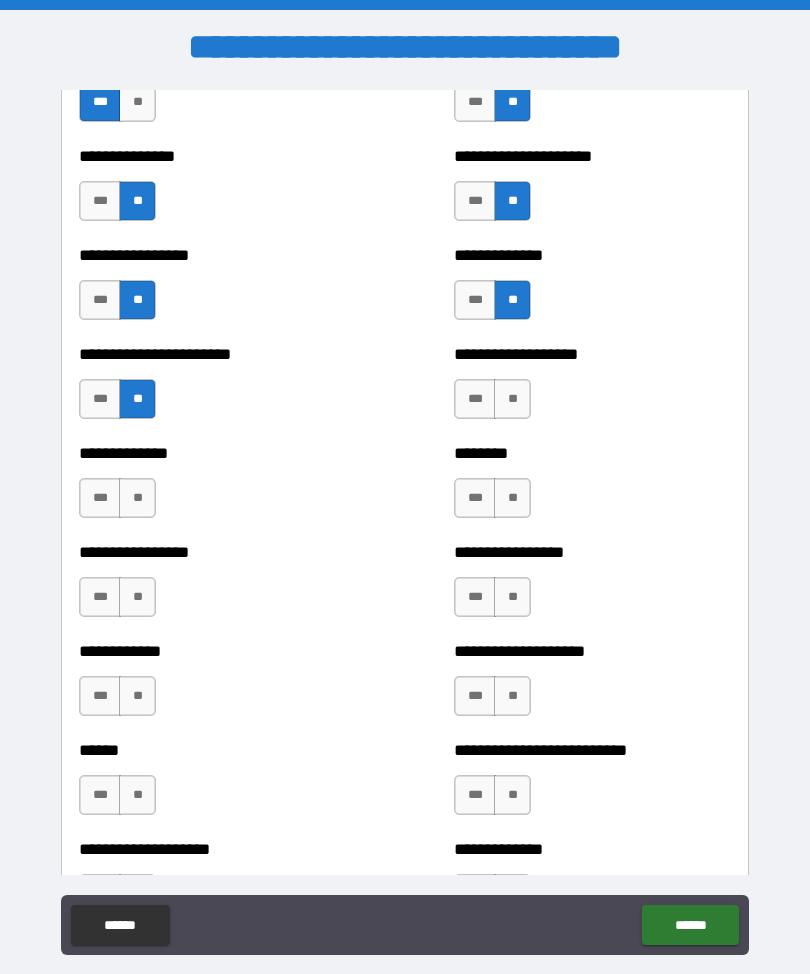 click on "**" at bounding box center [512, 399] 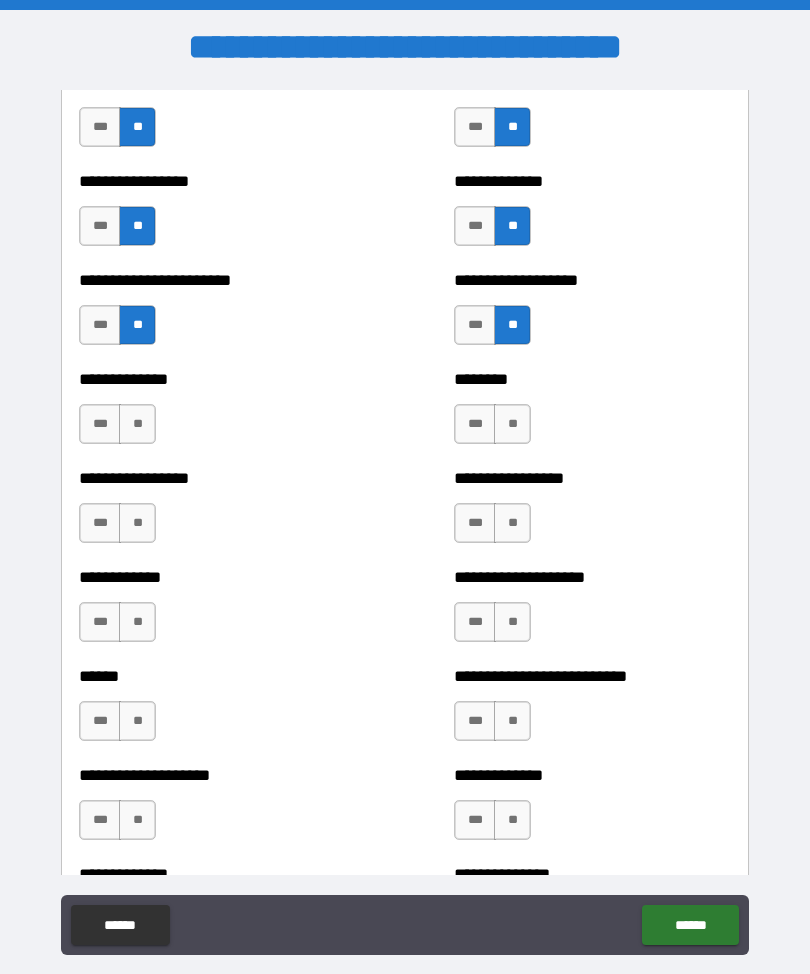 scroll, scrollTop: 3740, scrollLeft: 0, axis: vertical 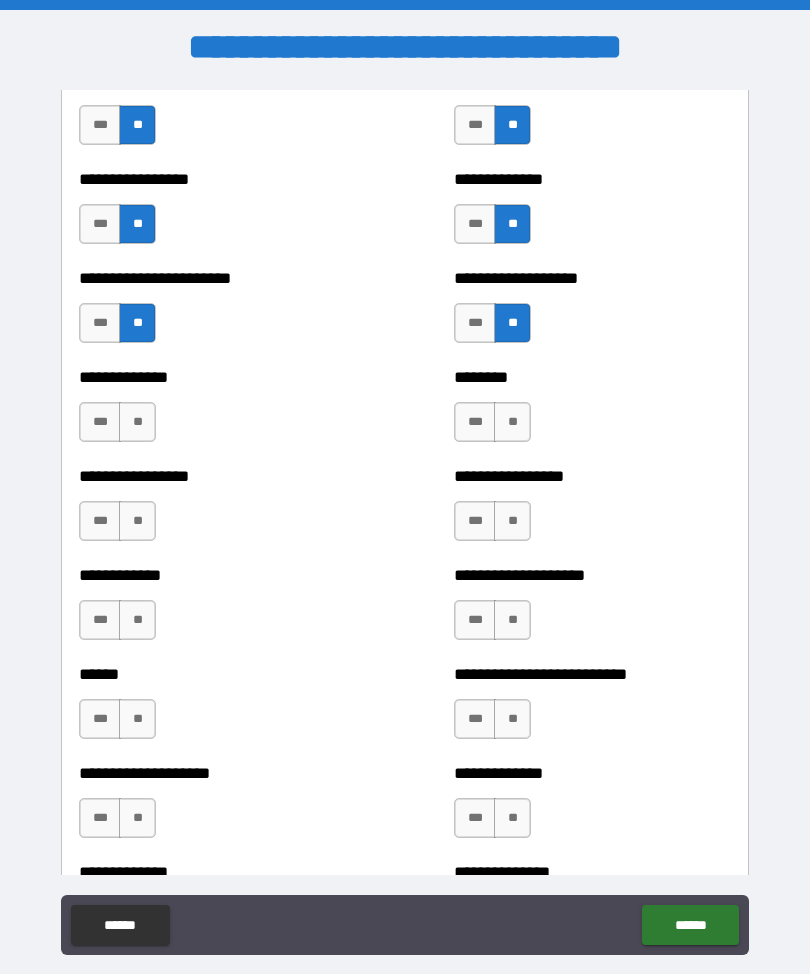 click on "**" at bounding box center [137, 422] 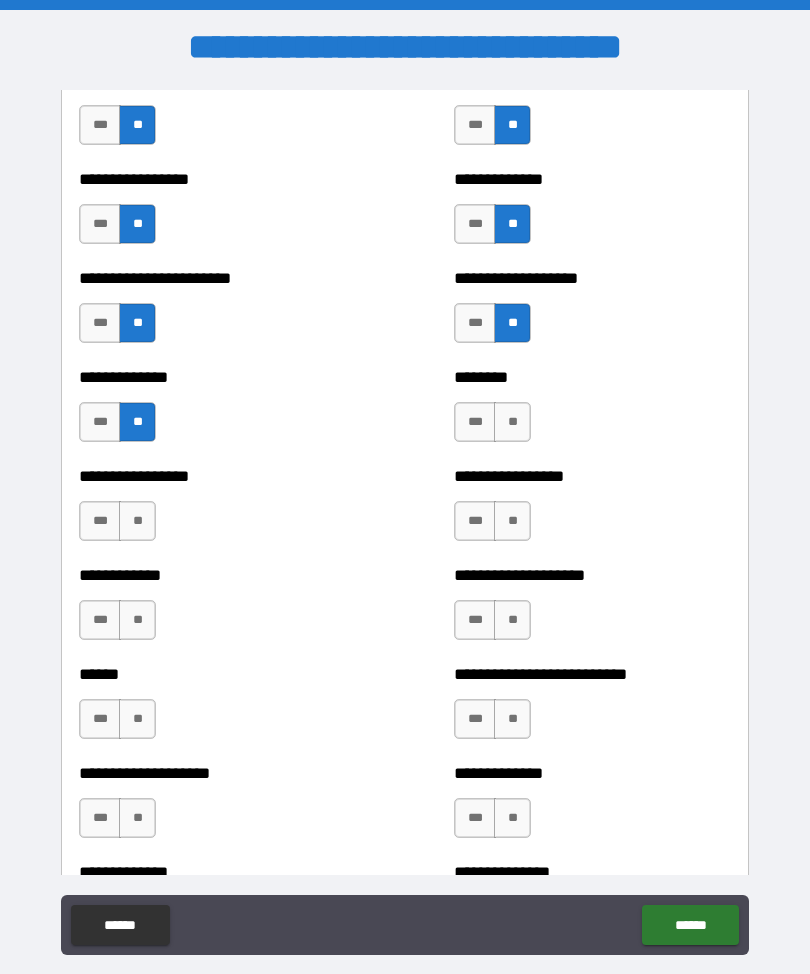 click on "**" at bounding box center (512, 422) 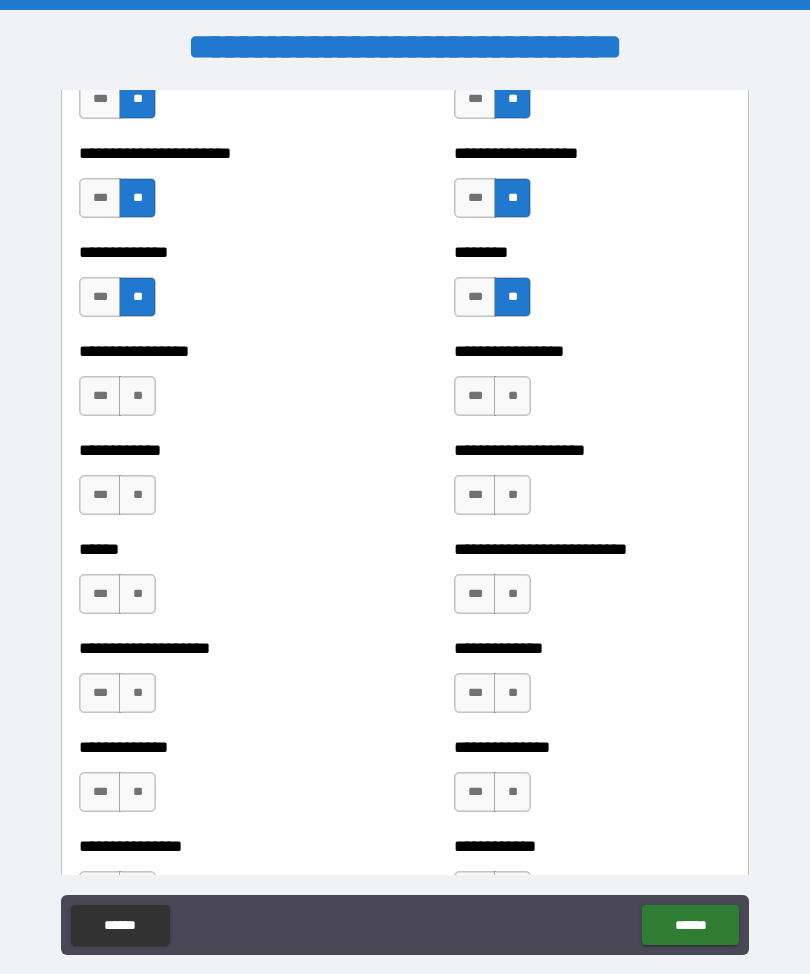 scroll, scrollTop: 3866, scrollLeft: 0, axis: vertical 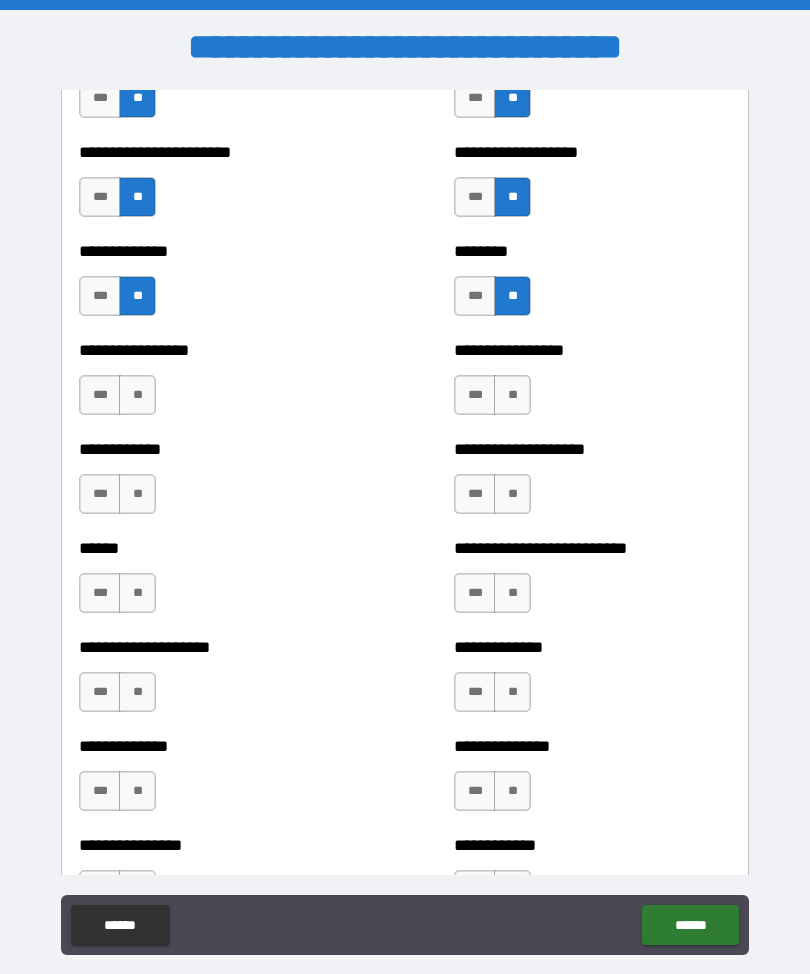 click on "**" at bounding box center [512, 395] 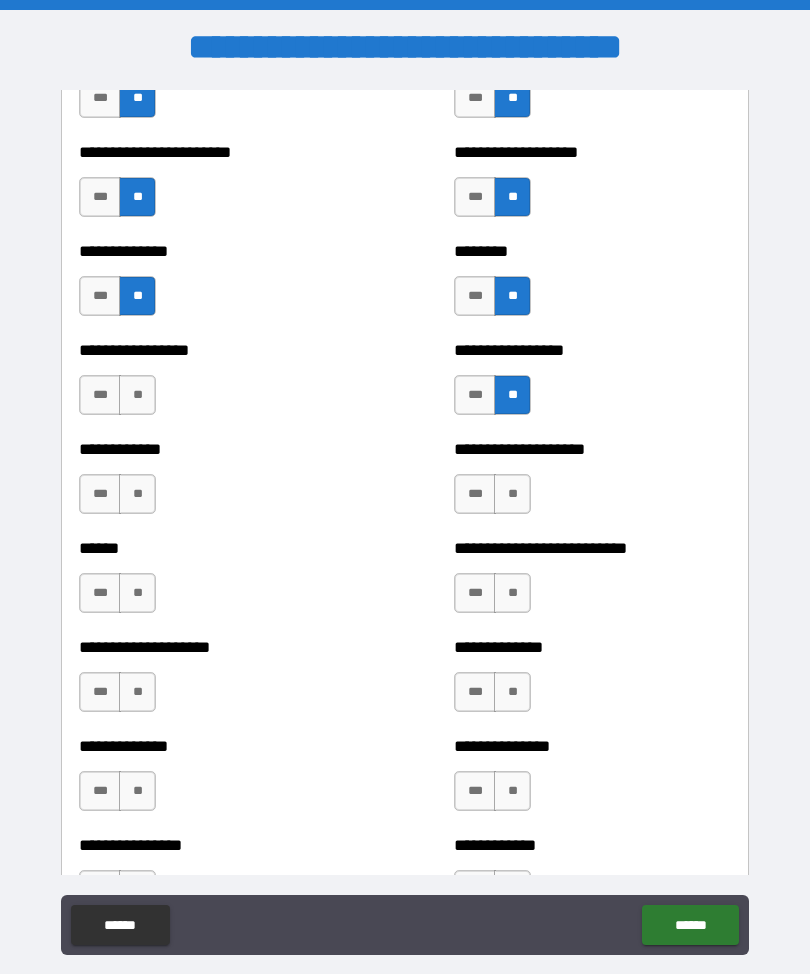 click on "**" at bounding box center (137, 395) 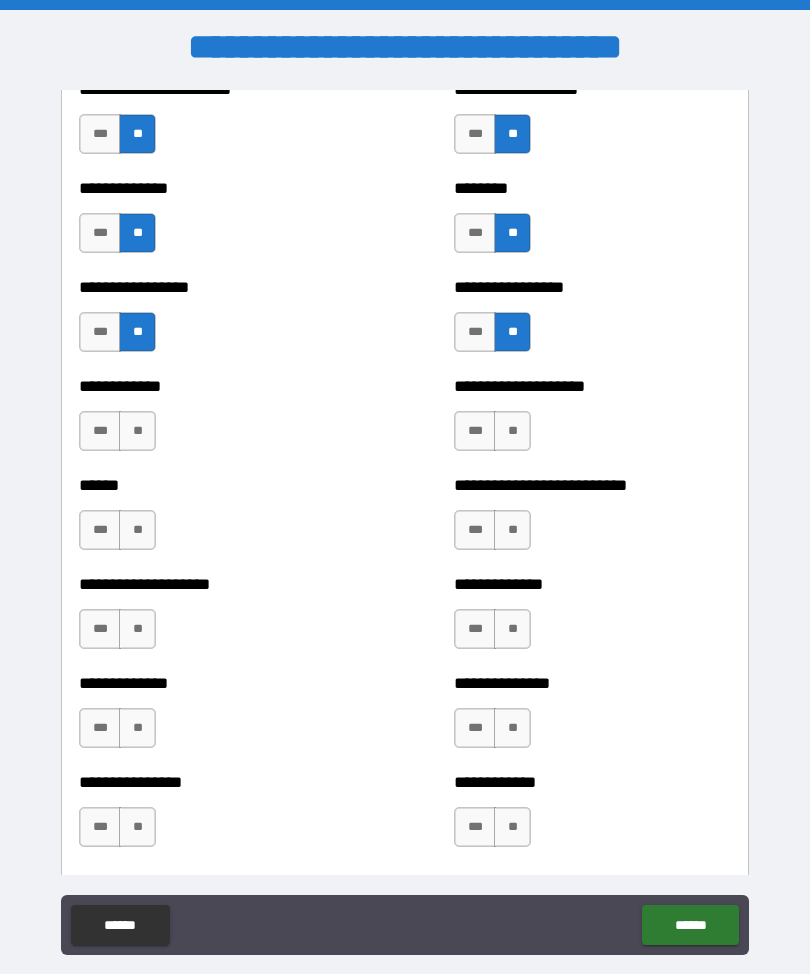 scroll, scrollTop: 3930, scrollLeft: 0, axis: vertical 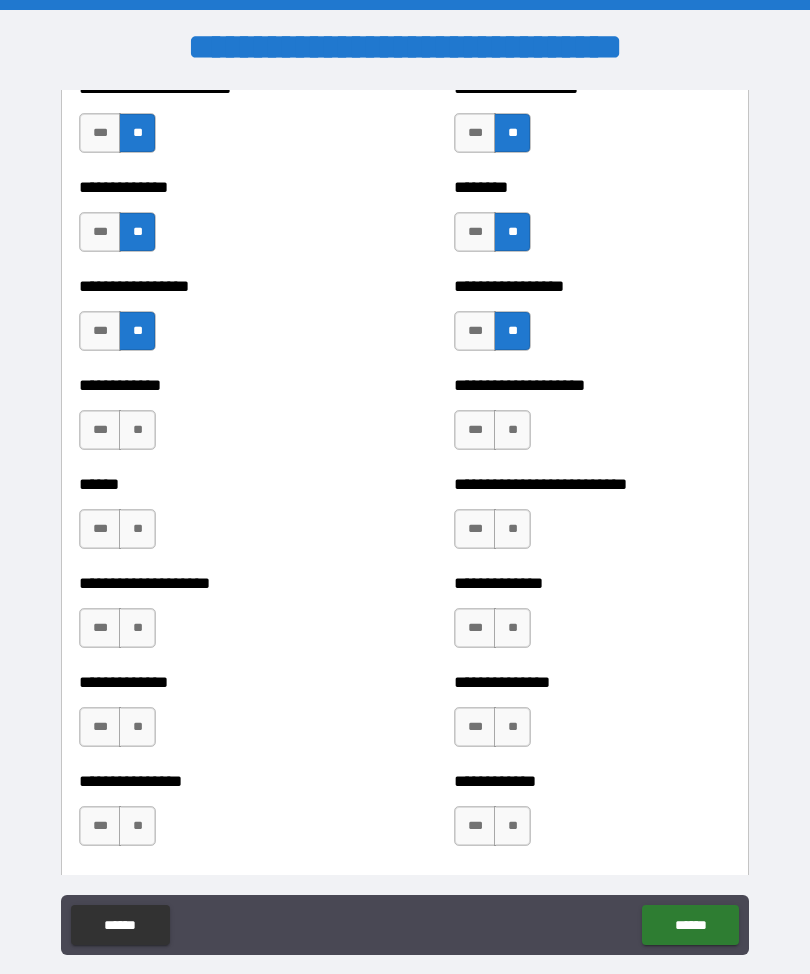 click on "**" at bounding box center [512, 430] 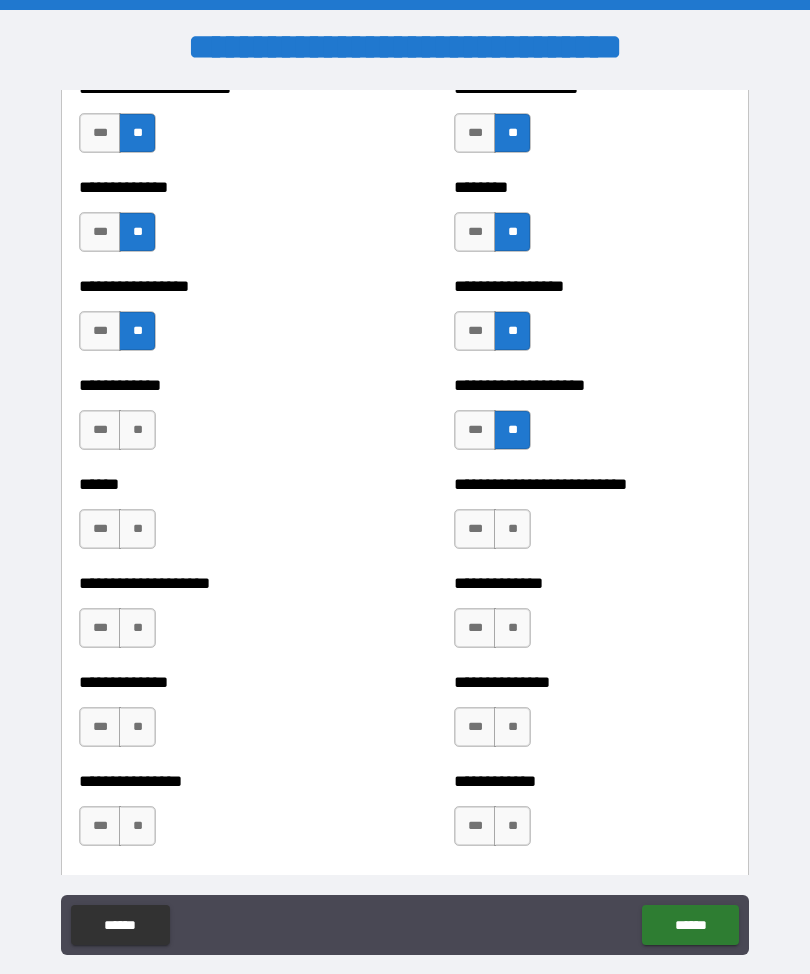 click on "**" at bounding box center (137, 430) 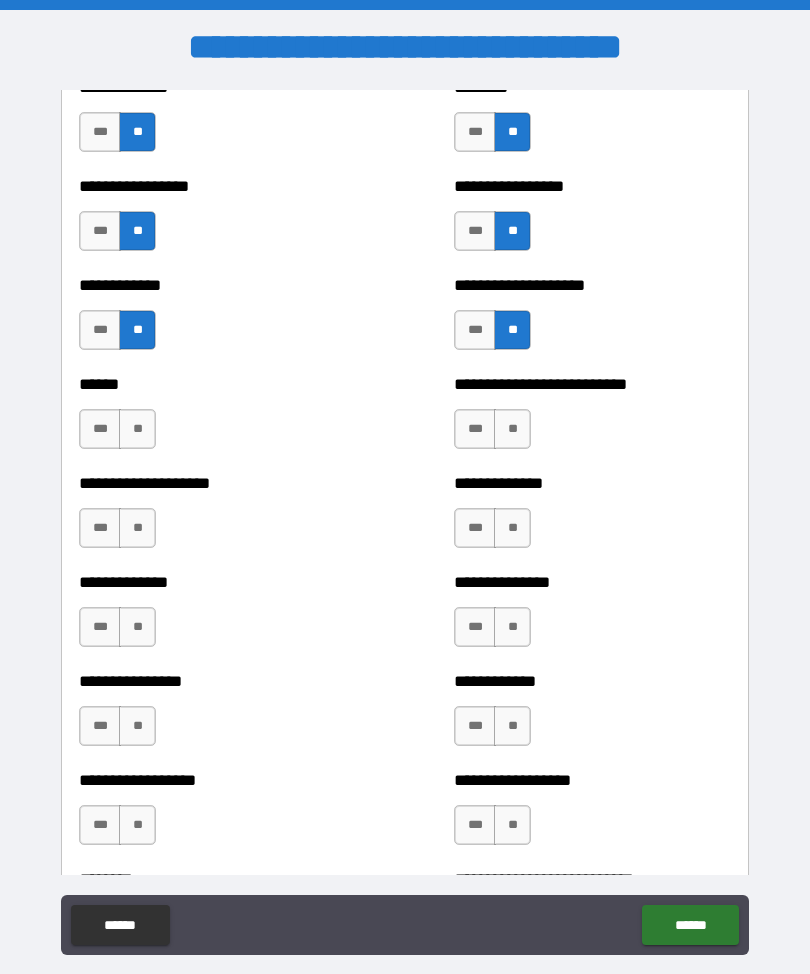 scroll, scrollTop: 4032, scrollLeft: 0, axis: vertical 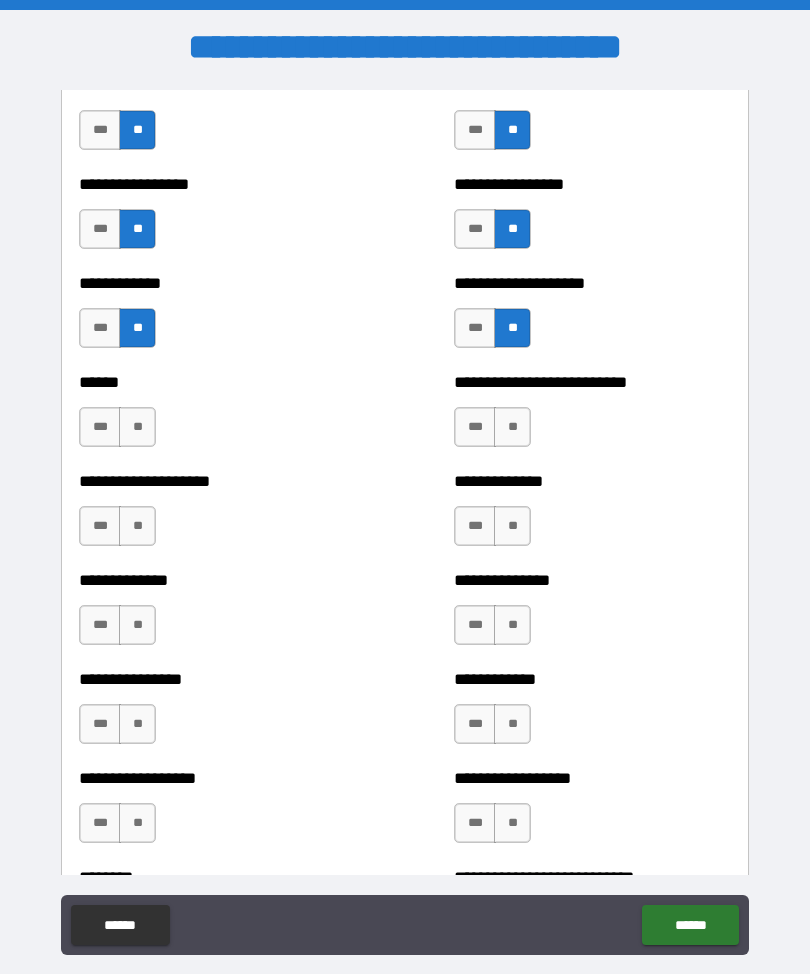 click on "**" at bounding box center [137, 427] 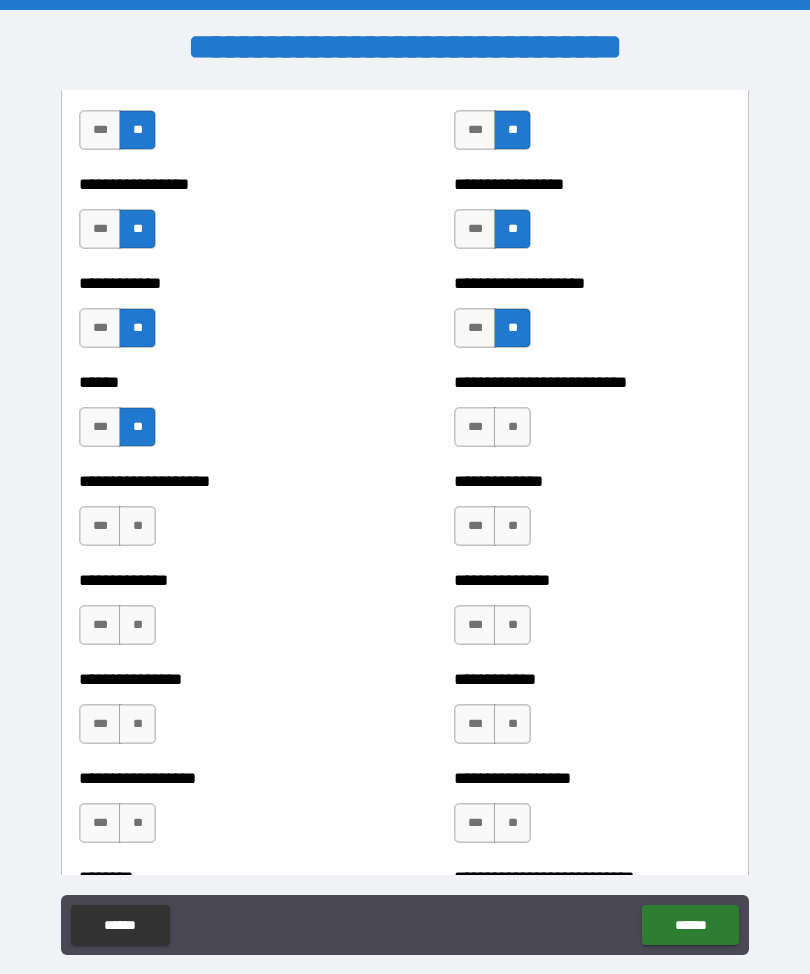 click on "**" at bounding box center (512, 427) 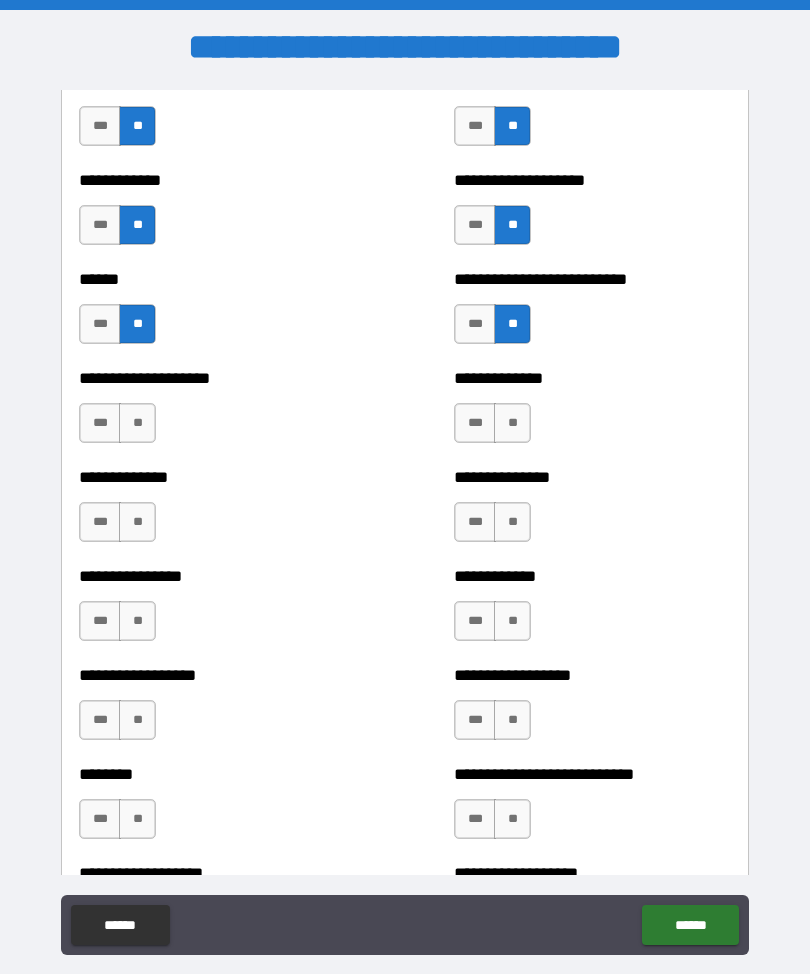 scroll, scrollTop: 4137, scrollLeft: 0, axis: vertical 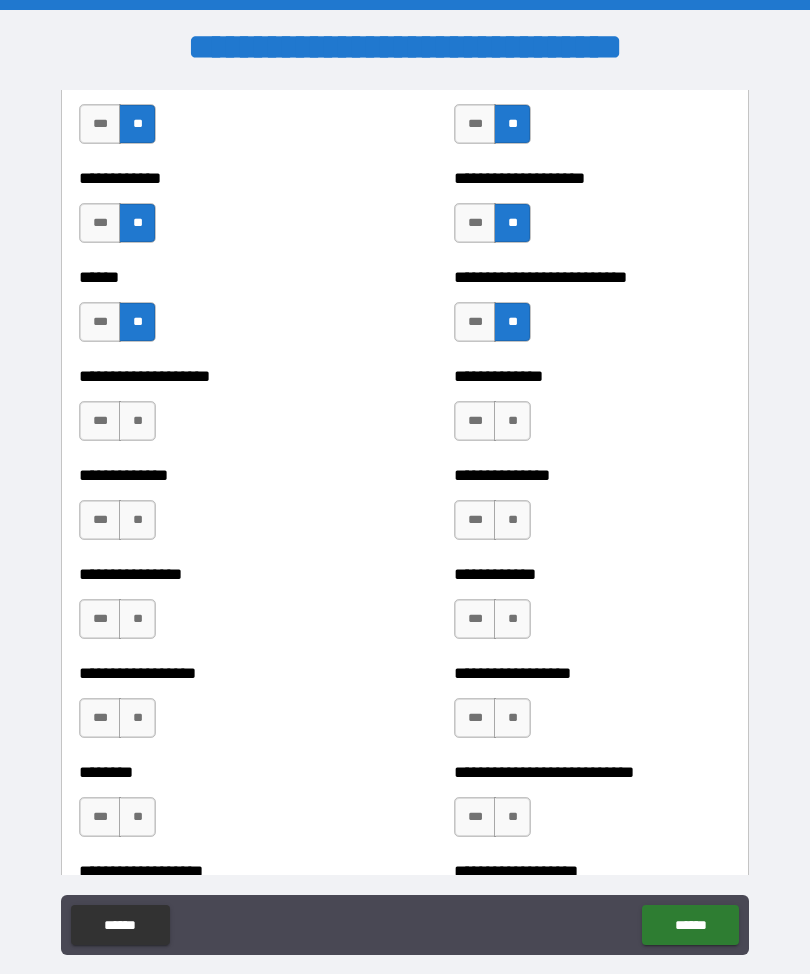 click on "**" at bounding box center (137, 421) 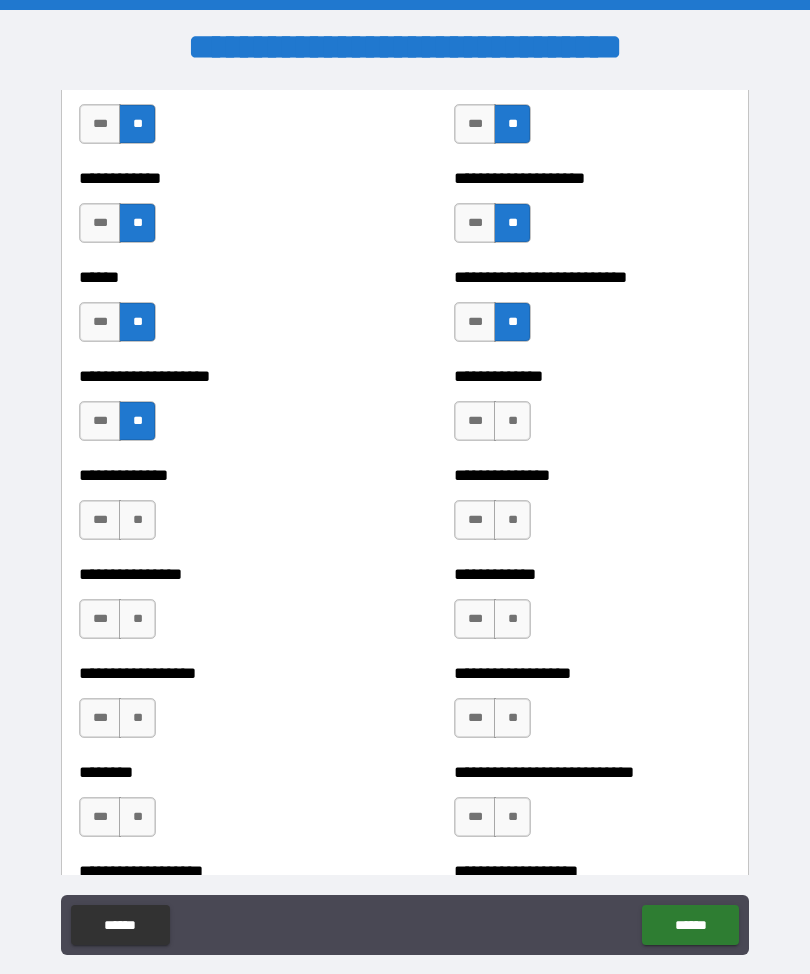 click on "**" at bounding box center (512, 421) 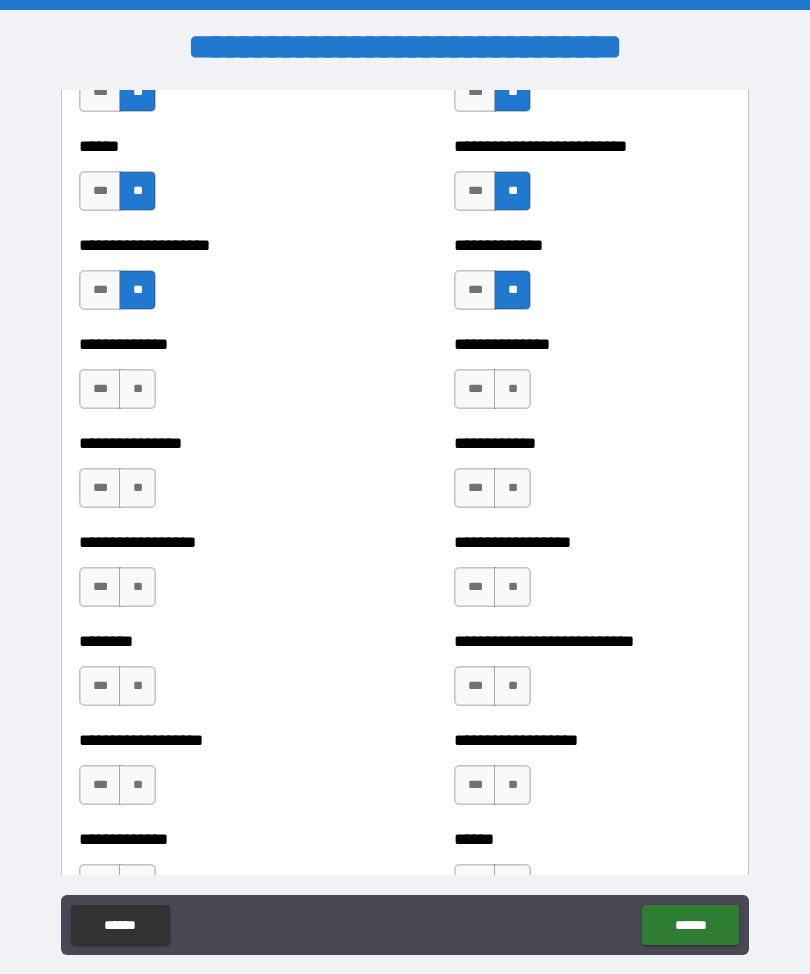 scroll, scrollTop: 4269, scrollLeft: 0, axis: vertical 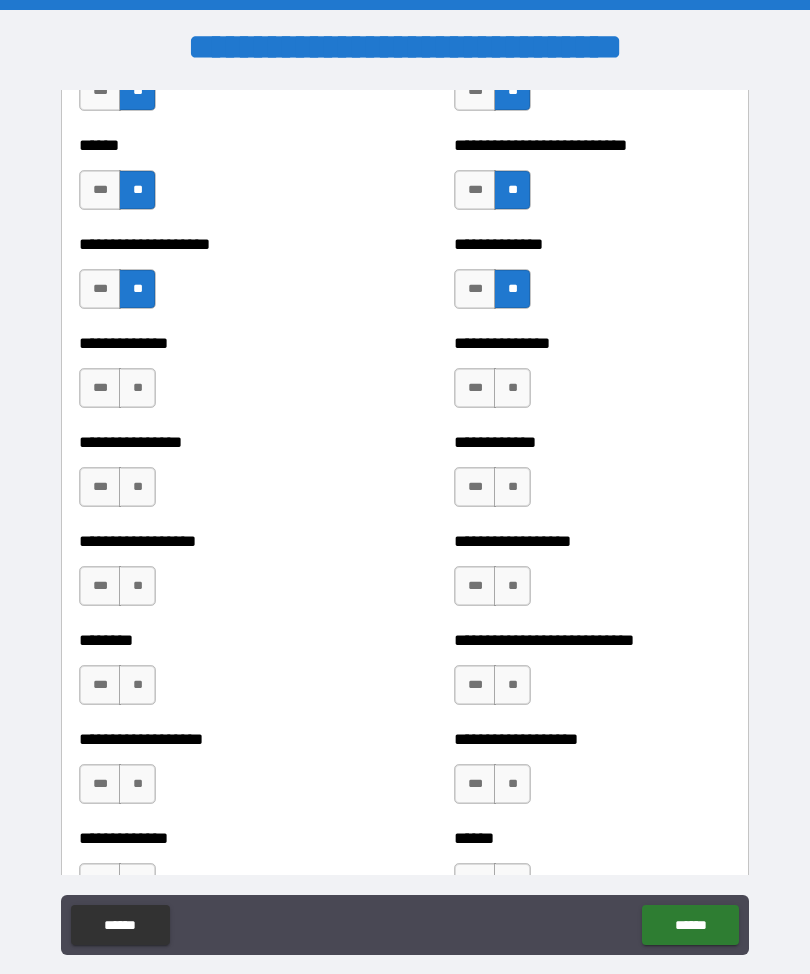 click on "**" at bounding box center [137, 388] 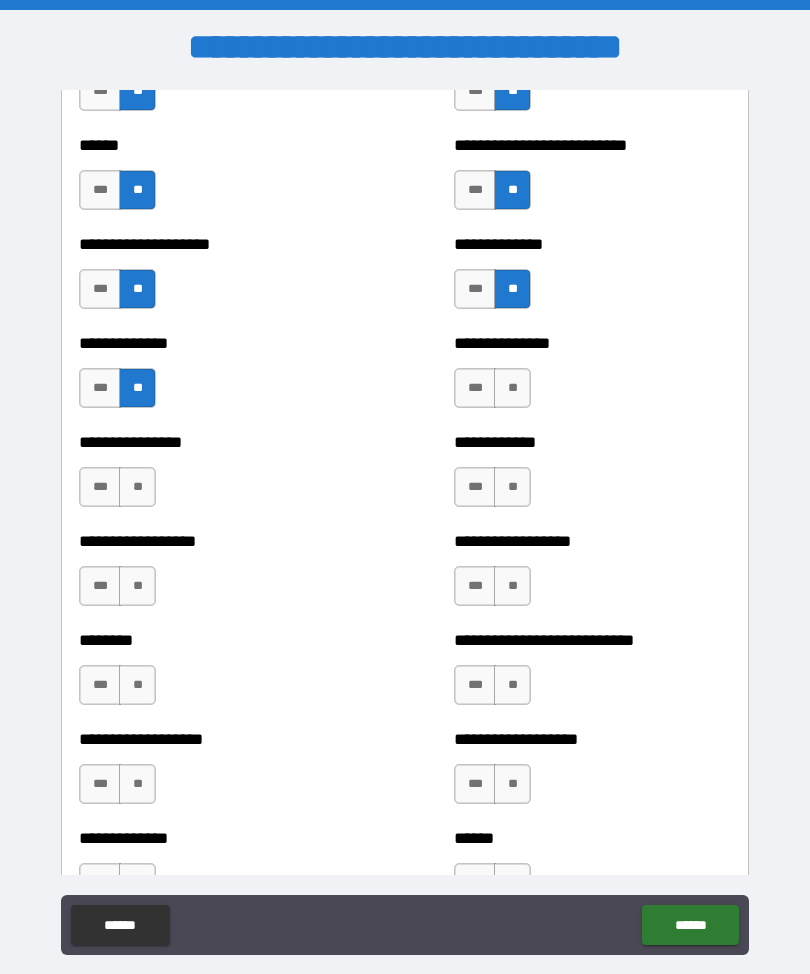 click on "**" at bounding box center (512, 388) 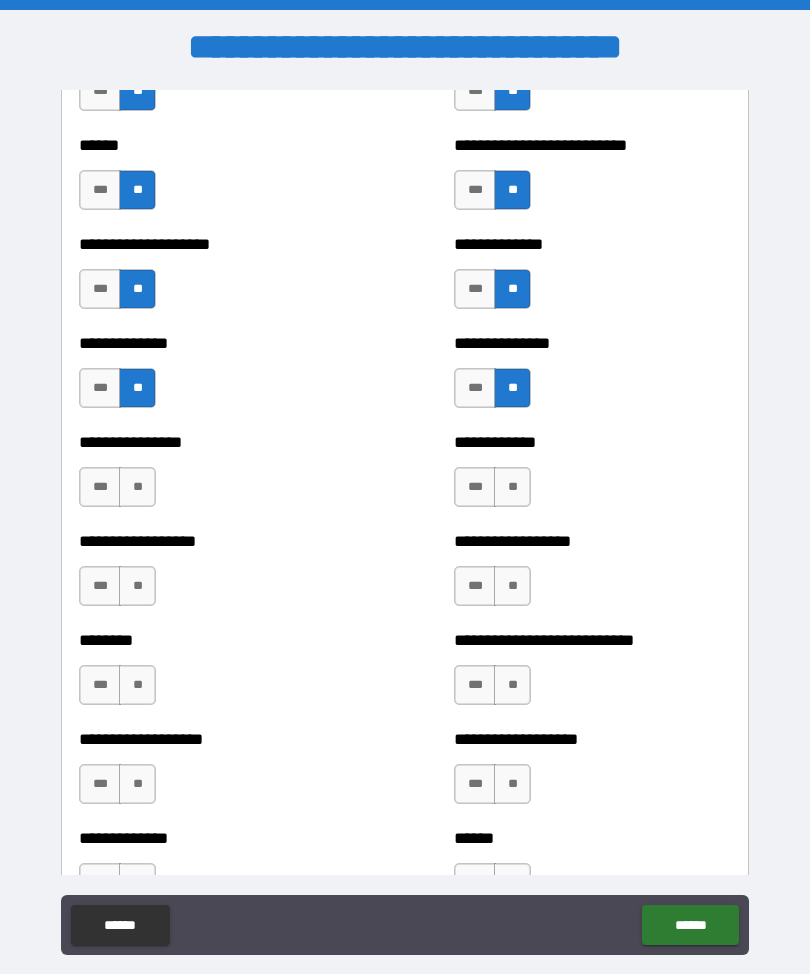 click on "**" at bounding box center [137, 487] 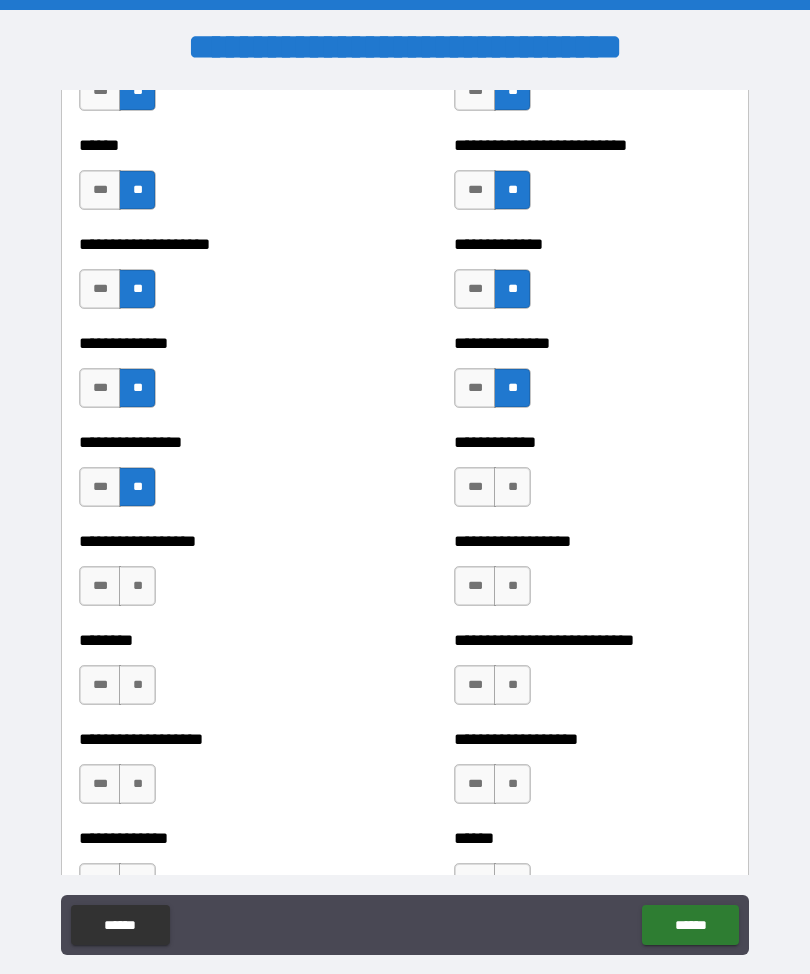 click on "**" at bounding box center [512, 487] 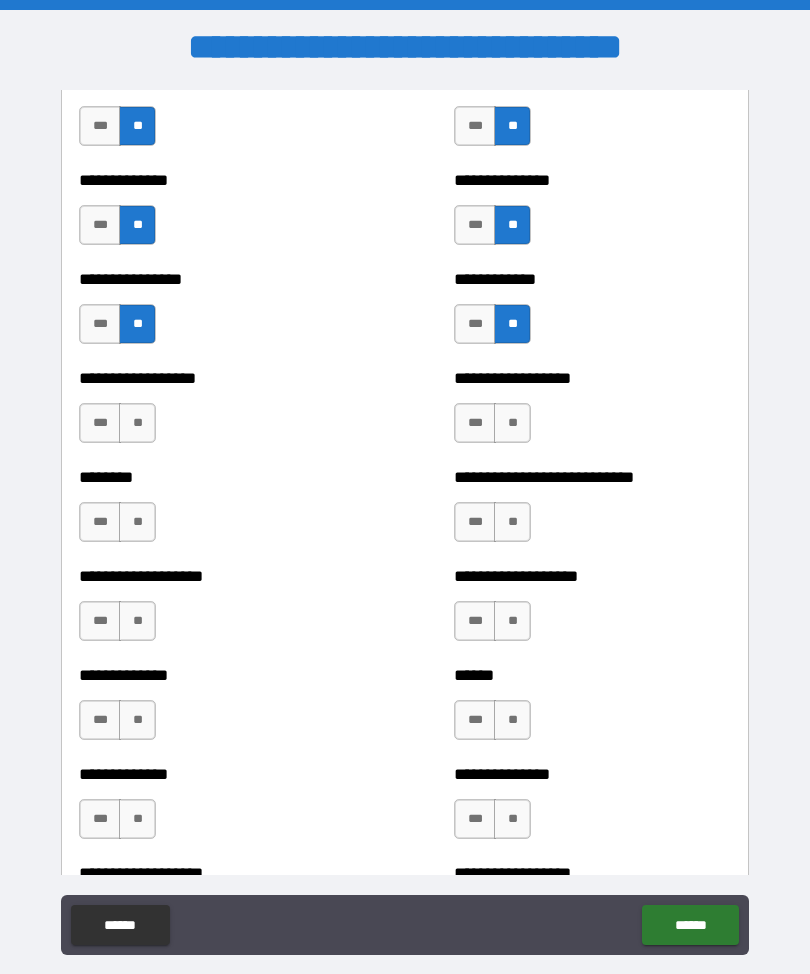scroll, scrollTop: 4455, scrollLeft: 0, axis: vertical 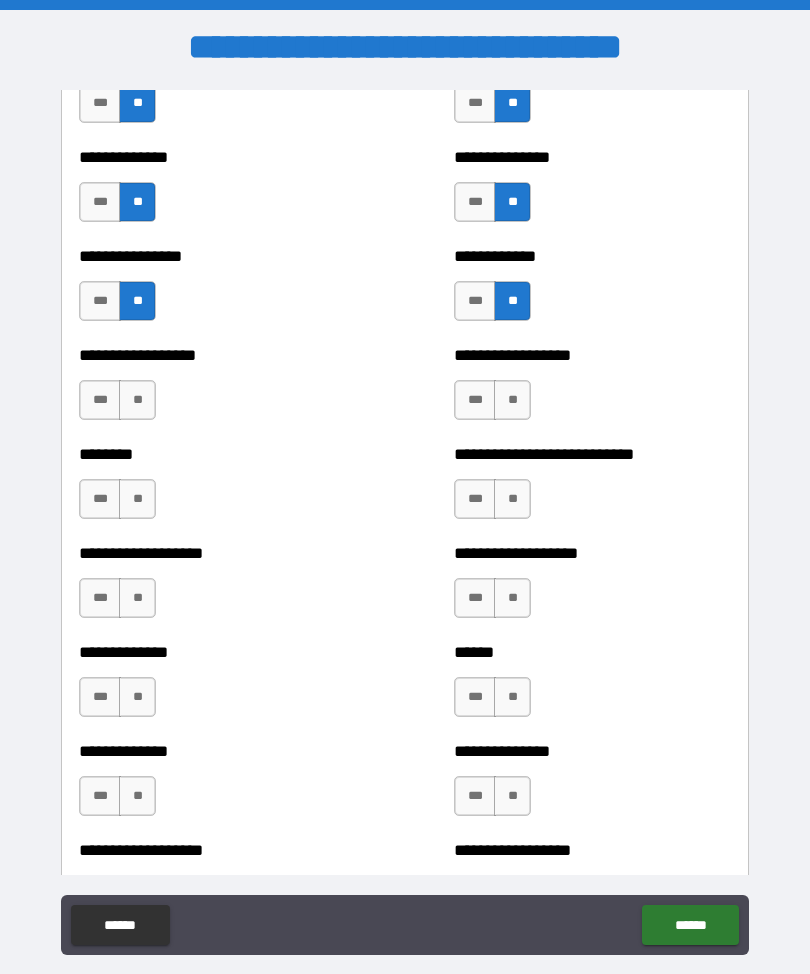 click on "**" at bounding box center [137, 400] 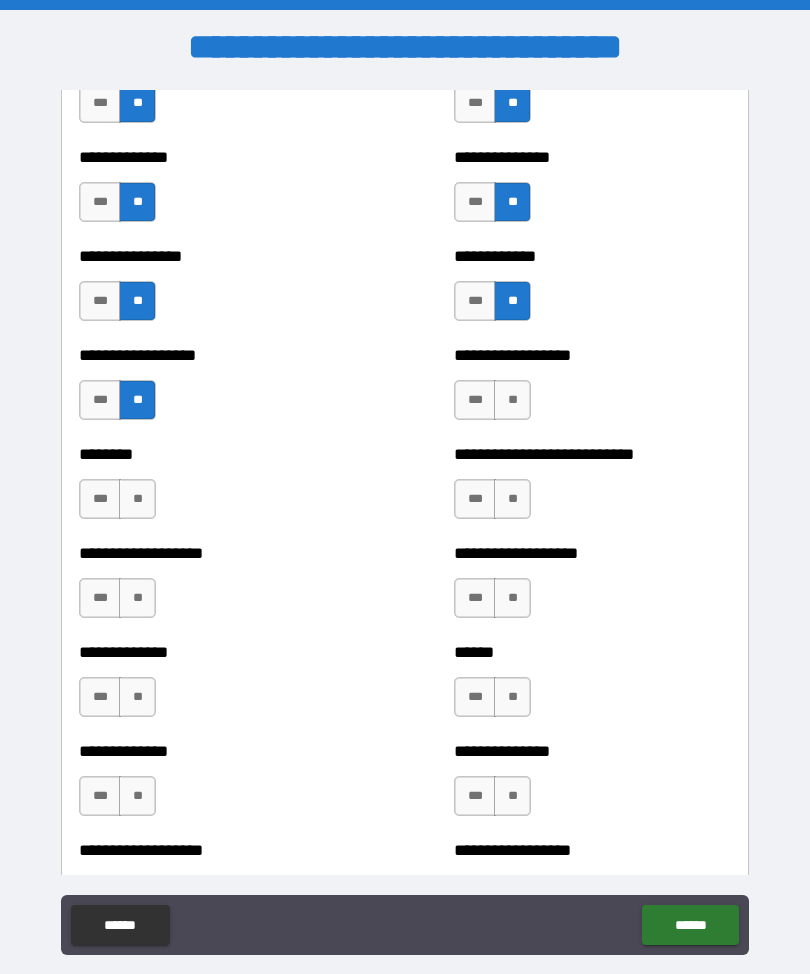 click on "**" at bounding box center [512, 400] 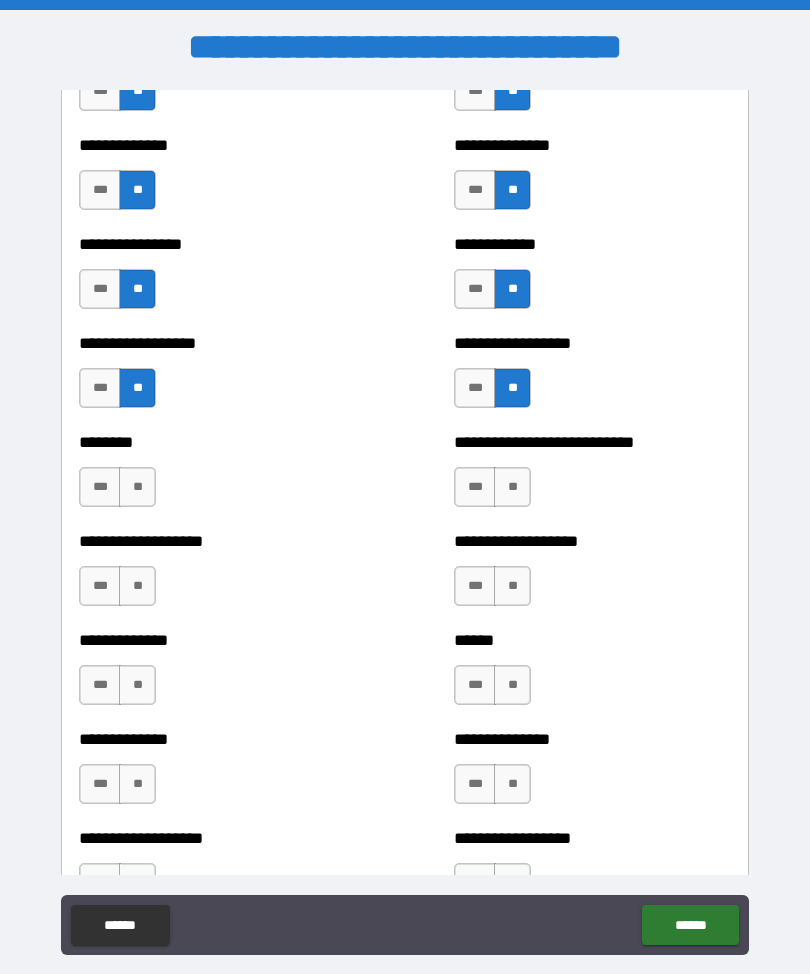scroll, scrollTop: 4468, scrollLeft: 0, axis: vertical 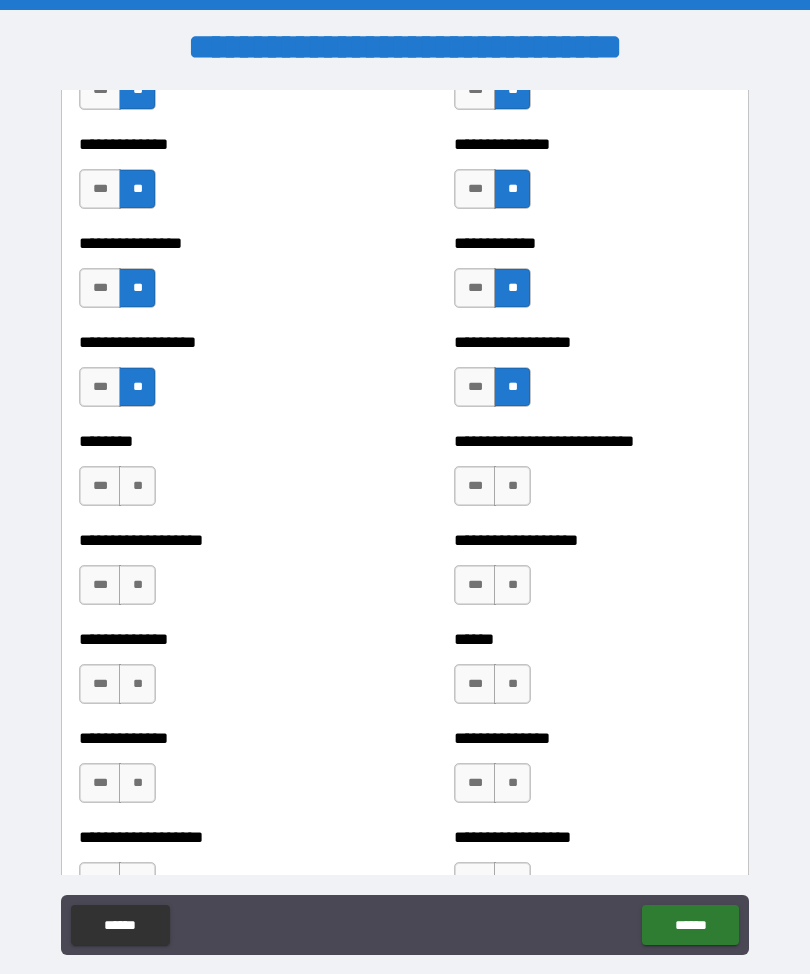 click on "***" at bounding box center [100, 387] 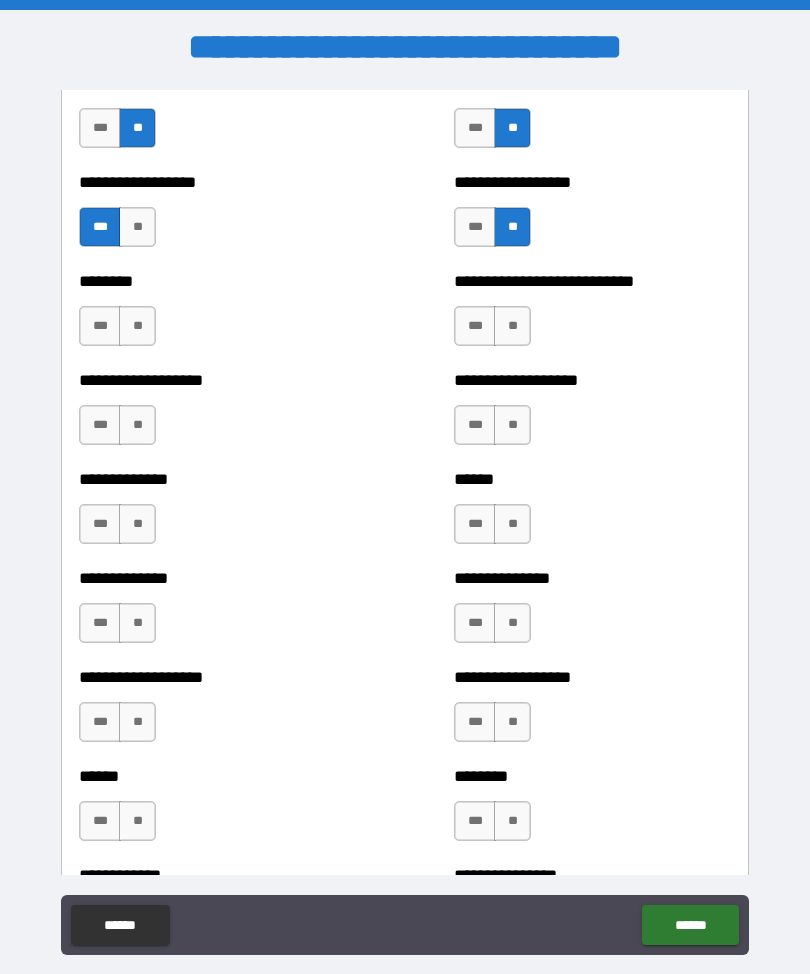 scroll, scrollTop: 4632, scrollLeft: 0, axis: vertical 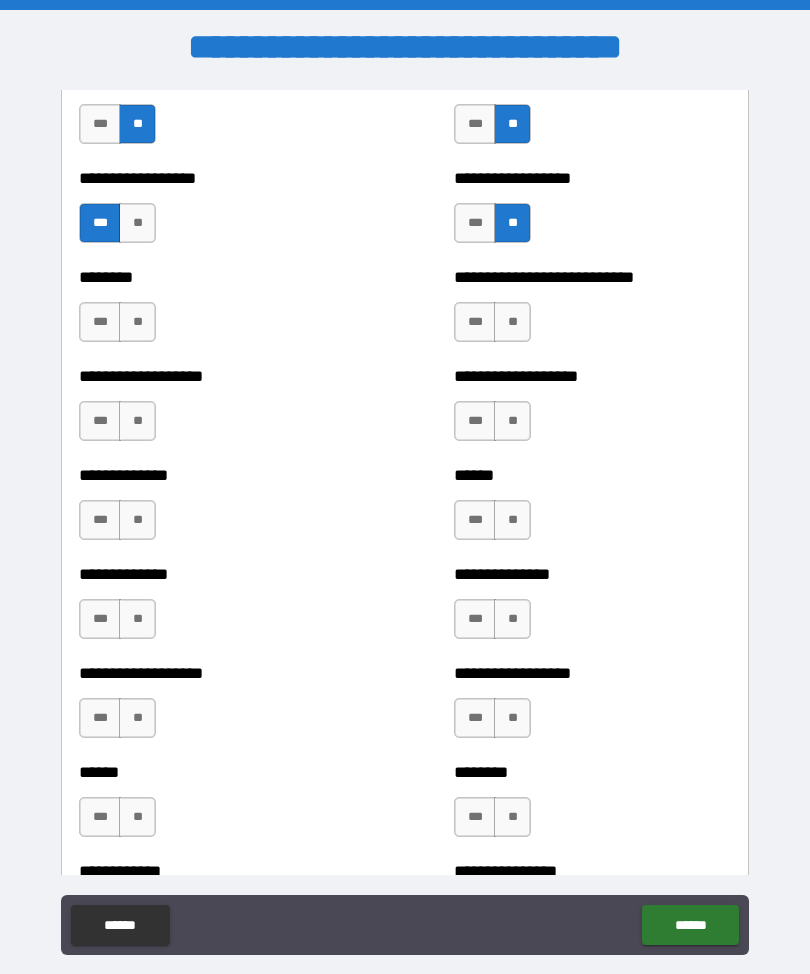 click on "**" at bounding box center (137, 322) 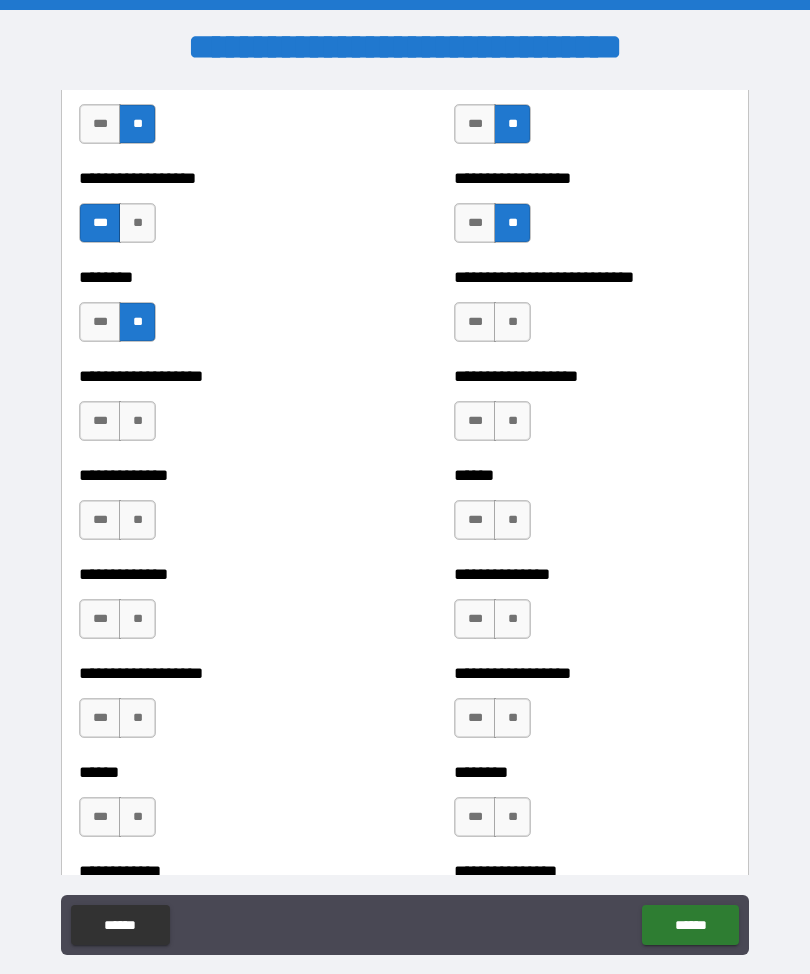 click on "**" at bounding box center [512, 322] 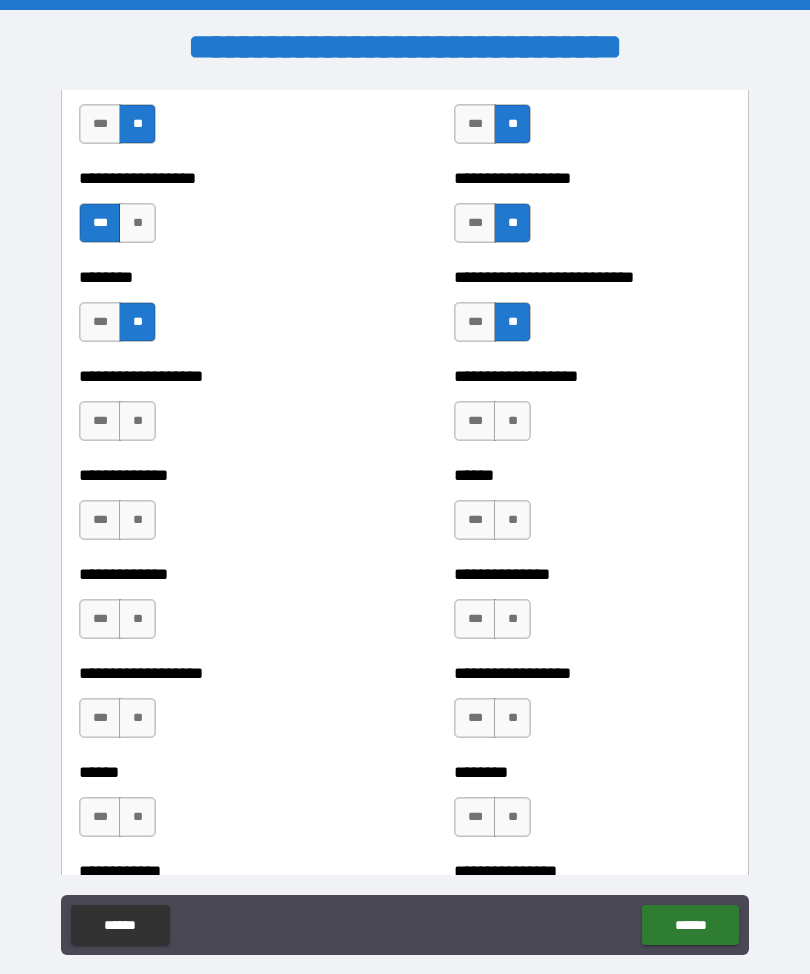 click on "**" at bounding box center (137, 421) 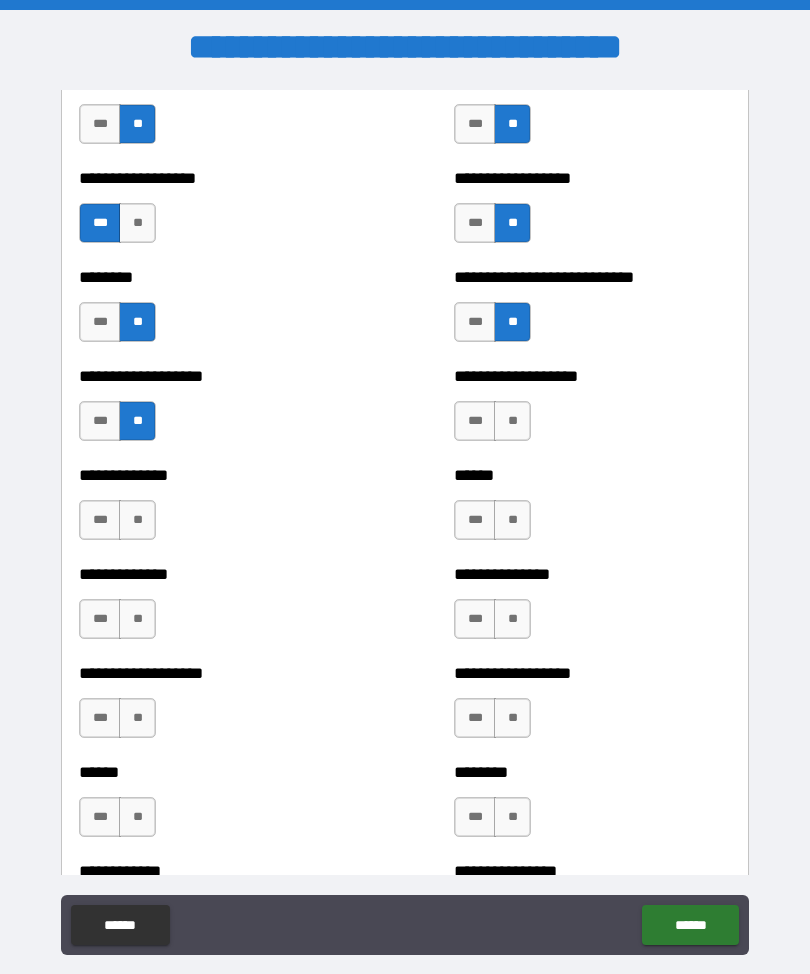 click on "**" at bounding box center [512, 421] 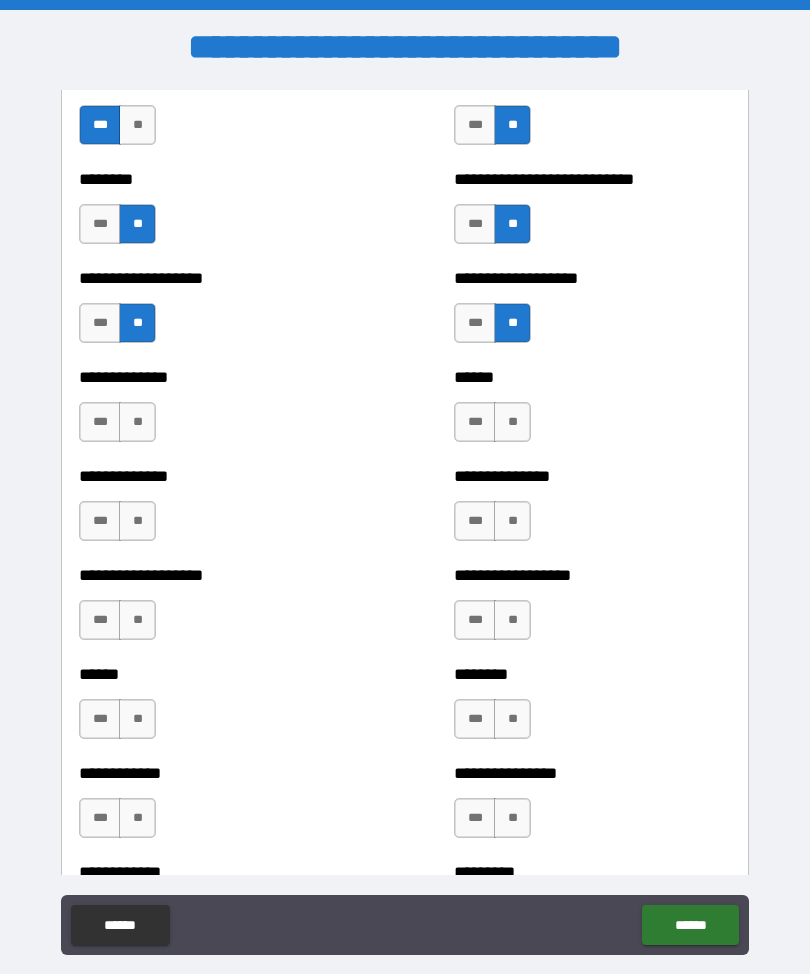 scroll, scrollTop: 4731, scrollLeft: 0, axis: vertical 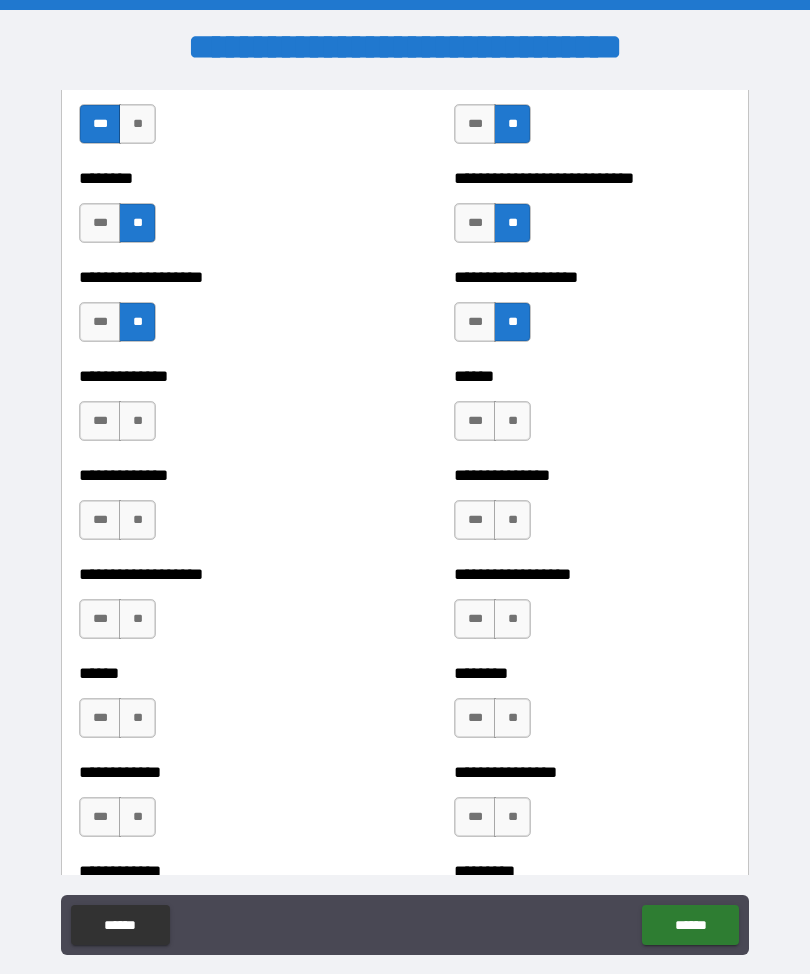 click on "**" at bounding box center (137, 421) 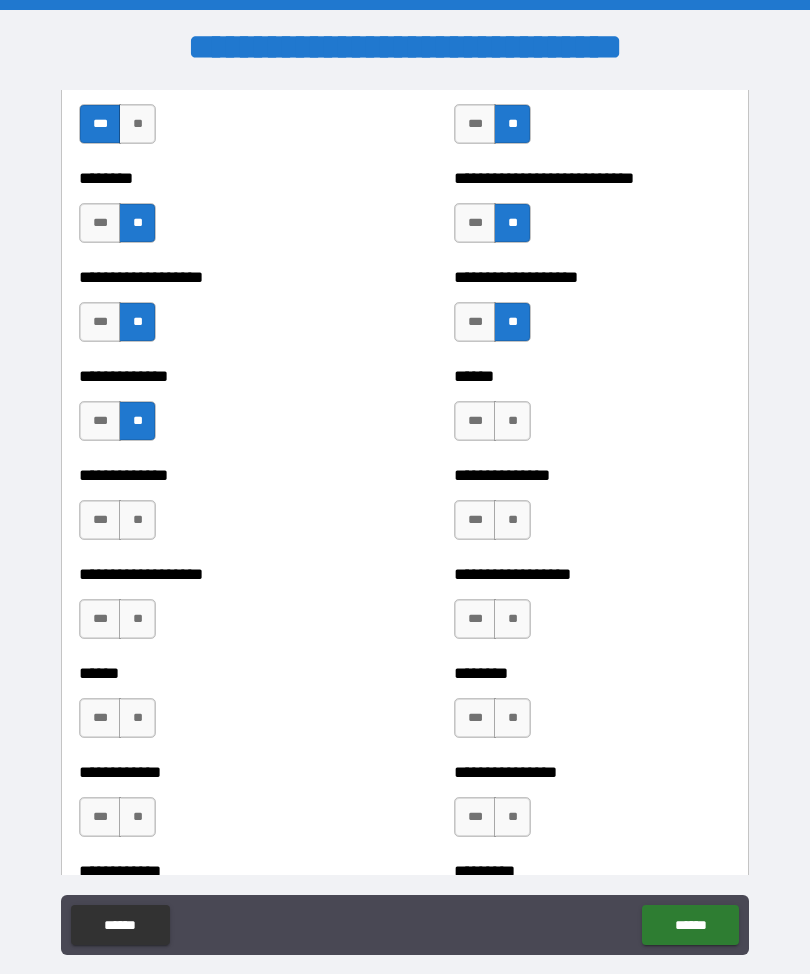 click on "**" at bounding box center [512, 421] 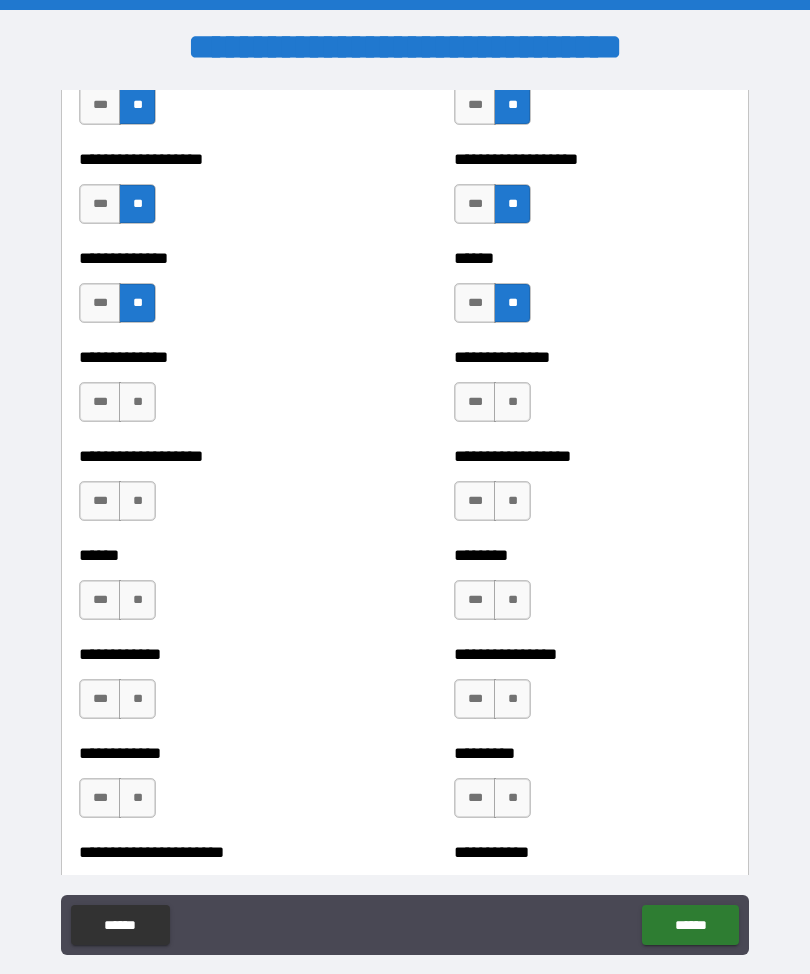 scroll, scrollTop: 4854, scrollLeft: 0, axis: vertical 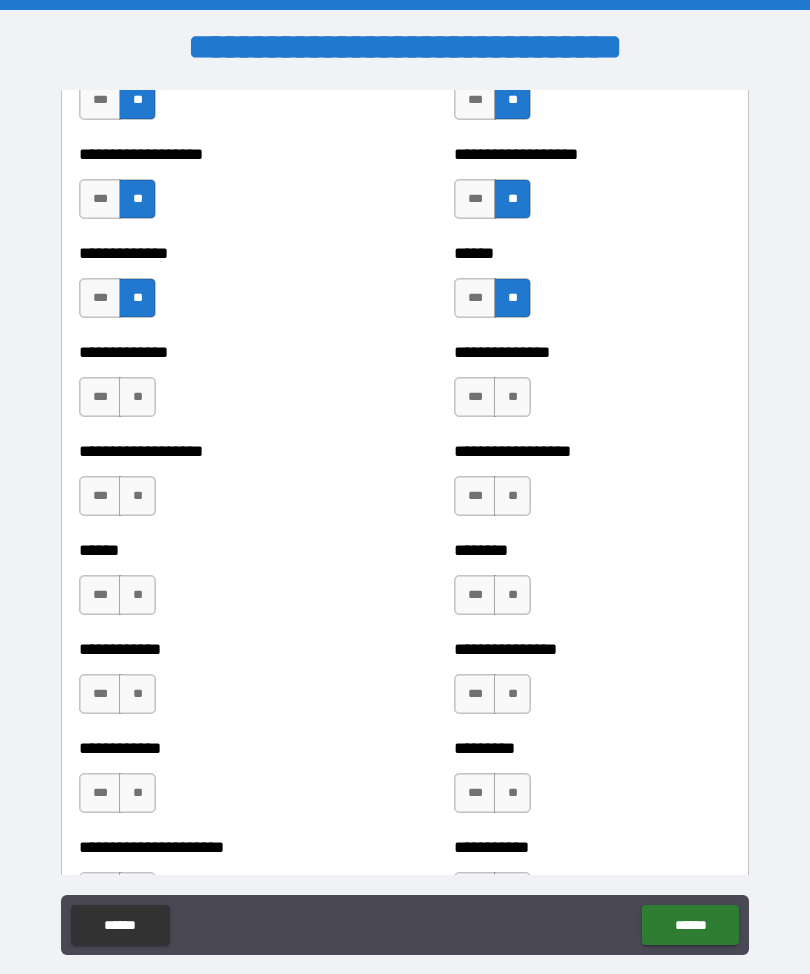 click on "**" at bounding box center [137, 397] 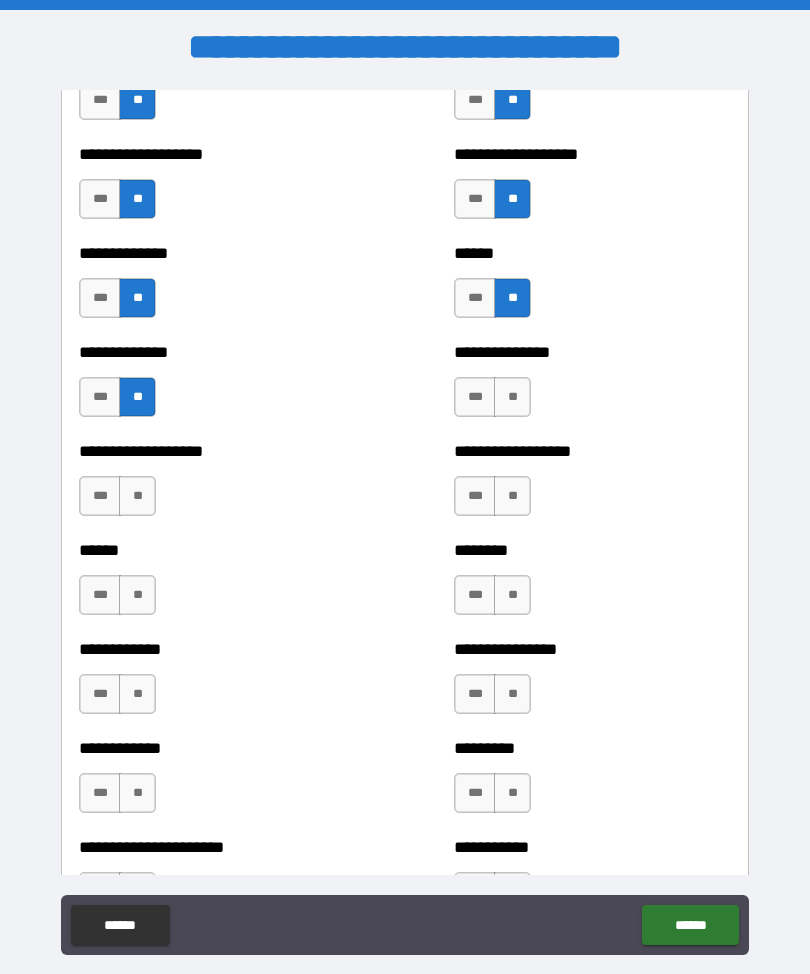 click on "**" at bounding box center [512, 397] 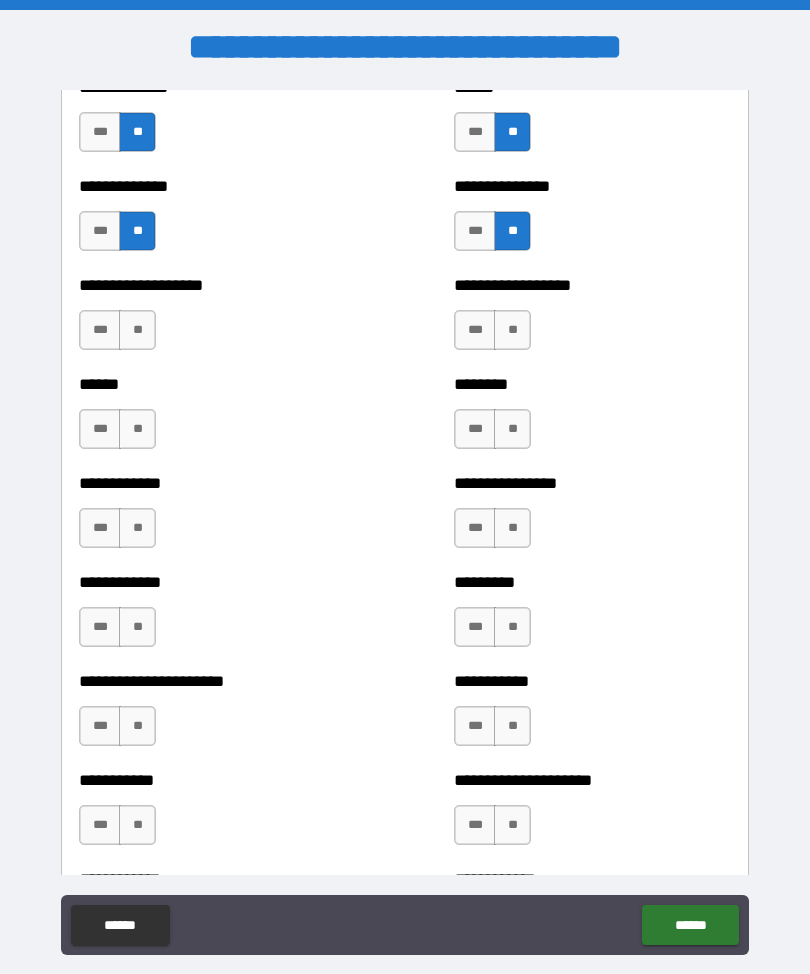 scroll, scrollTop: 5022, scrollLeft: 0, axis: vertical 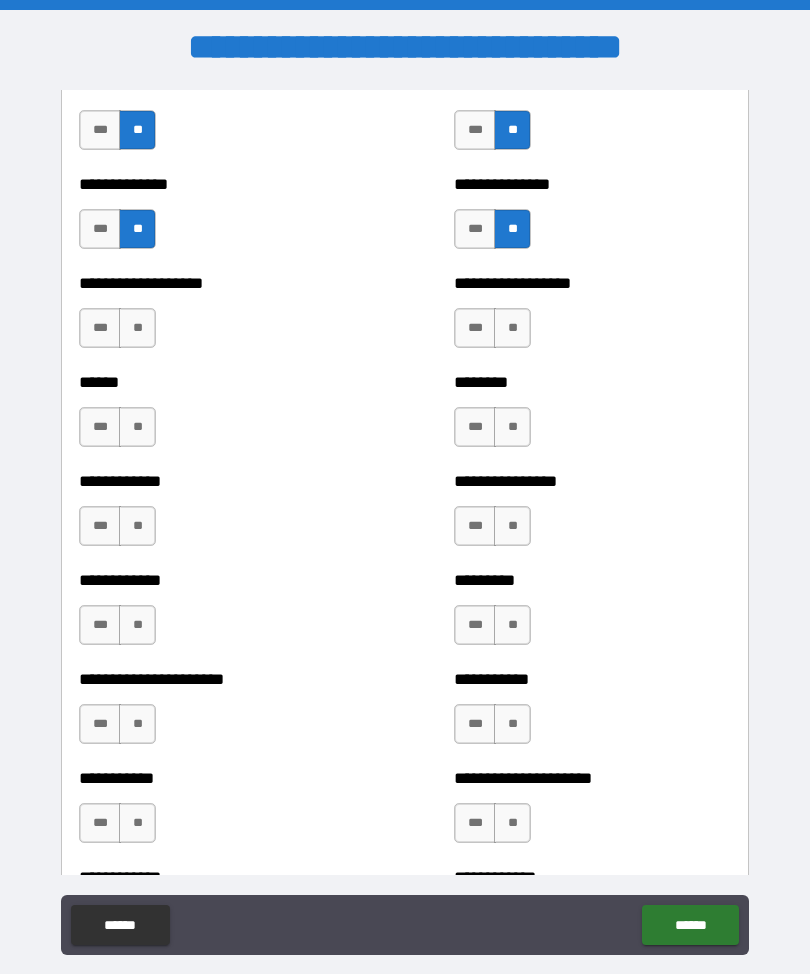 click on "**" at bounding box center [137, 328] 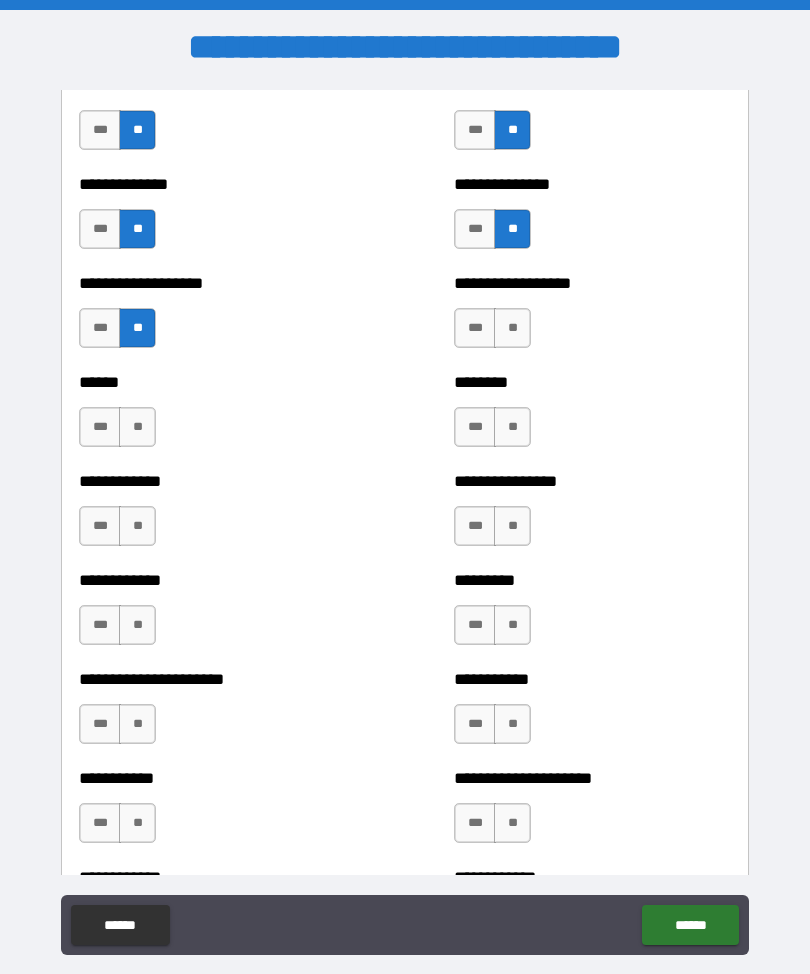 click on "**" at bounding box center (512, 328) 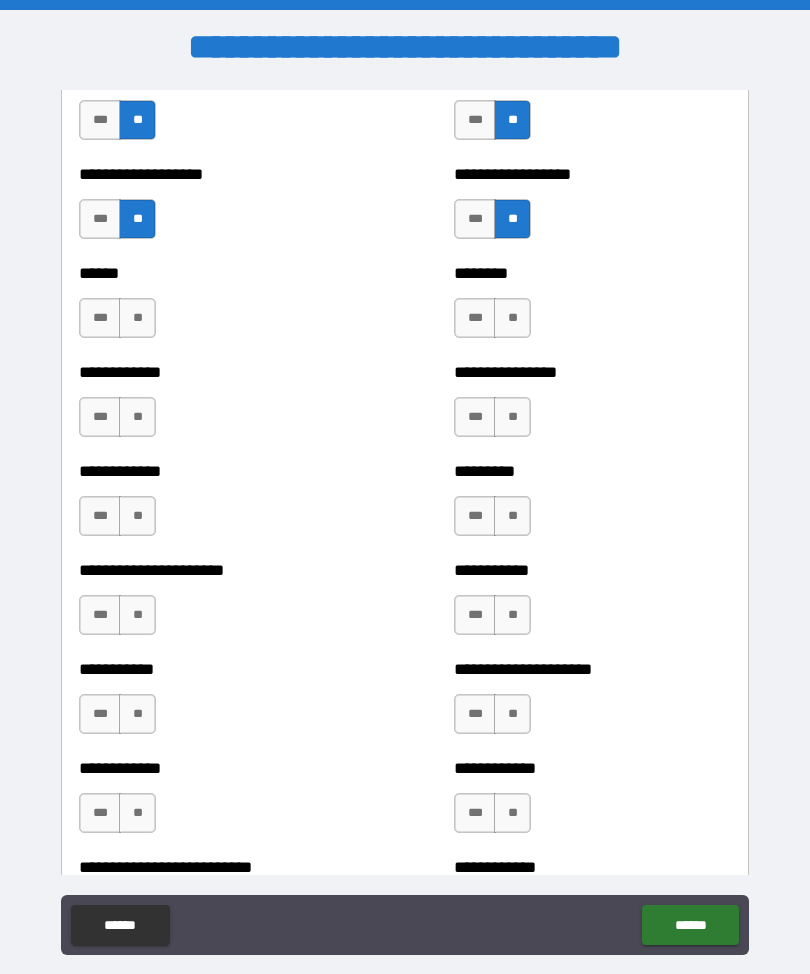 scroll, scrollTop: 5133, scrollLeft: 0, axis: vertical 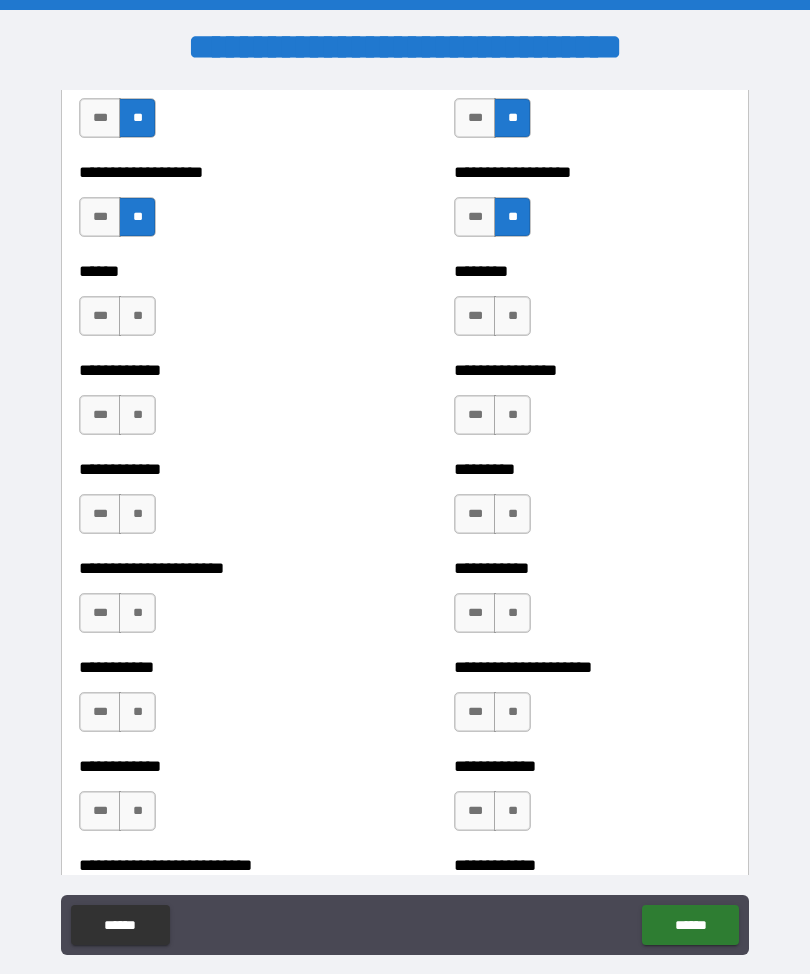 click on "**" at bounding box center (137, 316) 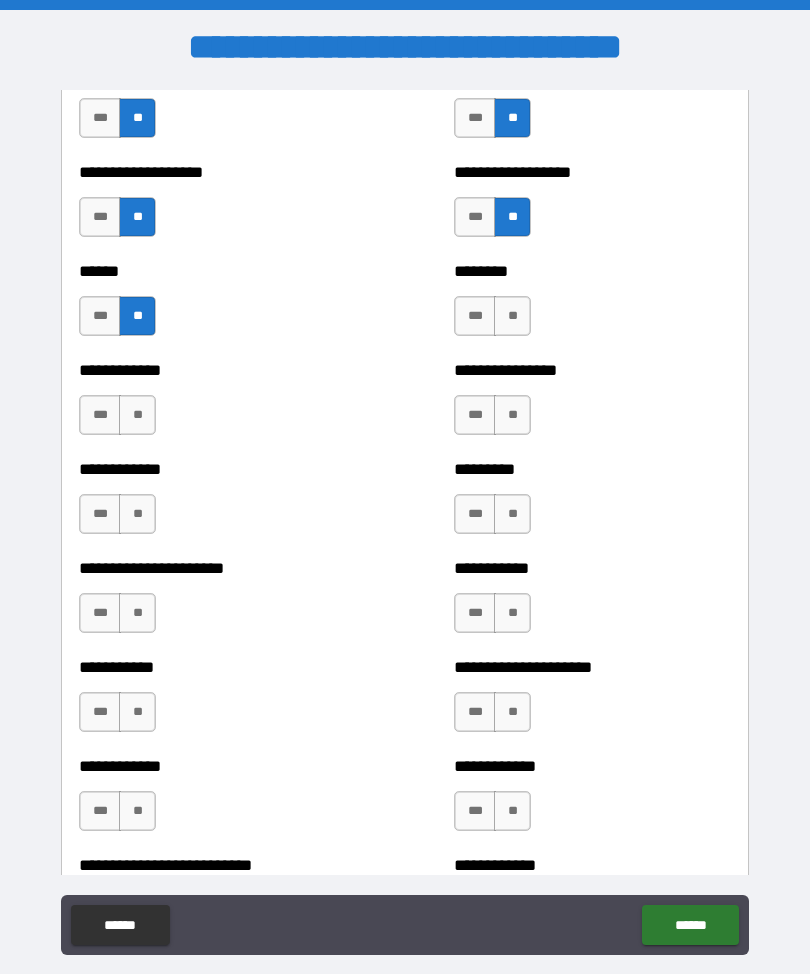 click on "**" at bounding box center (512, 316) 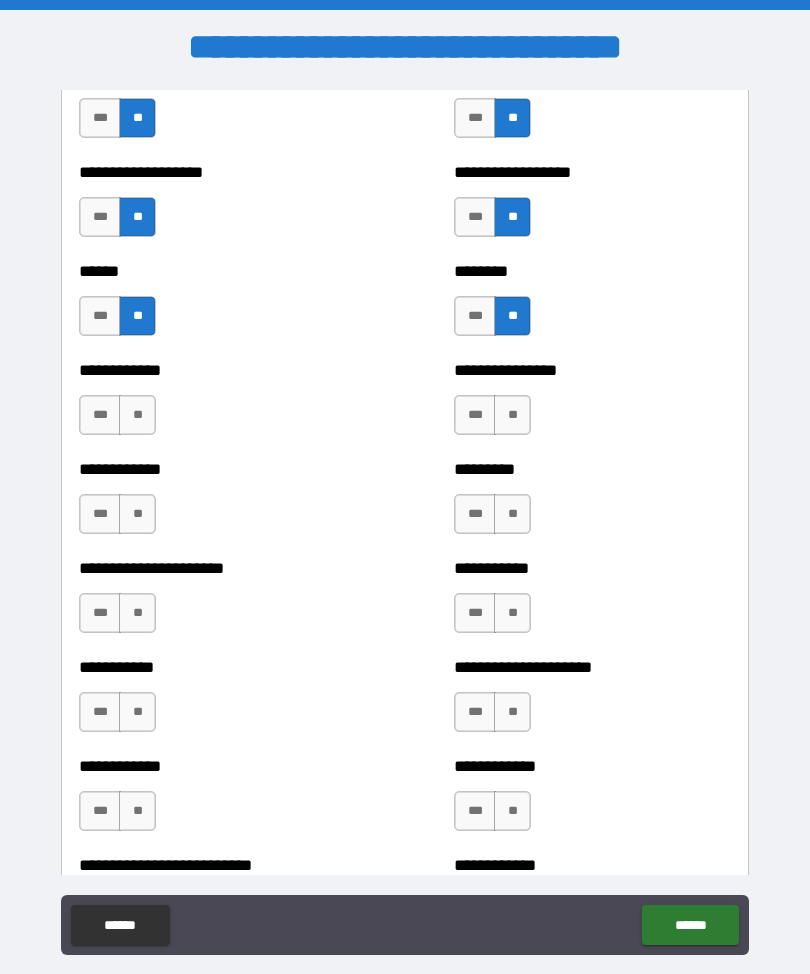 click on "**" at bounding box center (137, 415) 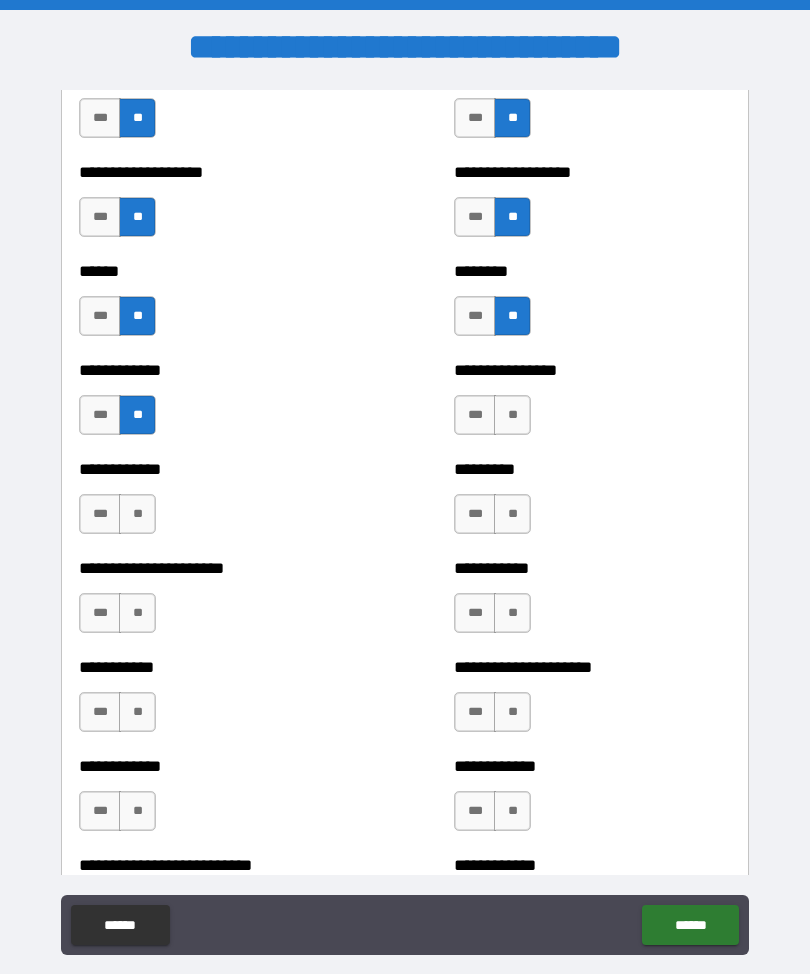 click on "**" at bounding box center [512, 415] 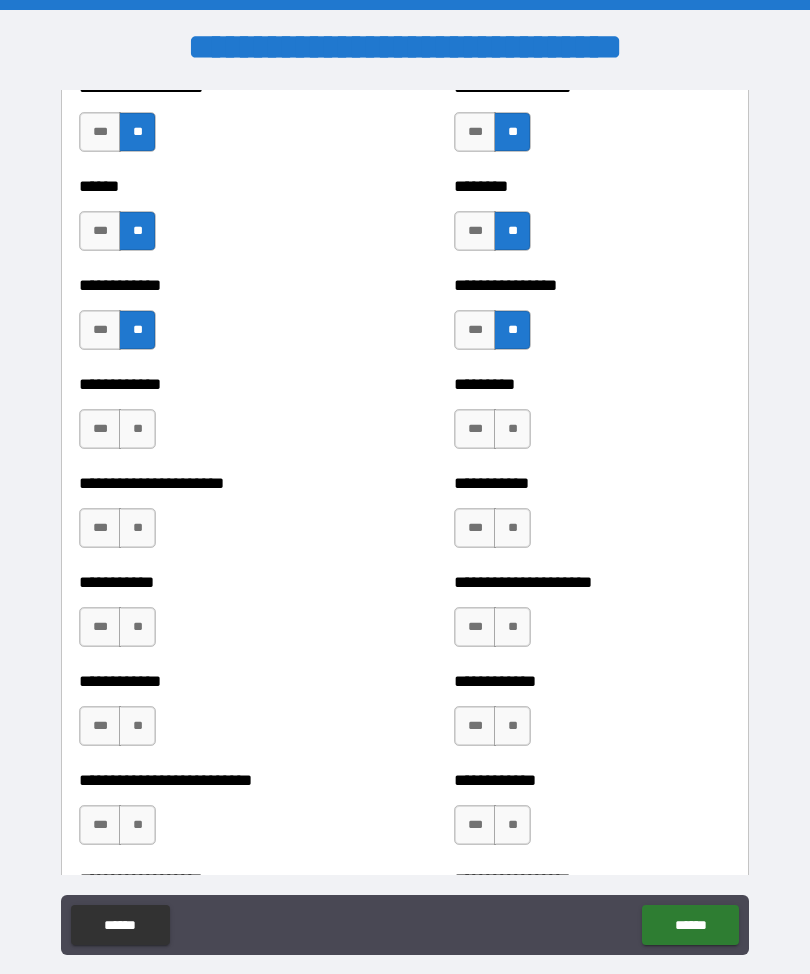 scroll, scrollTop: 5225, scrollLeft: 0, axis: vertical 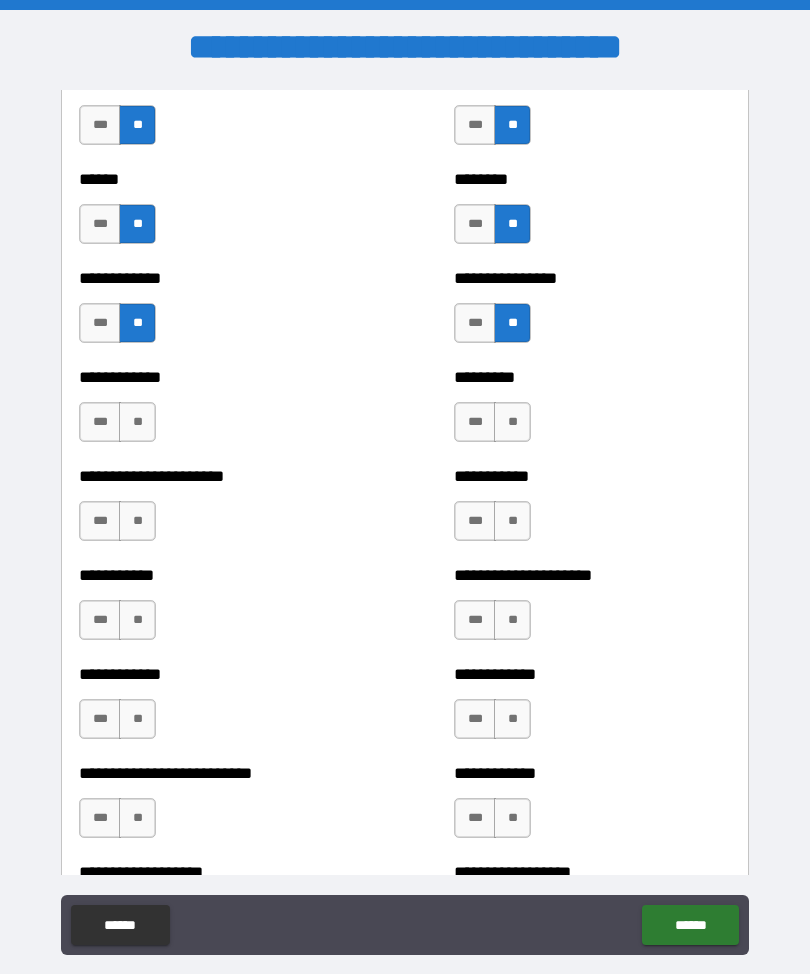 click on "**" at bounding box center (137, 422) 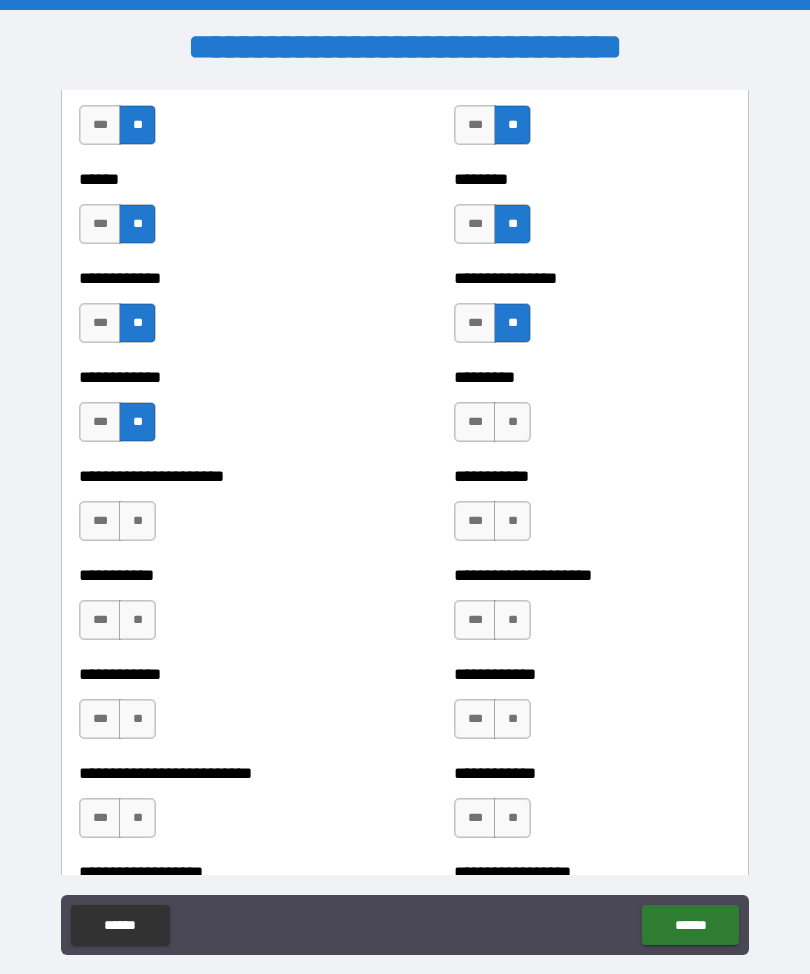click on "**" at bounding box center [512, 422] 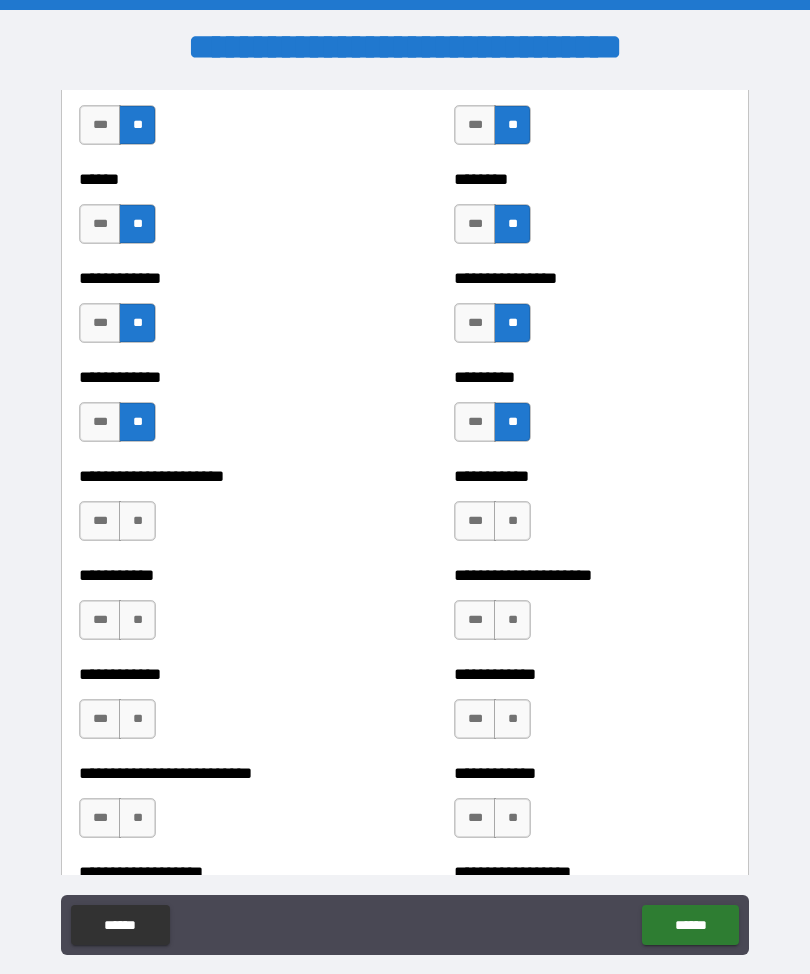 scroll, scrollTop: 5316, scrollLeft: 0, axis: vertical 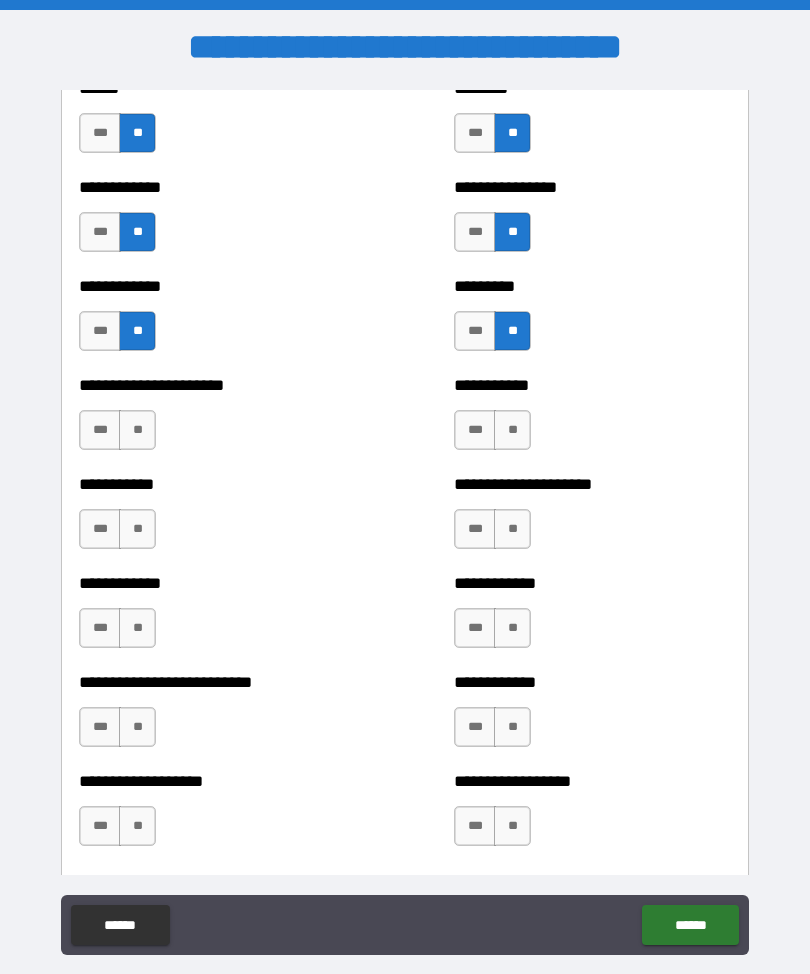 click on "**" at bounding box center [512, 430] 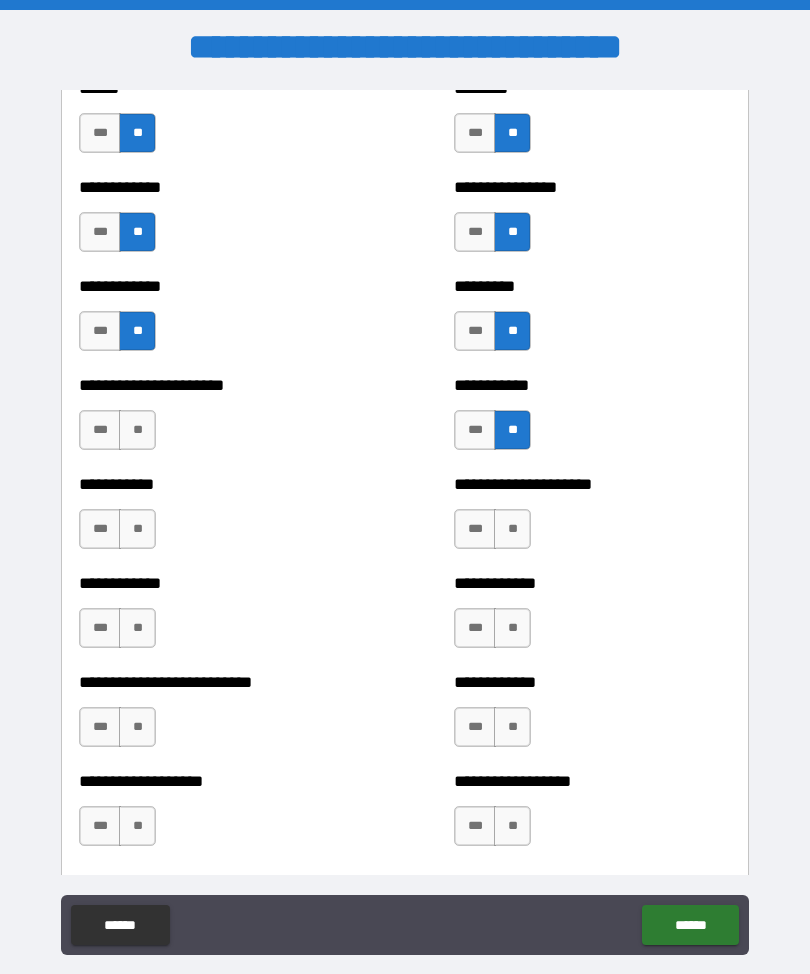 click on "**" at bounding box center [137, 430] 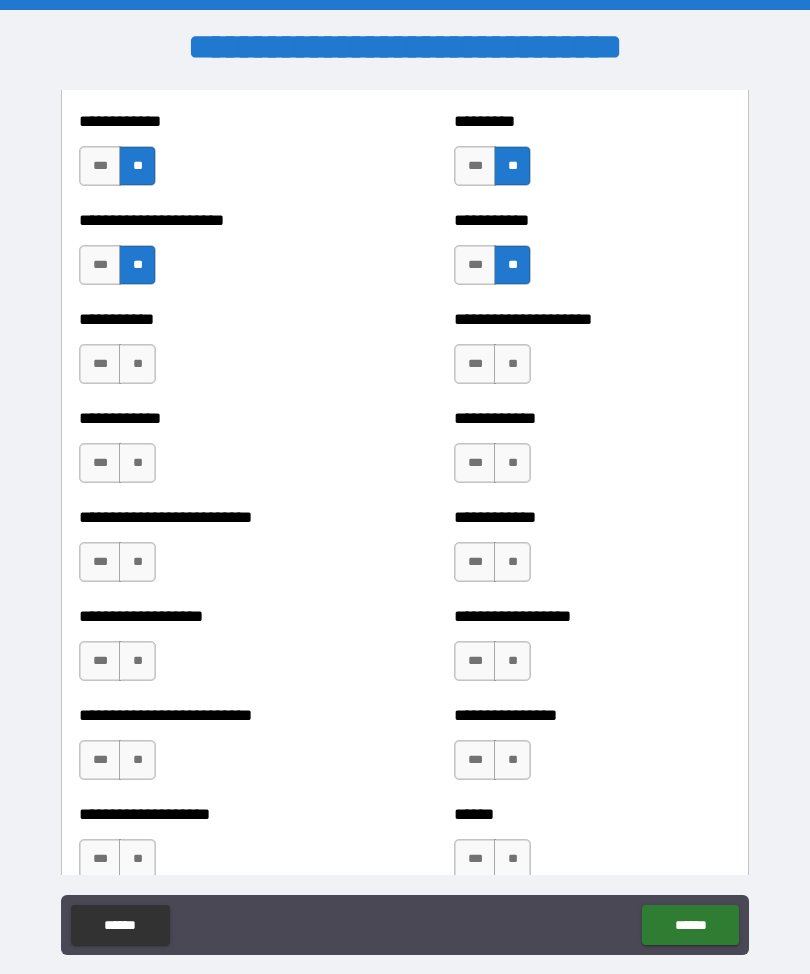 scroll, scrollTop: 5480, scrollLeft: 0, axis: vertical 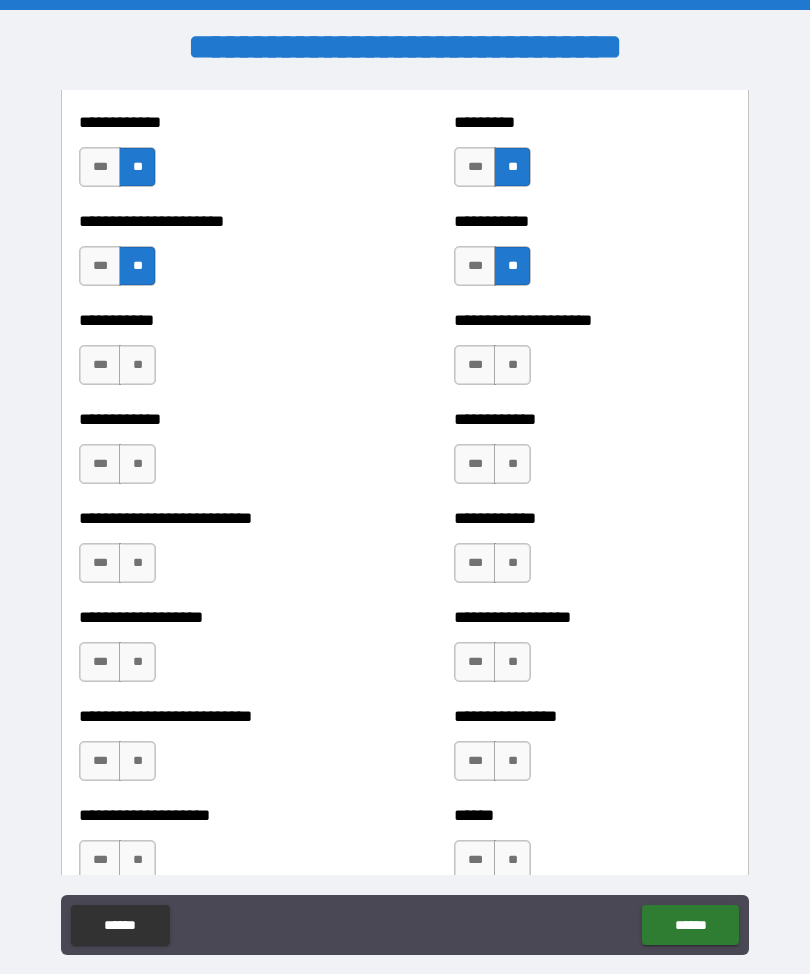 click on "**" at bounding box center (137, 365) 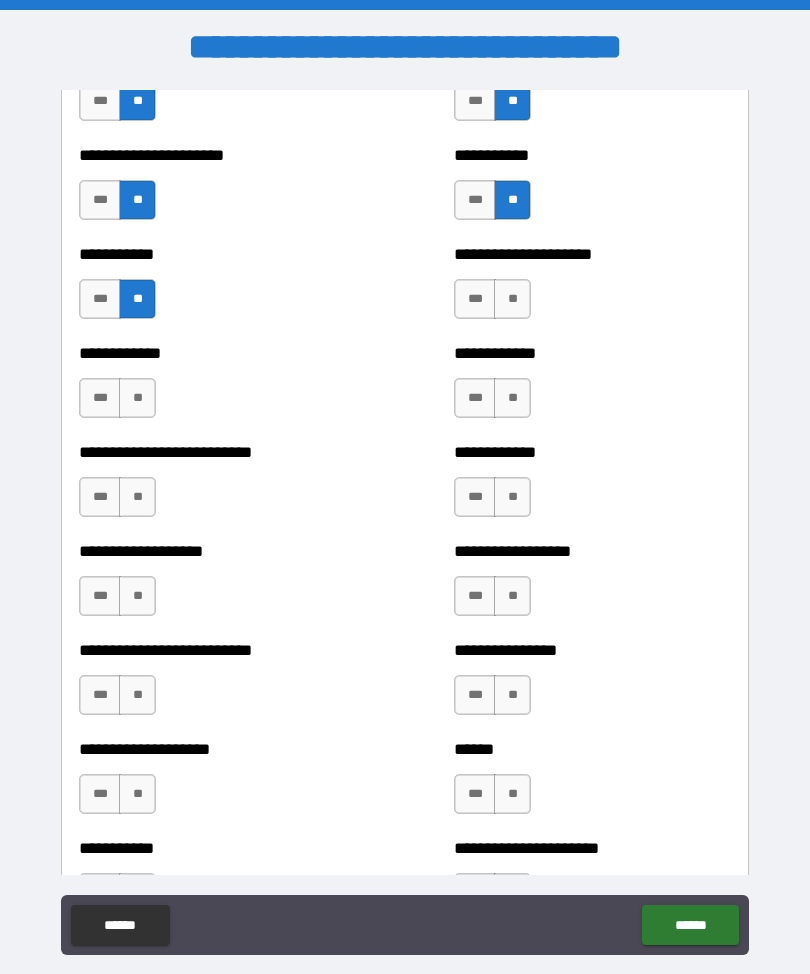 scroll, scrollTop: 5548, scrollLeft: 0, axis: vertical 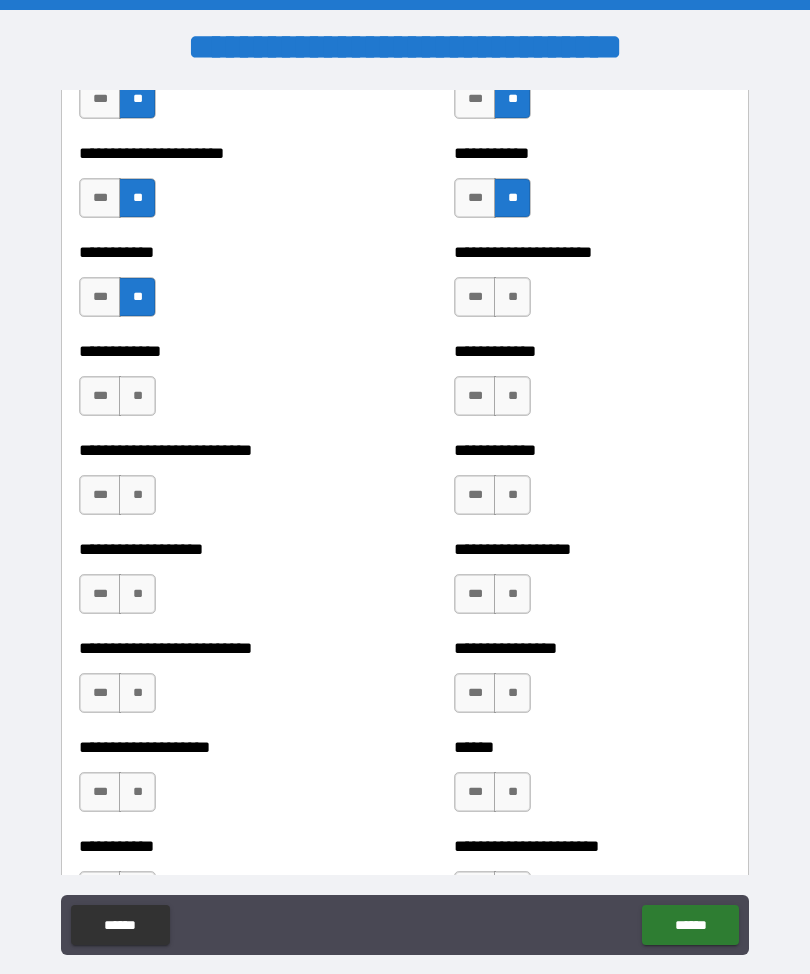 click on "**" at bounding box center [512, 297] 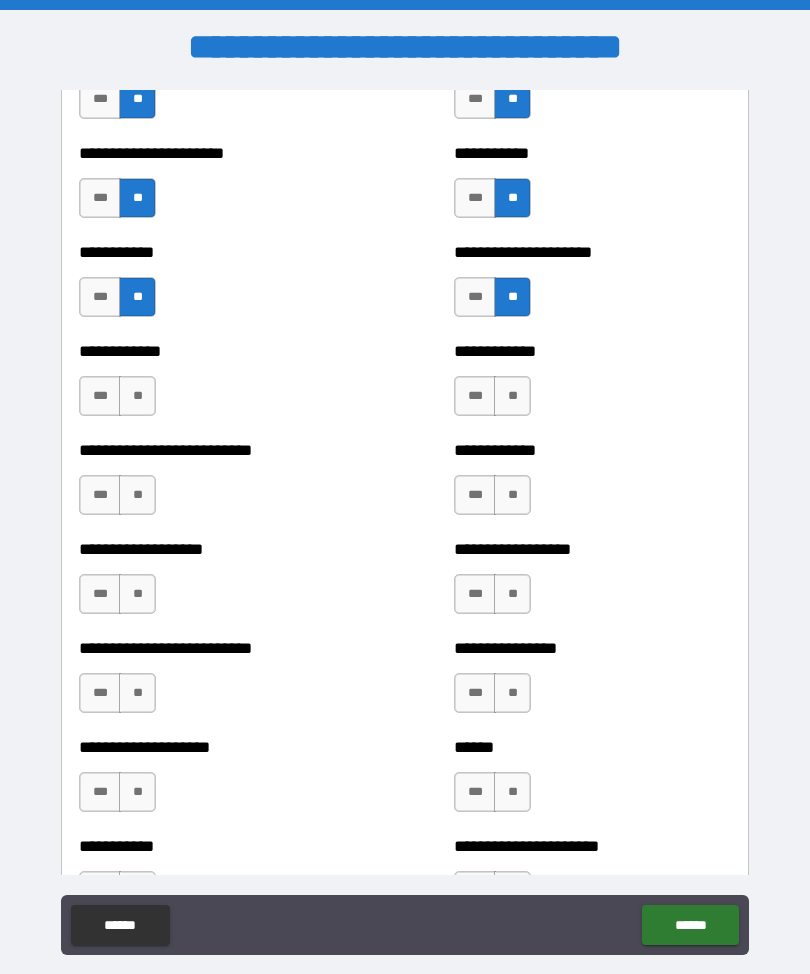 click on "**" at bounding box center [137, 396] 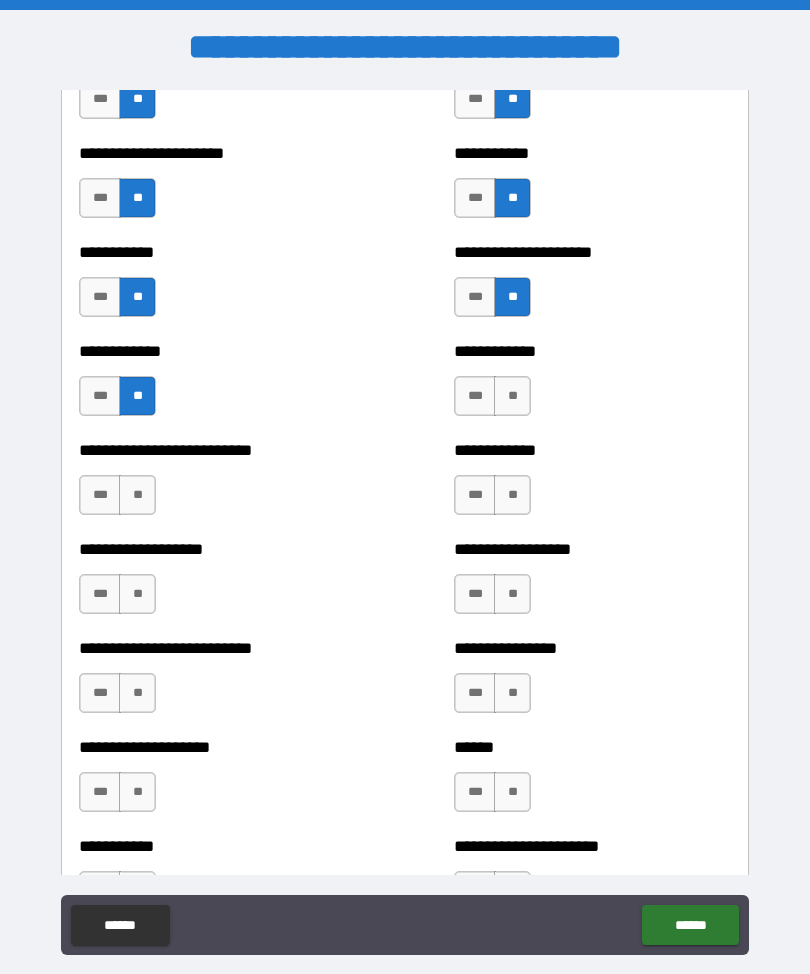 click on "**" at bounding box center (512, 396) 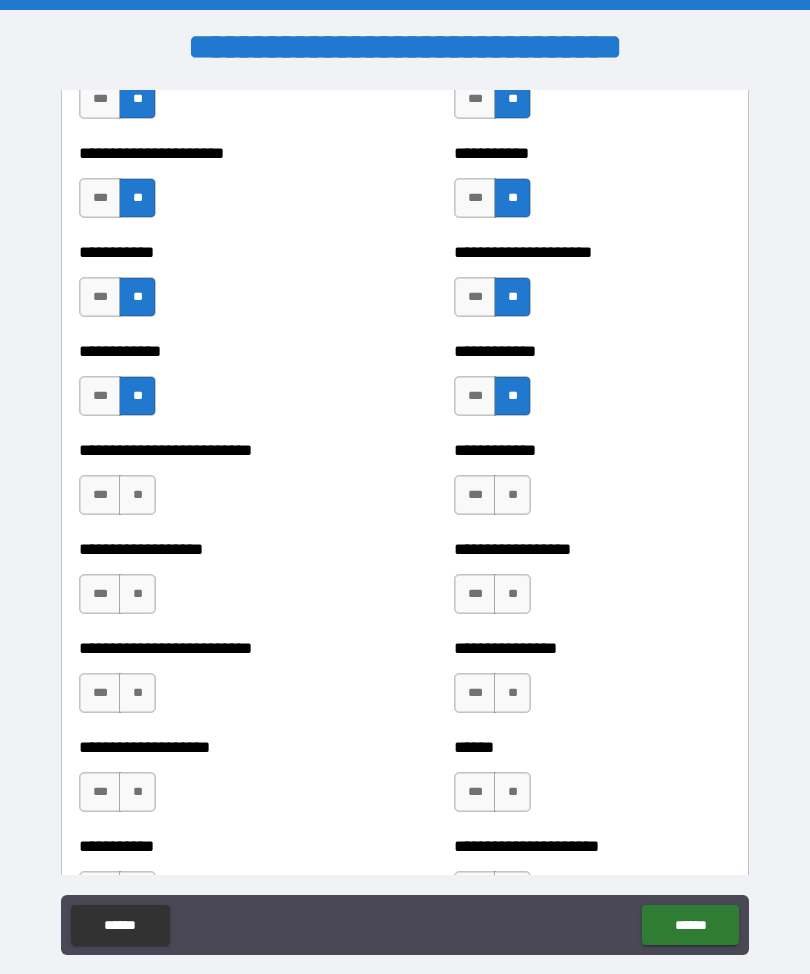 click on "**" at bounding box center (137, 495) 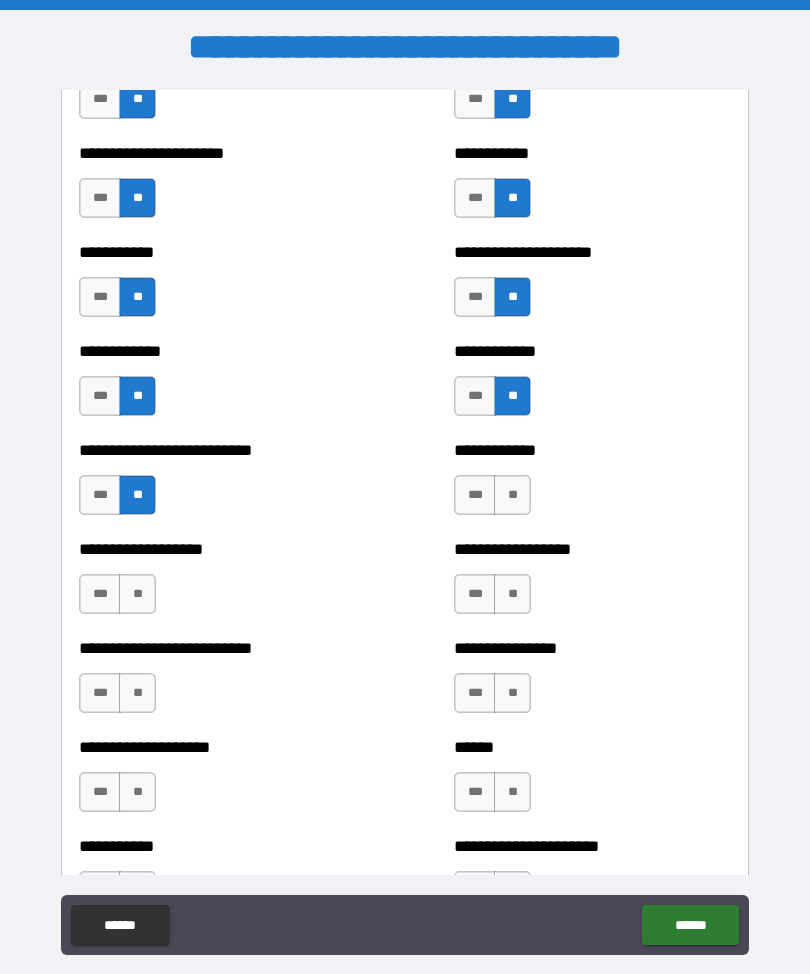 click on "**" at bounding box center (512, 495) 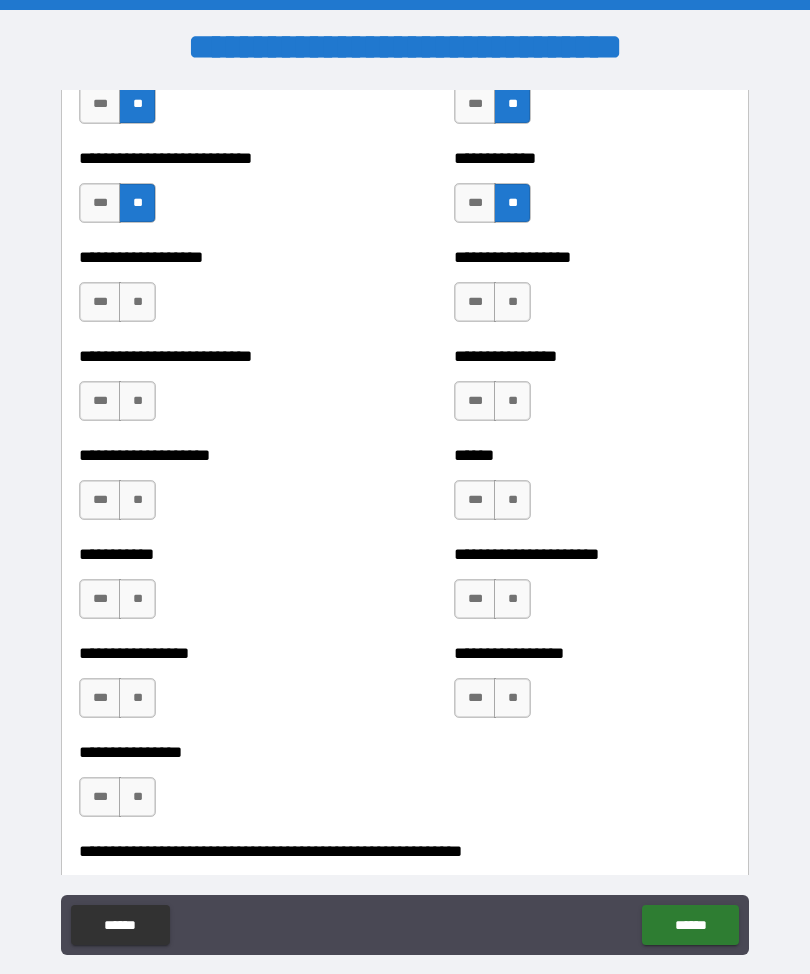 scroll, scrollTop: 5842, scrollLeft: 0, axis: vertical 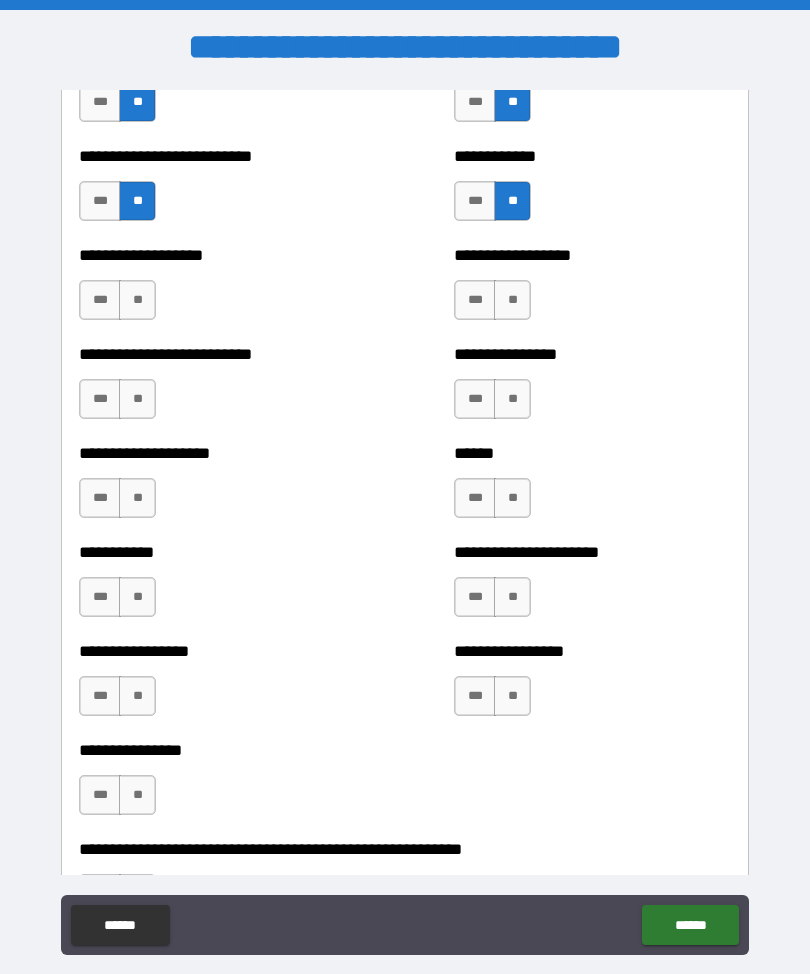 click on "**" at bounding box center [512, 300] 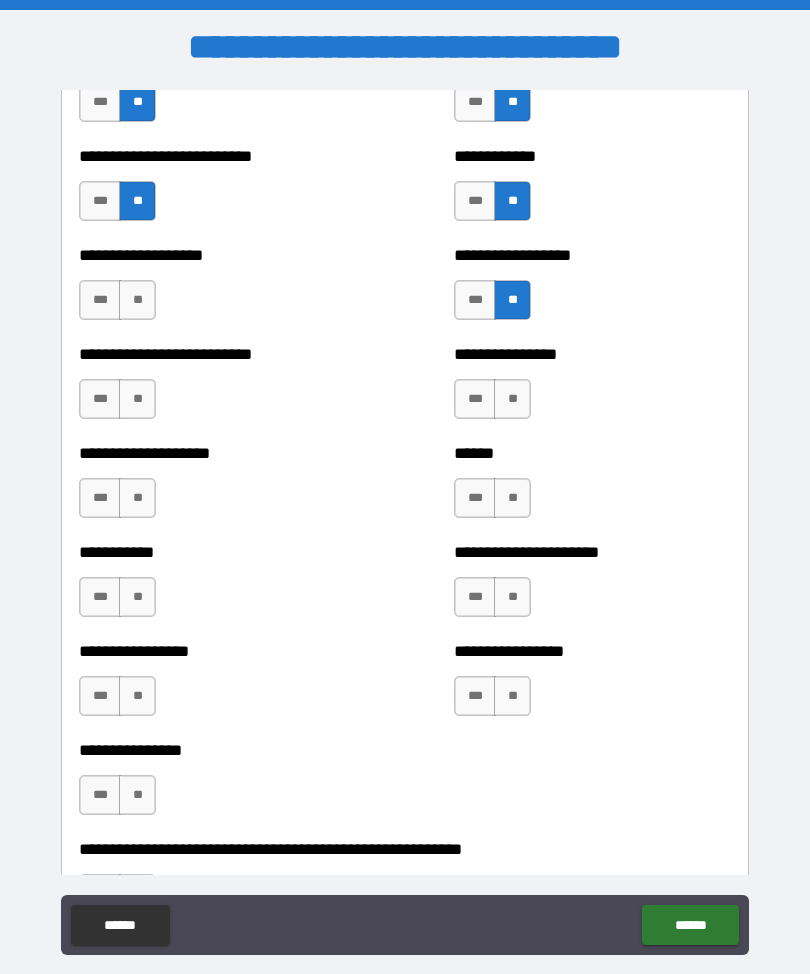 click on "***" at bounding box center (475, 300) 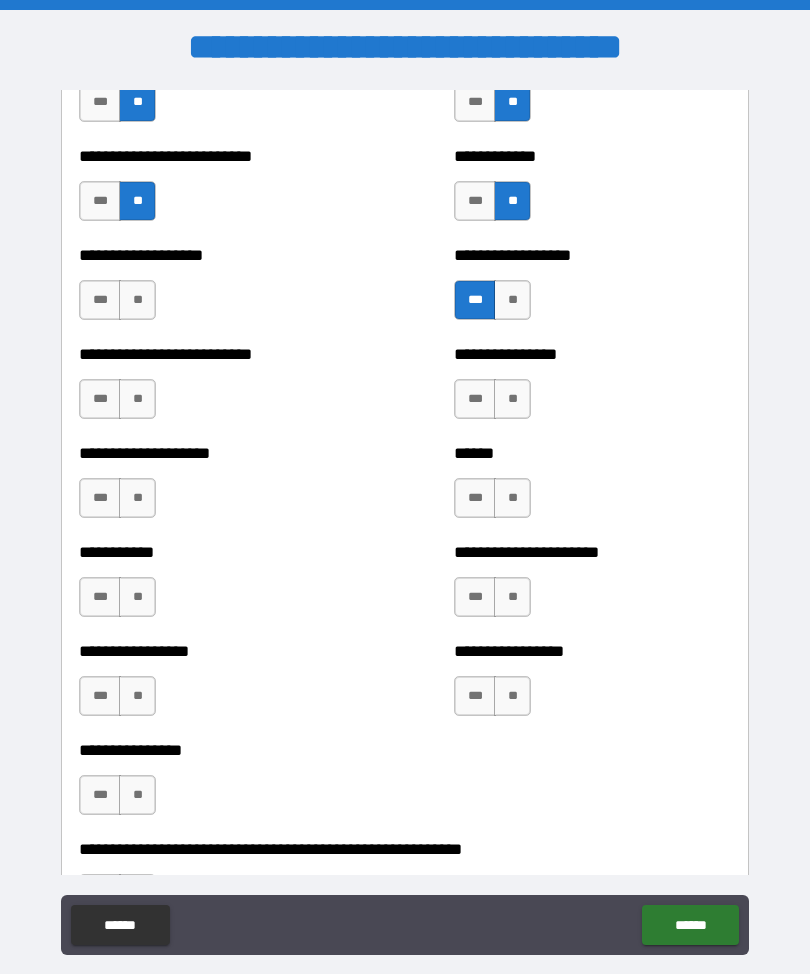 click on "**" at bounding box center (137, 300) 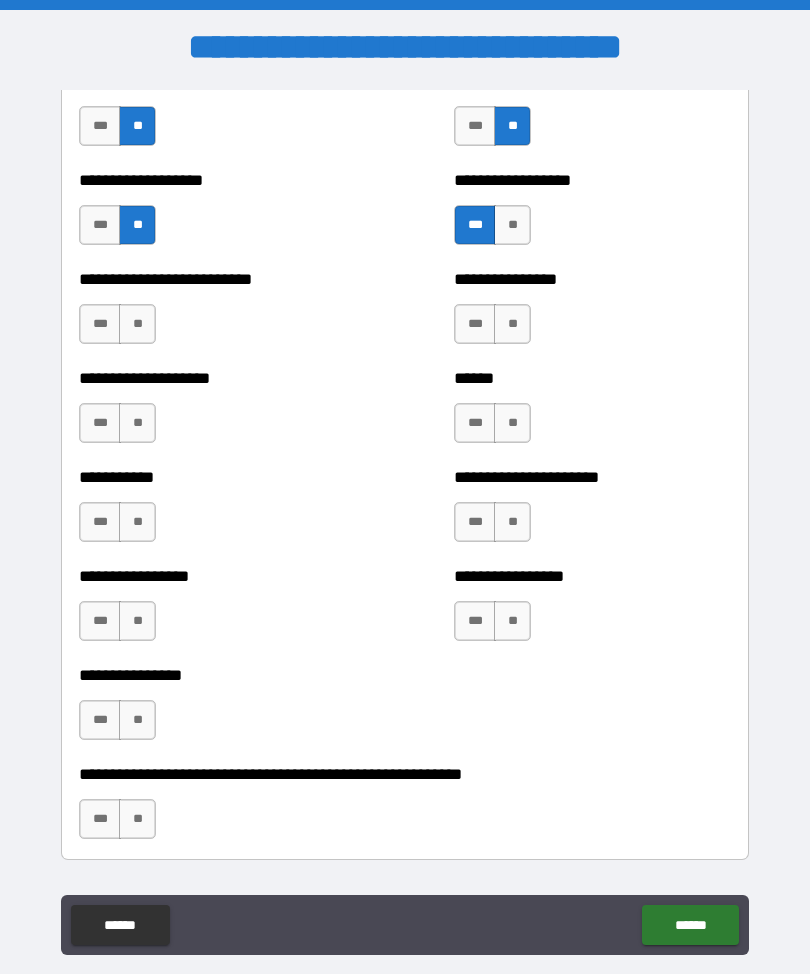 scroll, scrollTop: 5919, scrollLeft: 0, axis: vertical 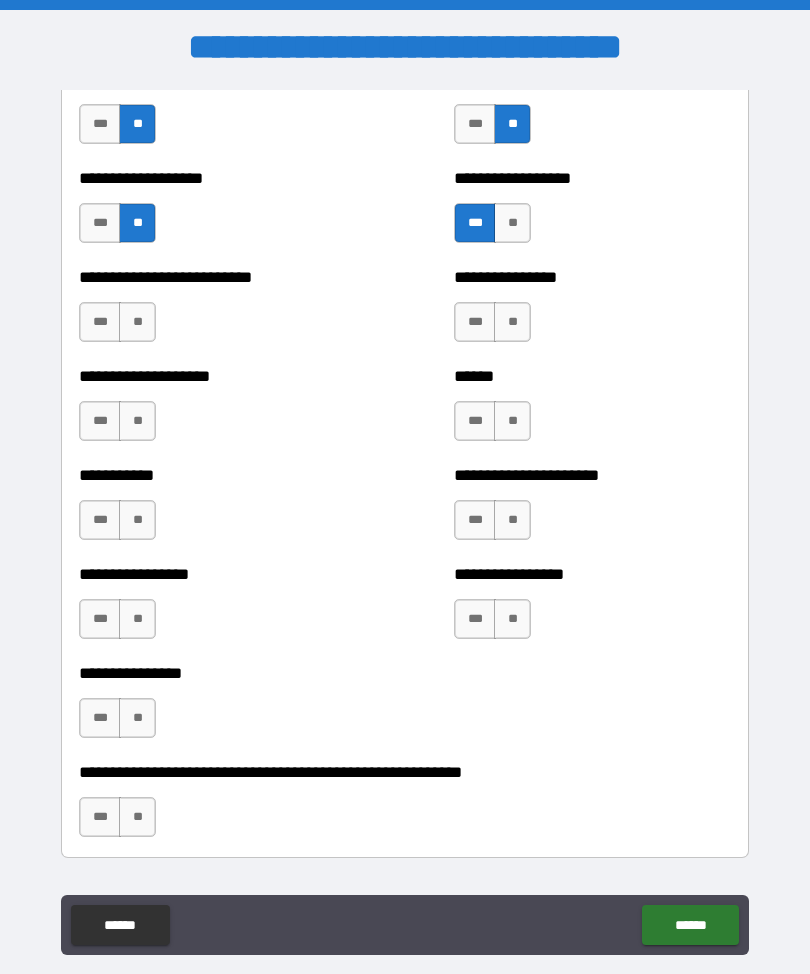click on "**" at bounding box center [137, 322] 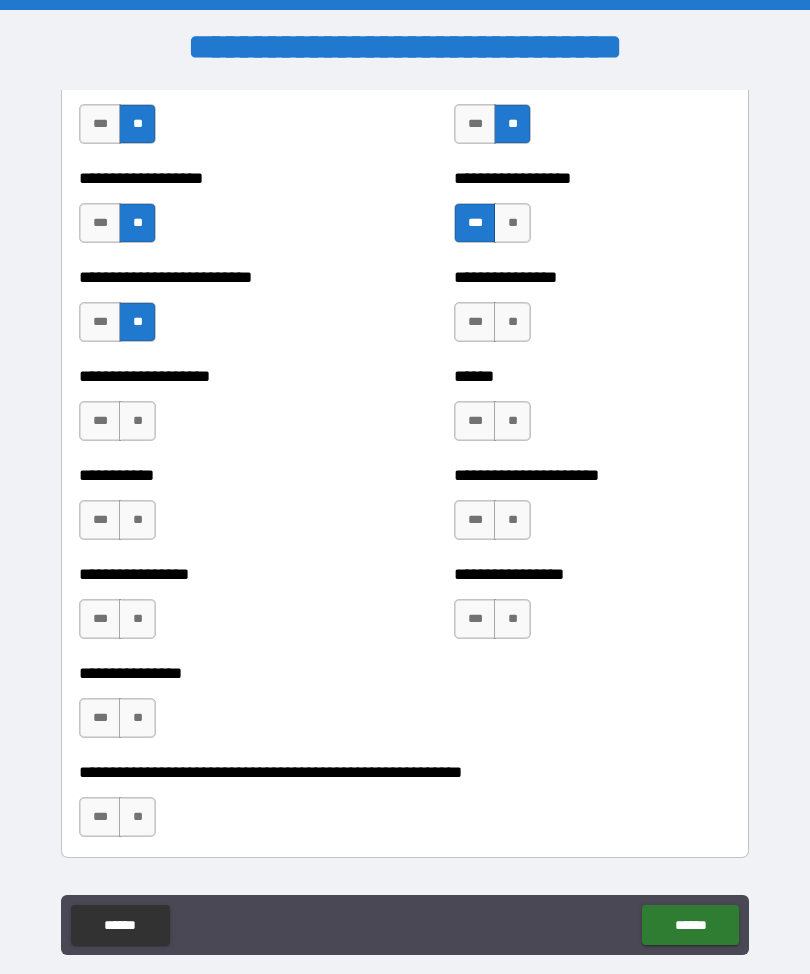 click on "**" at bounding box center [512, 322] 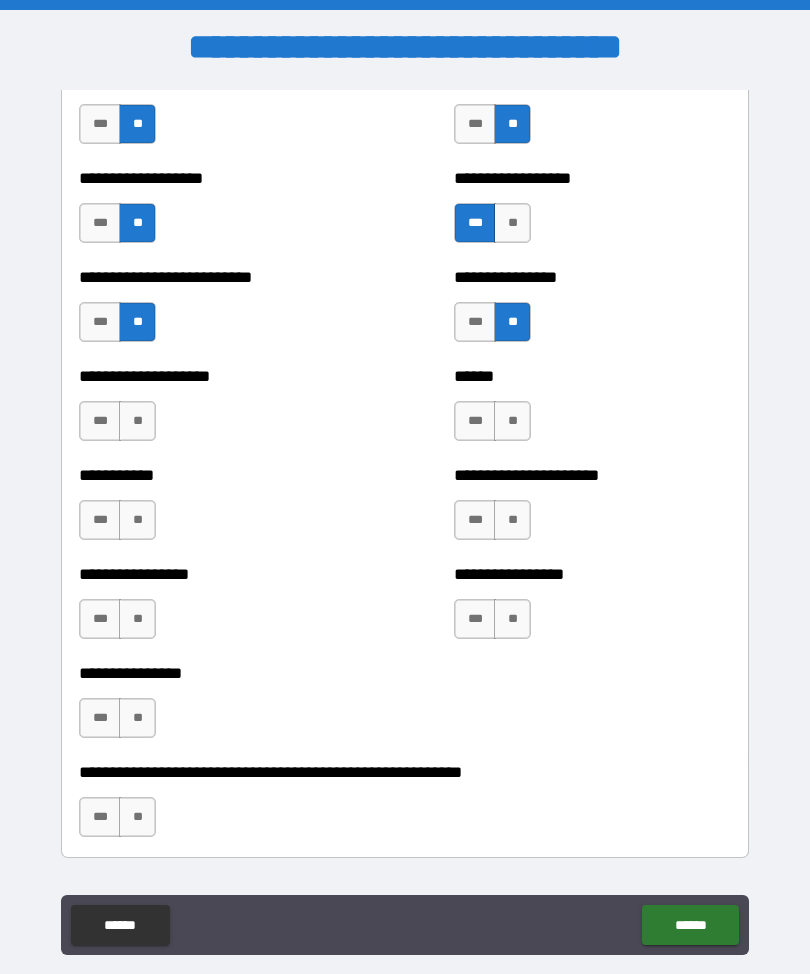click on "**" at bounding box center [137, 421] 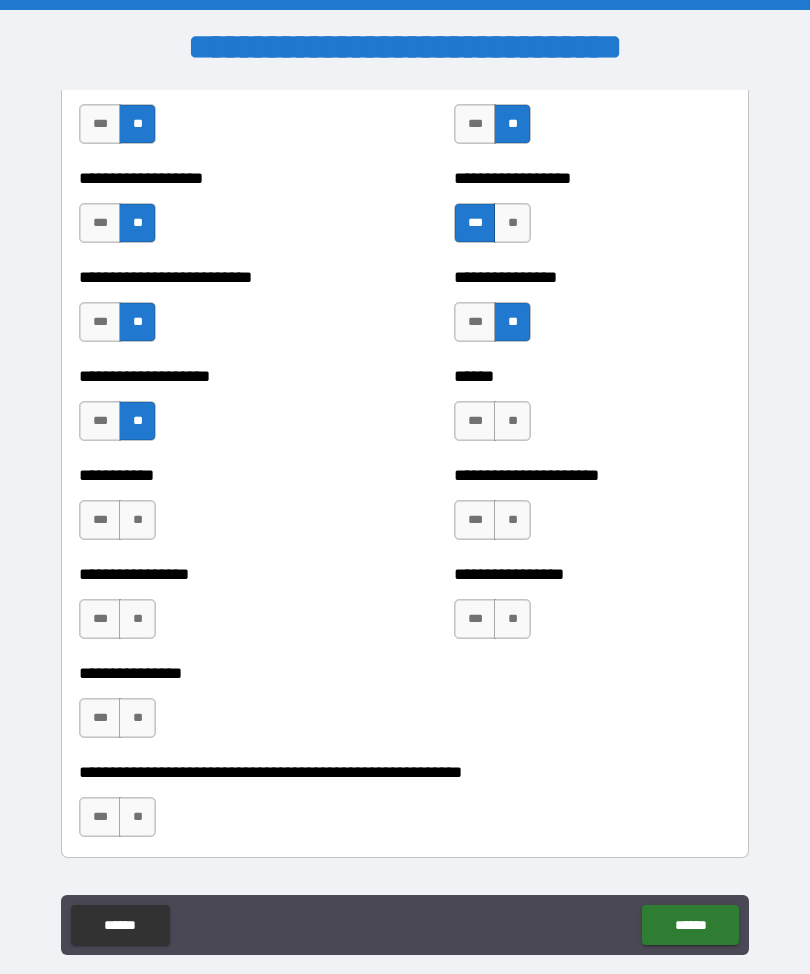 click on "**" at bounding box center (512, 421) 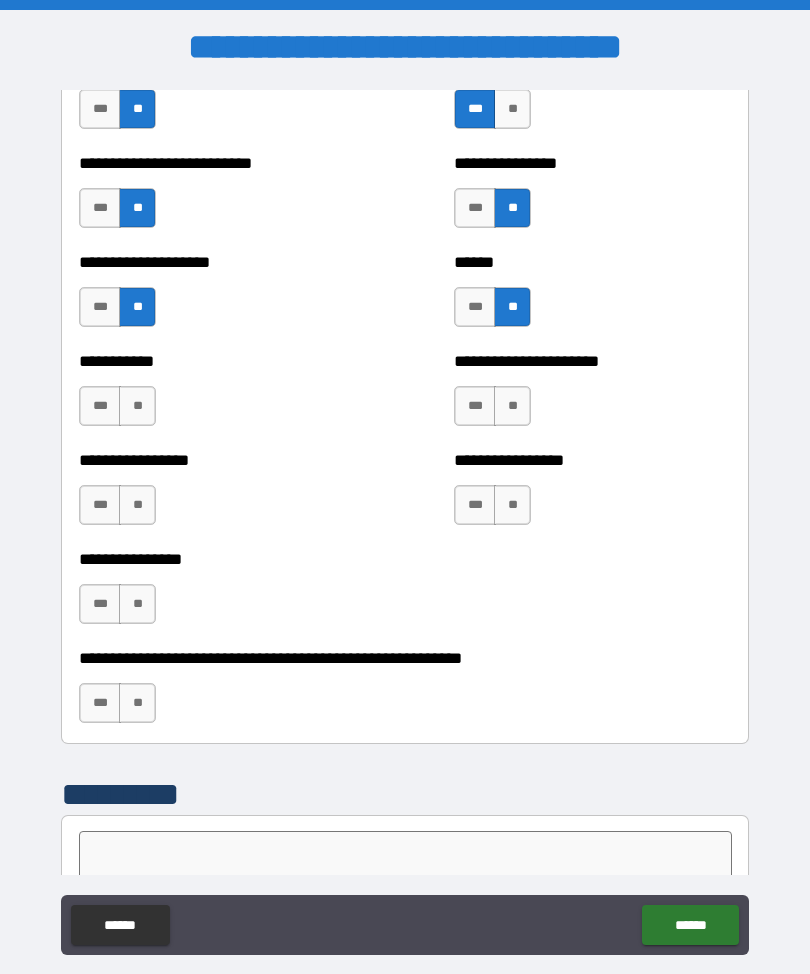 scroll, scrollTop: 6035, scrollLeft: 0, axis: vertical 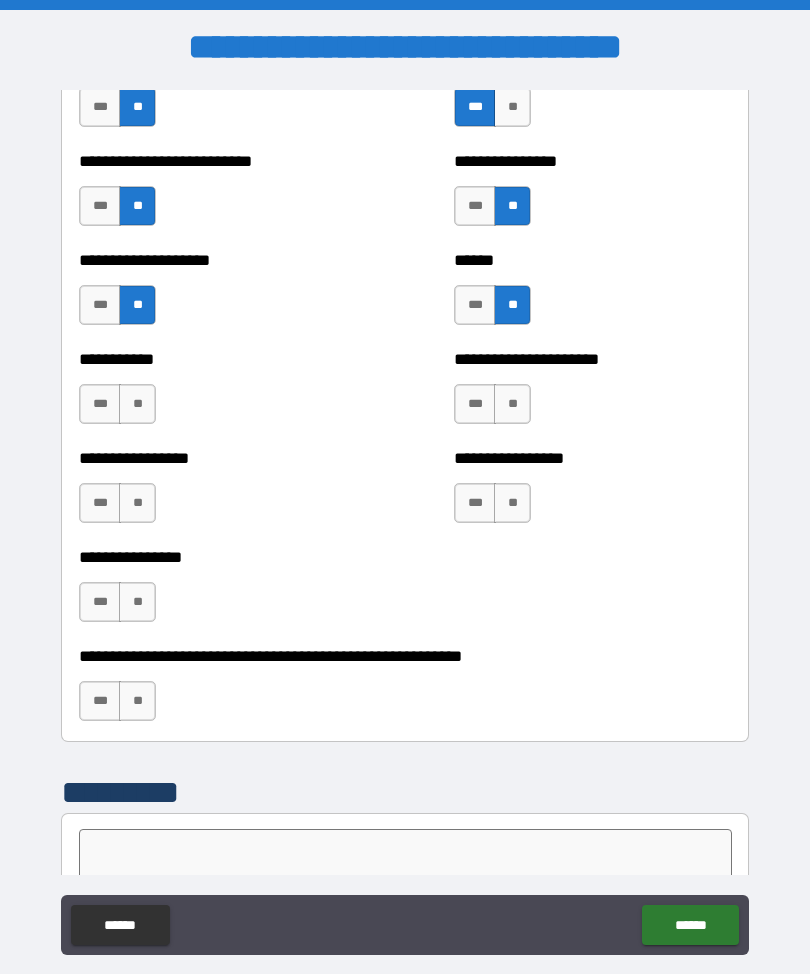 click on "**" at bounding box center [137, 404] 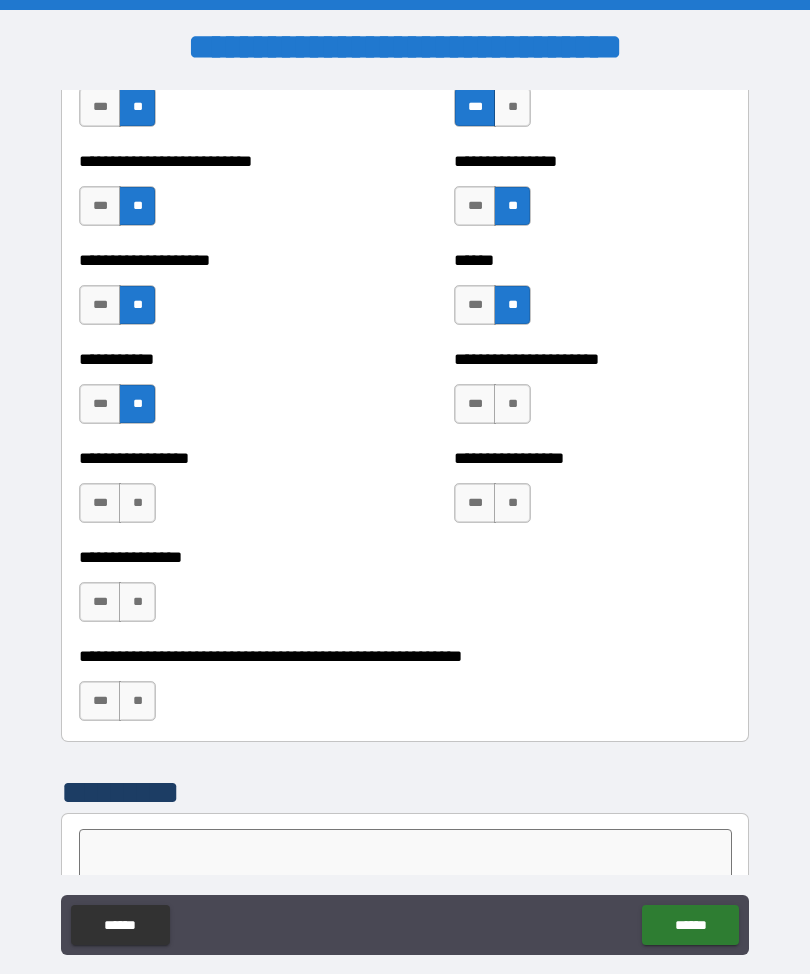 click on "**" at bounding box center [512, 404] 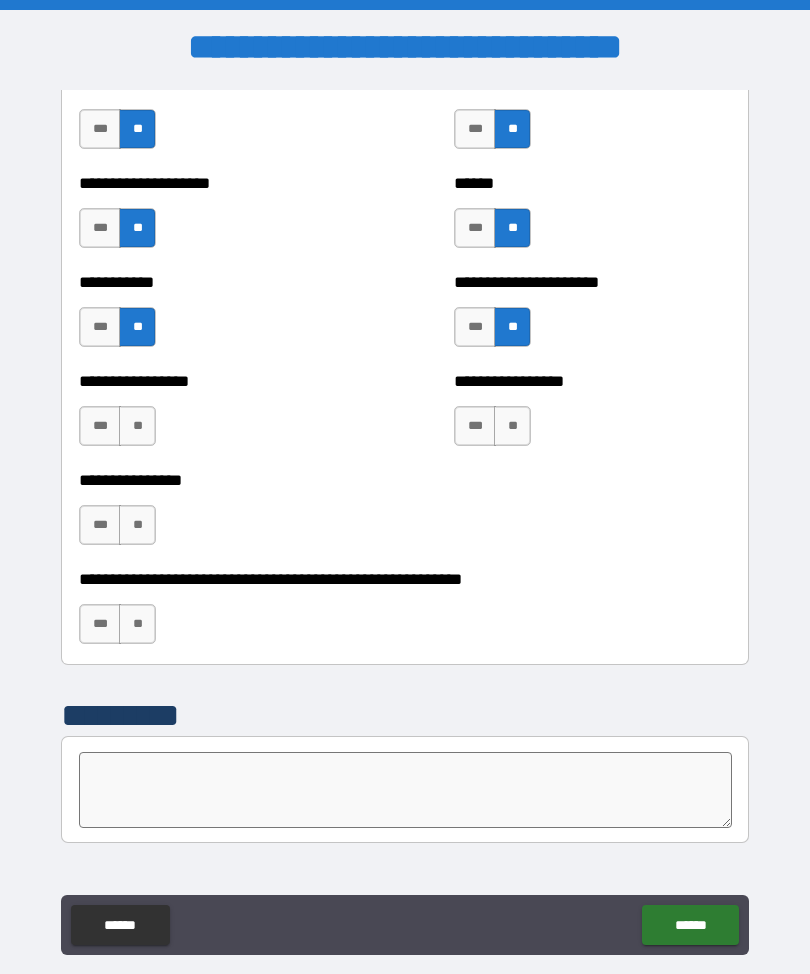 scroll, scrollTop: 6118, scrollLeft: 0, axis: vertical 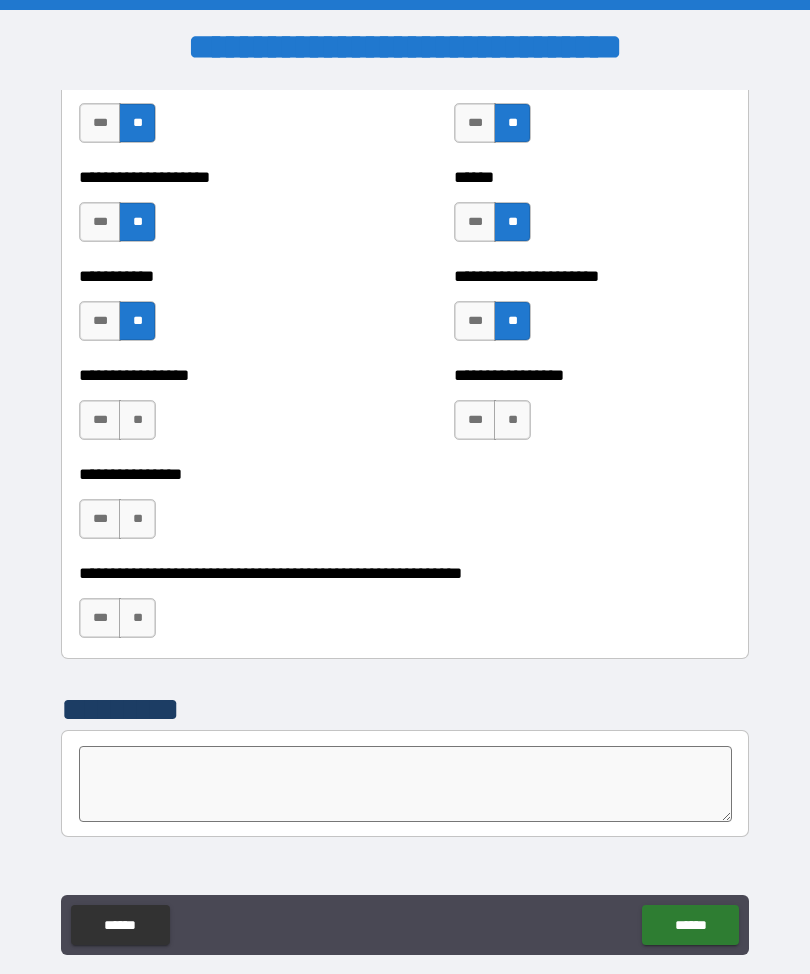 click on "**" at bounding box center (137, 420) 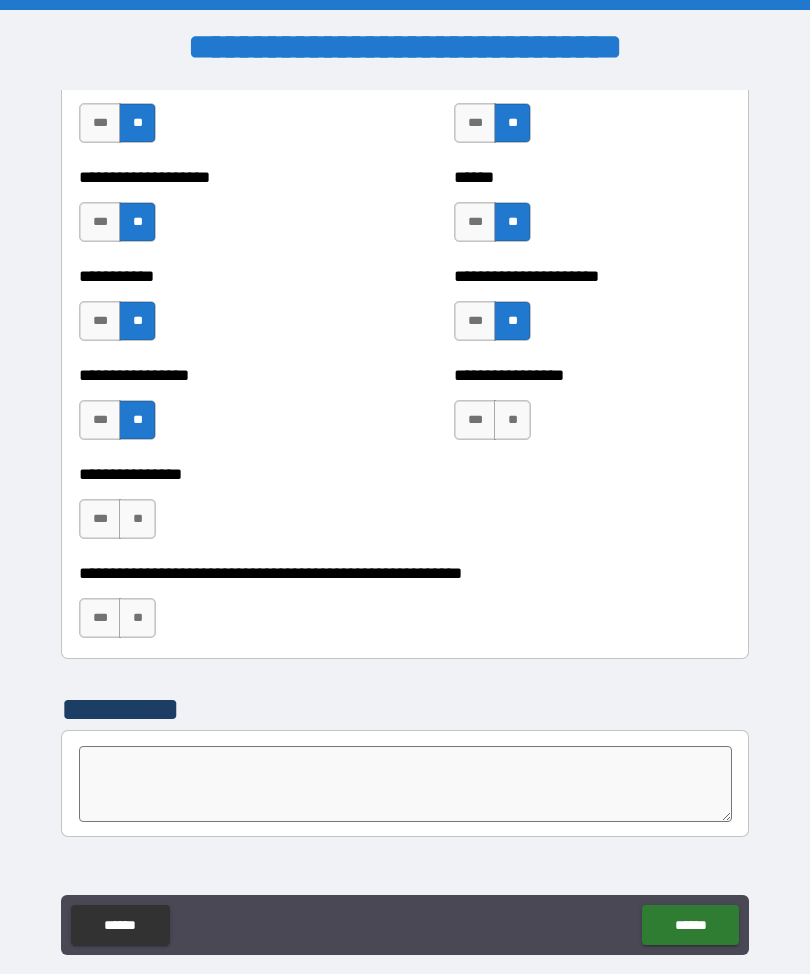 click on "**" at bounding box center (512, 420) 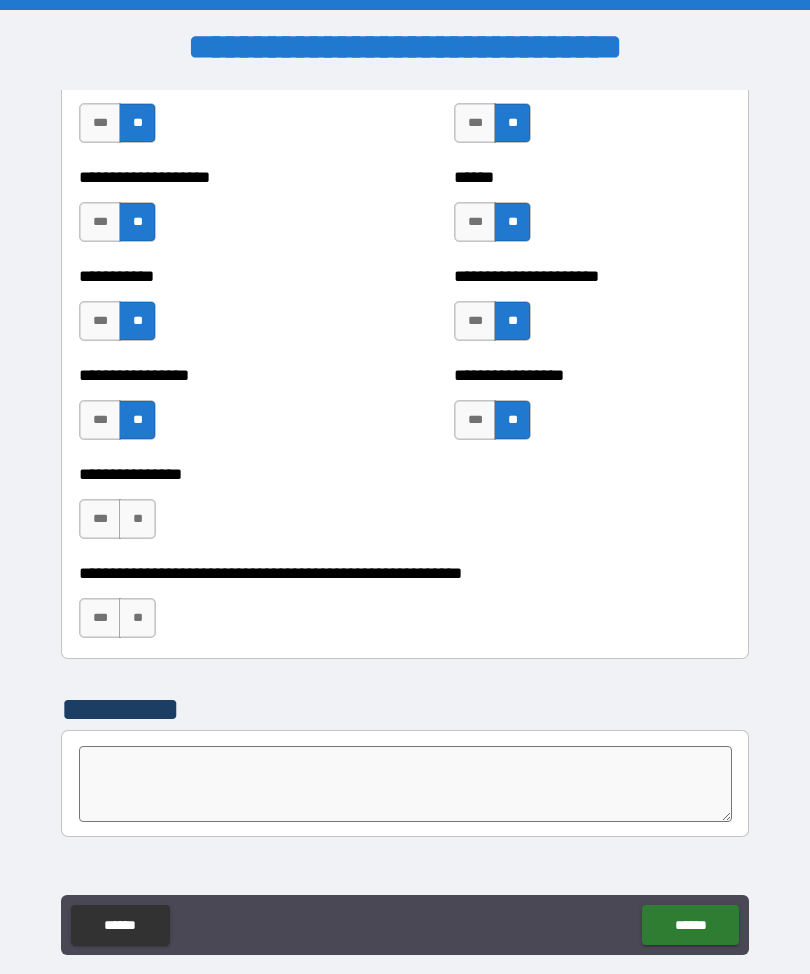 click on "**" at bounding box center [137, 519] 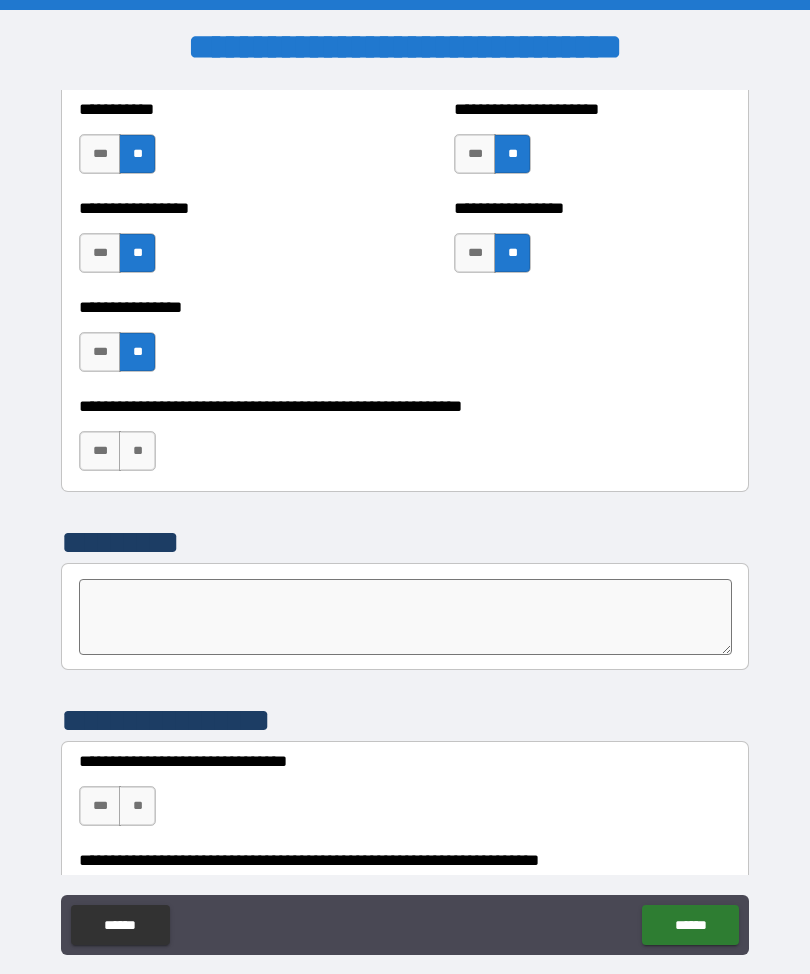 scroll, scrollTop: 6287, scrollLeft: 0, axis: vertical 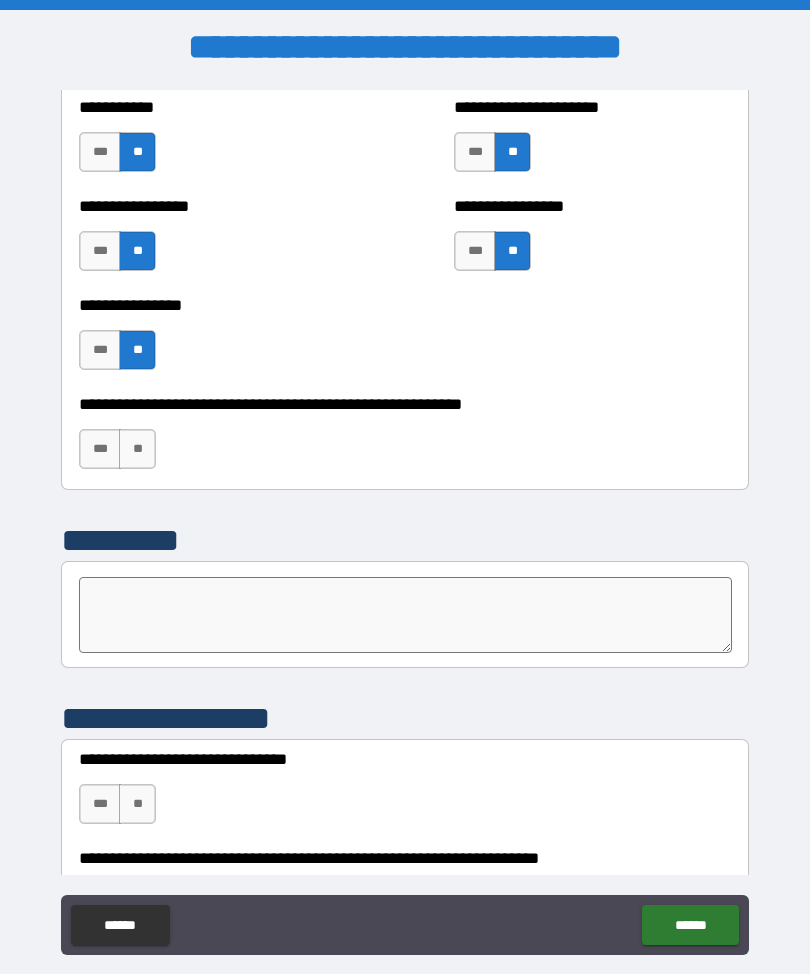 click on "**" at bounding box center (137, 449) 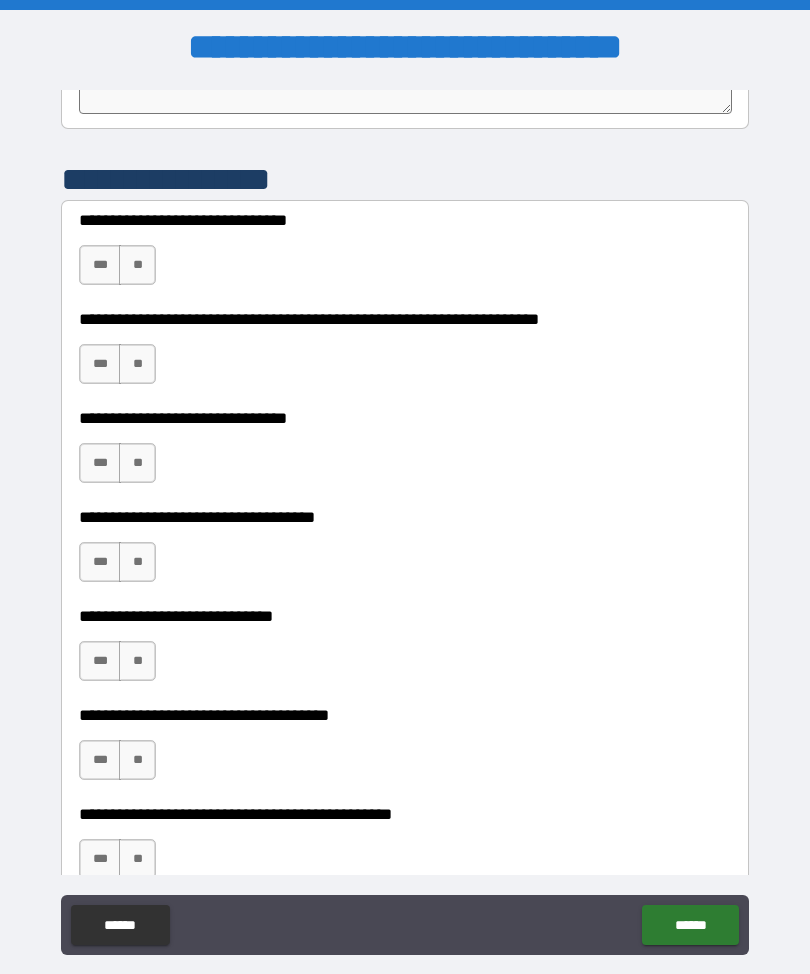 scroll, scrollTop: 6828, scrollLeft: 0, axis: vertical 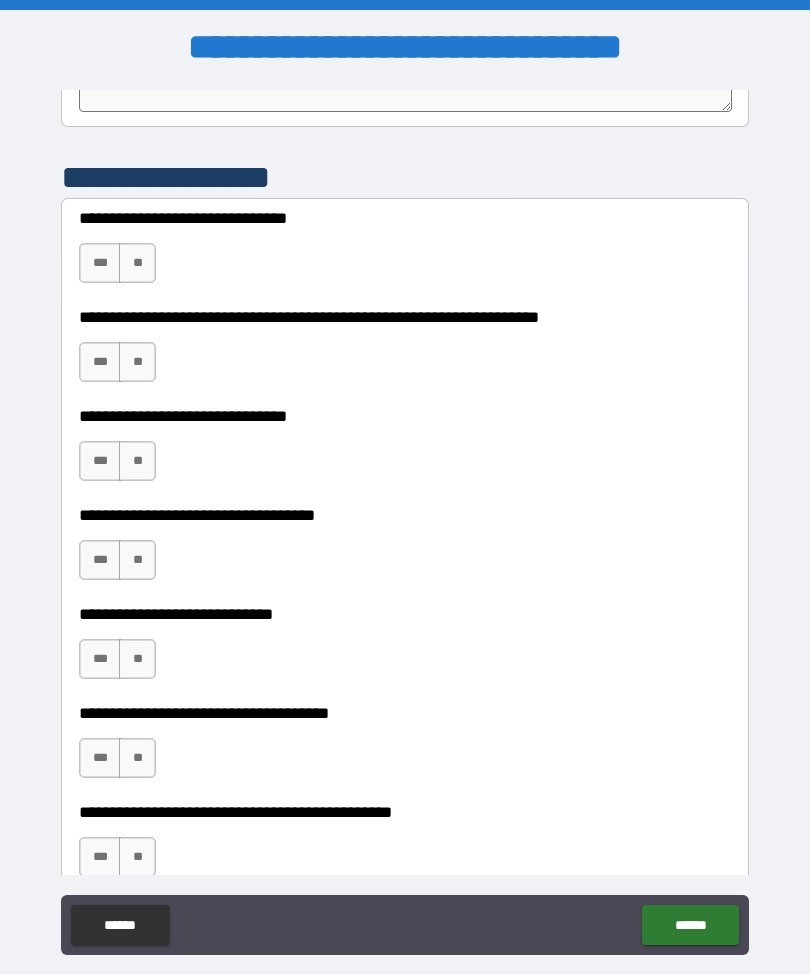click on "***" at bounding box center [100, 263] 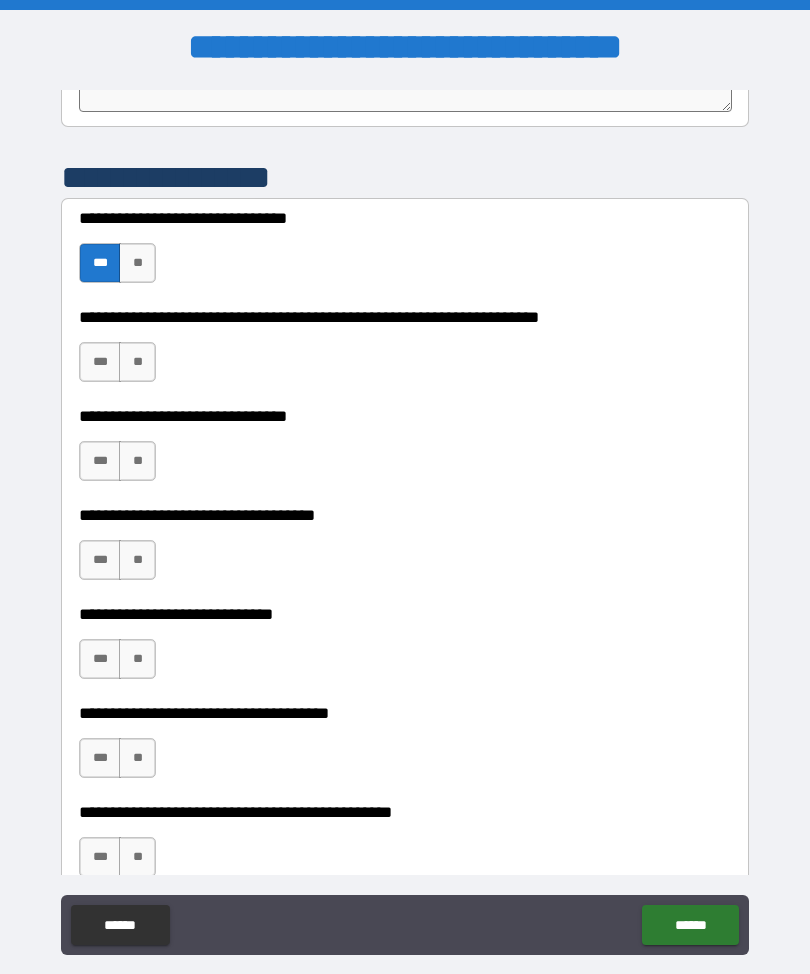 click on "***" at bounding box center [100, 362] 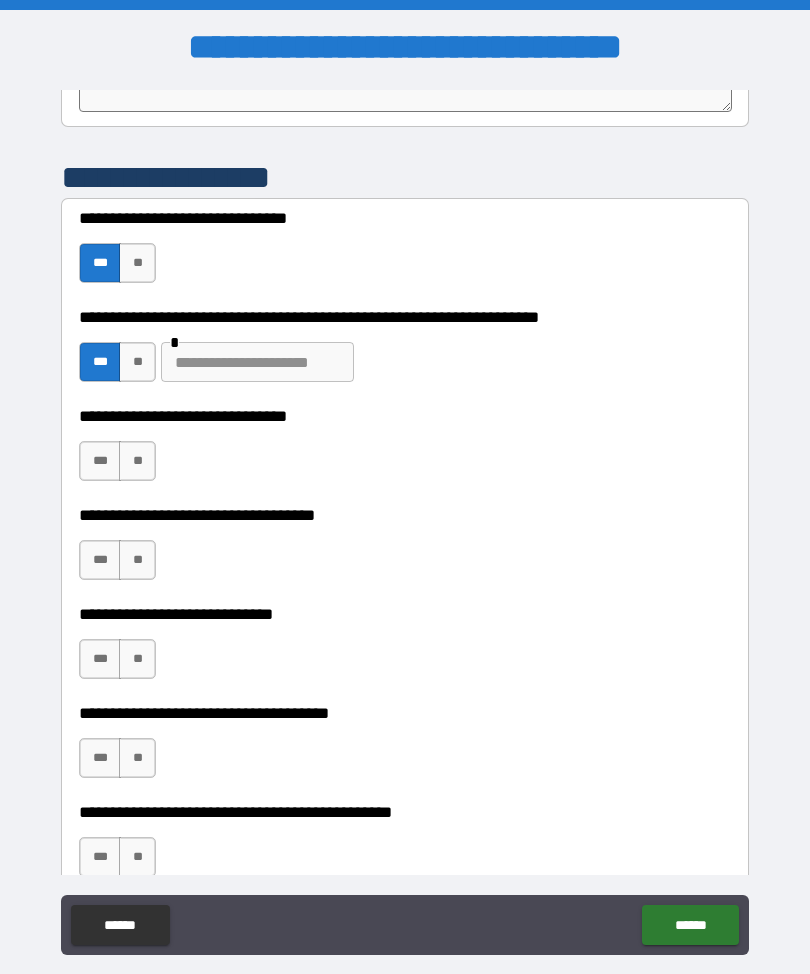 click at bounding box center [257, 362] 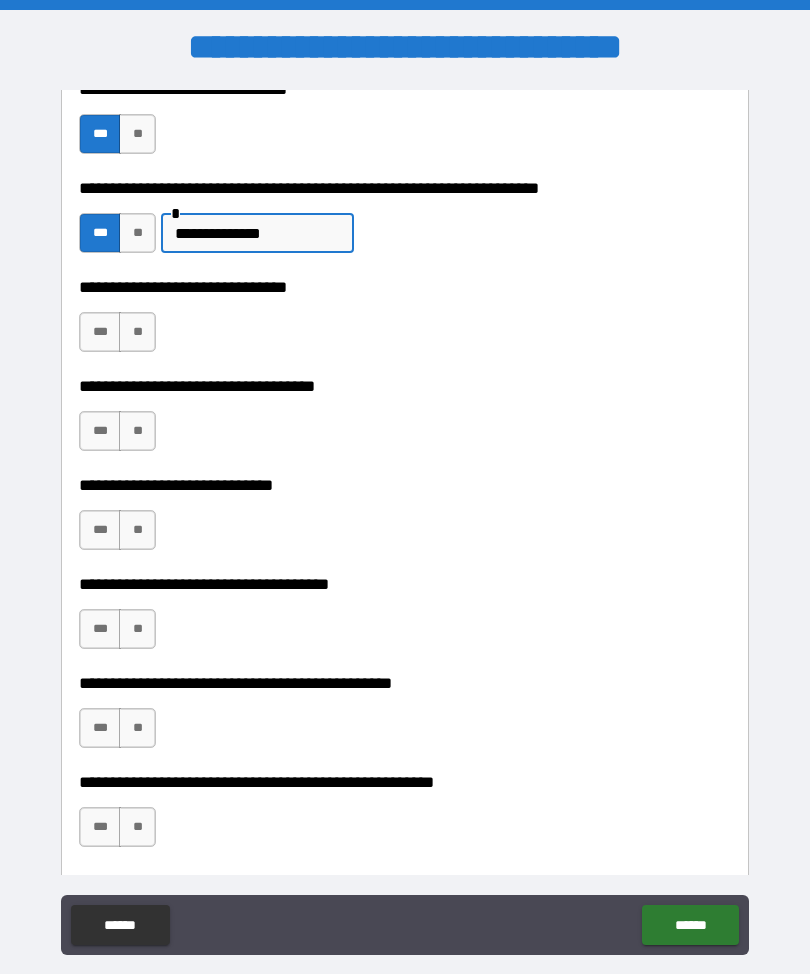 type on "**********" 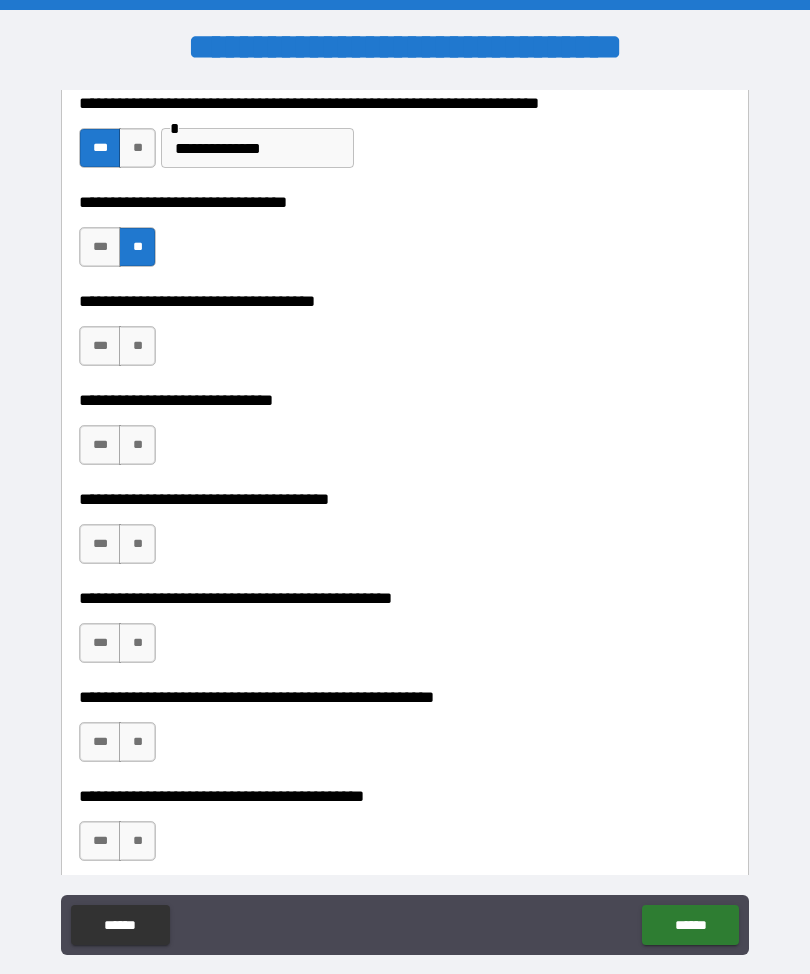 scroll, scrollTop: 7044, scrollLeft: 0, axis: vertical 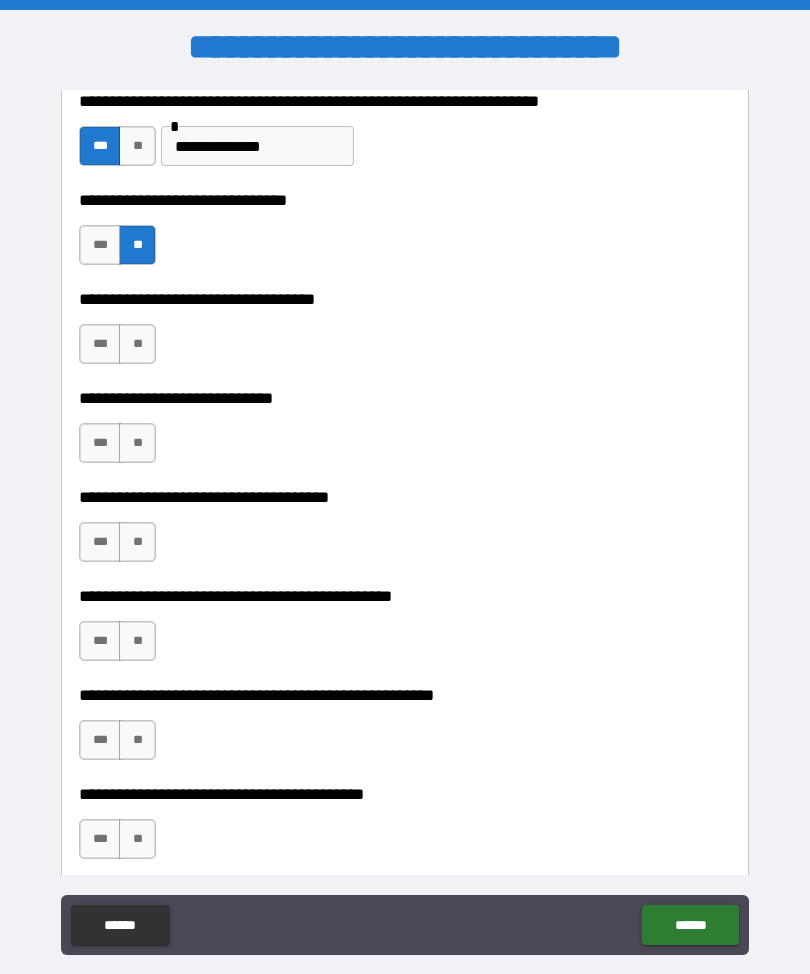 click on "**" at bounding box center [137, 344] 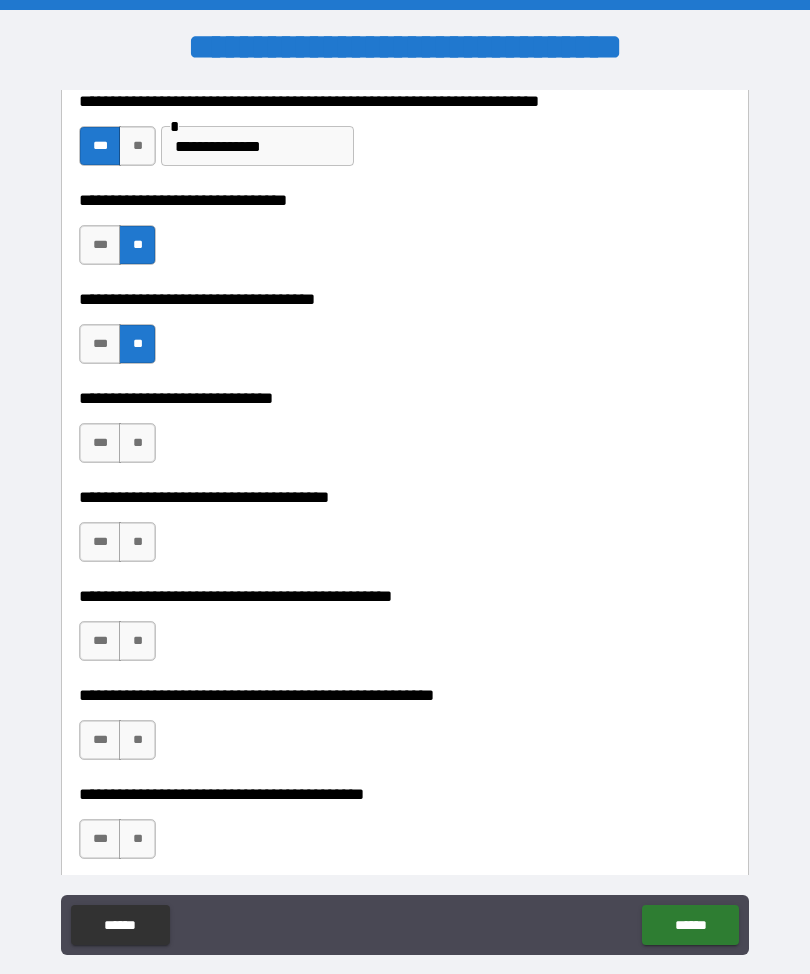 click on "***" at bounding box center (100, 344) 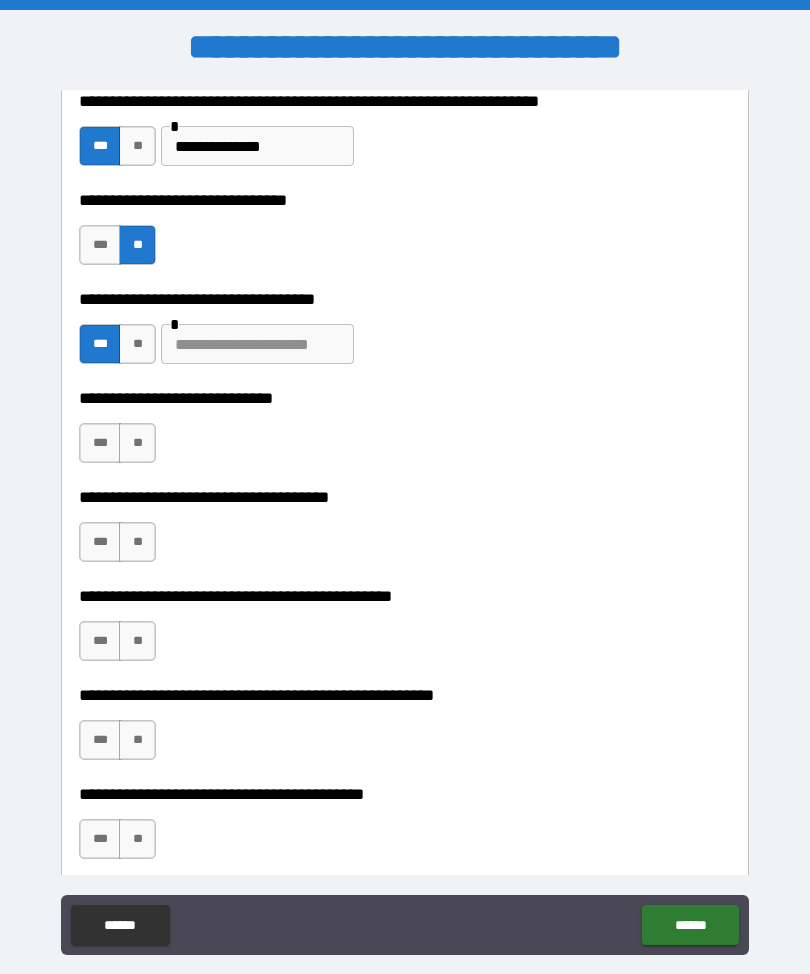 click on "**" at bounding box center [137, 344] 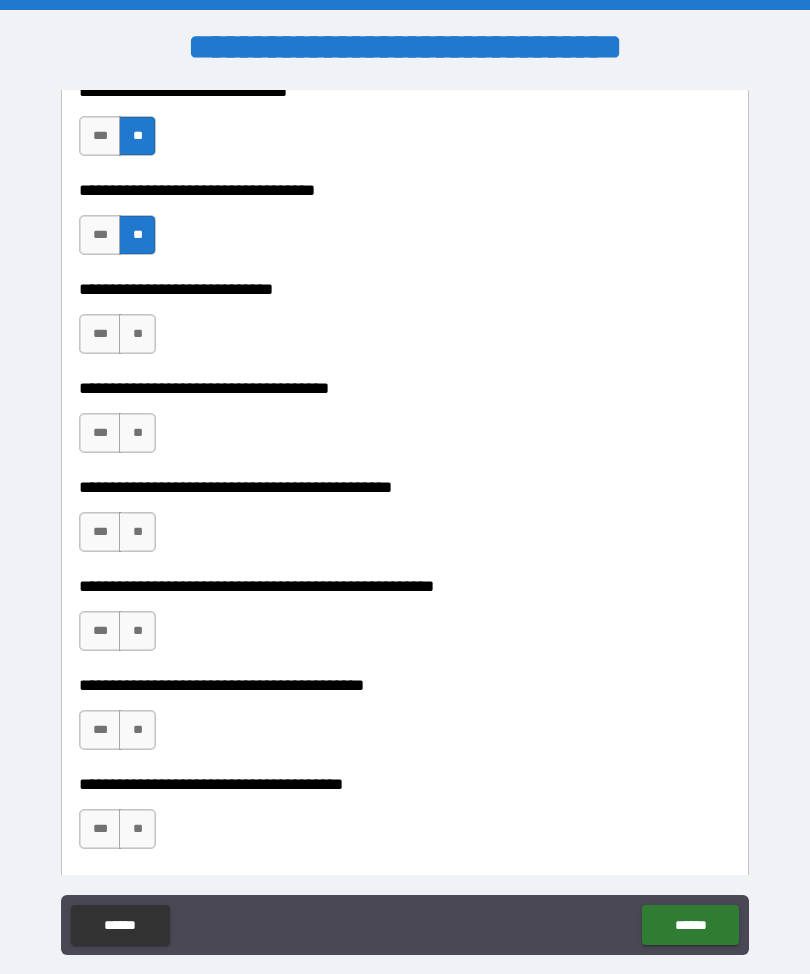 scroll, scrollTop: 7154, scrollLeft: 0, axis: vertical 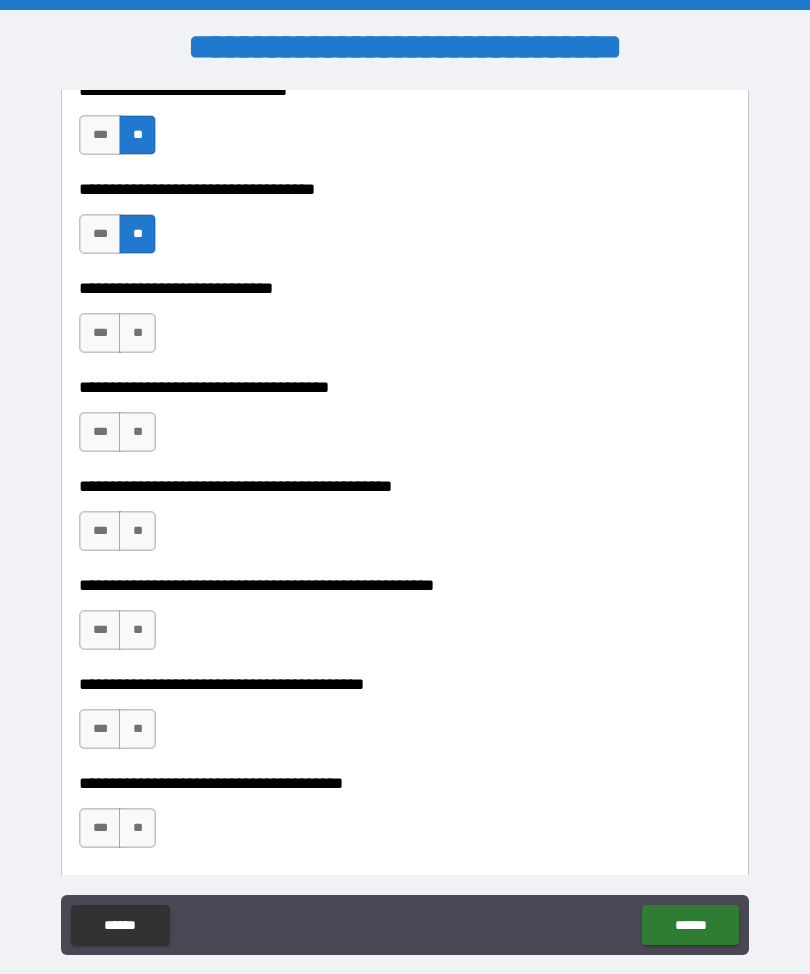 click on "**" at bounding box center (137, 333) 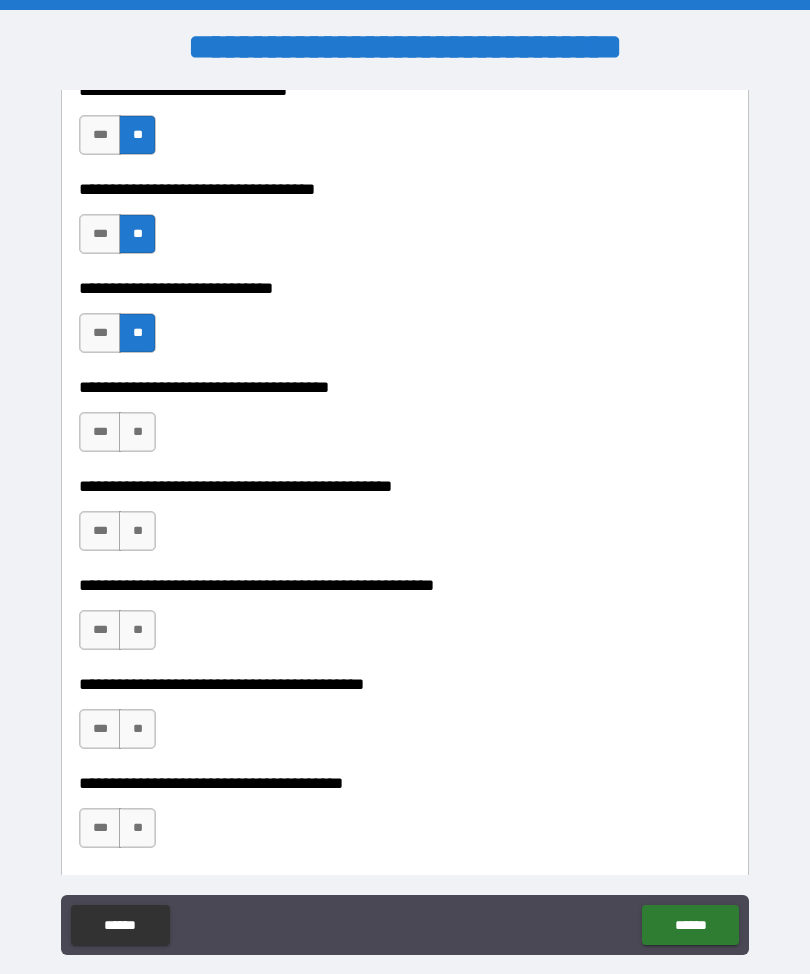 click on "**" at bounding box center (137, 333) 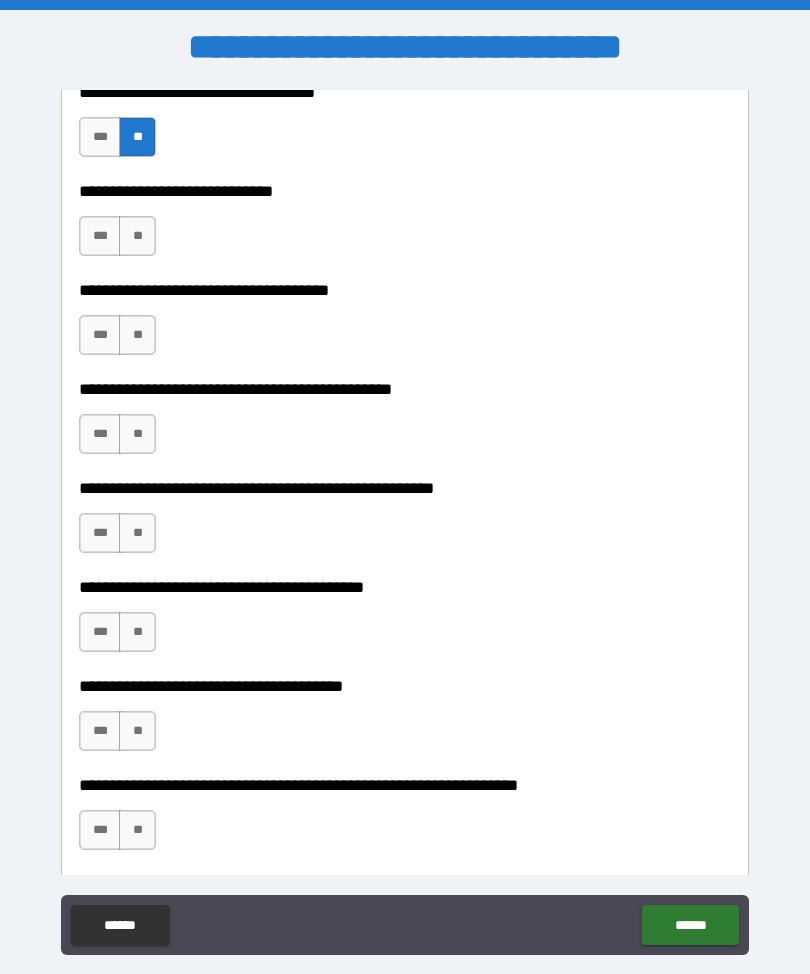 scroll, scrollTop: 7259, scrollLeft: 0, axis: vertical 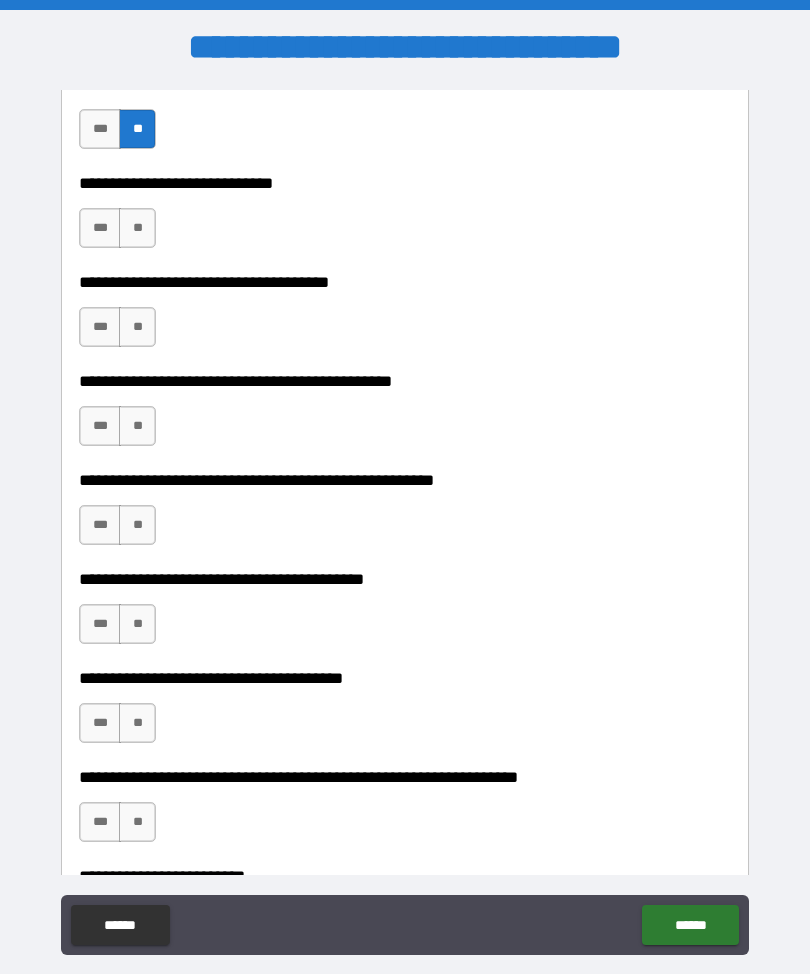 click on "**" at bounding box center [137, 327] 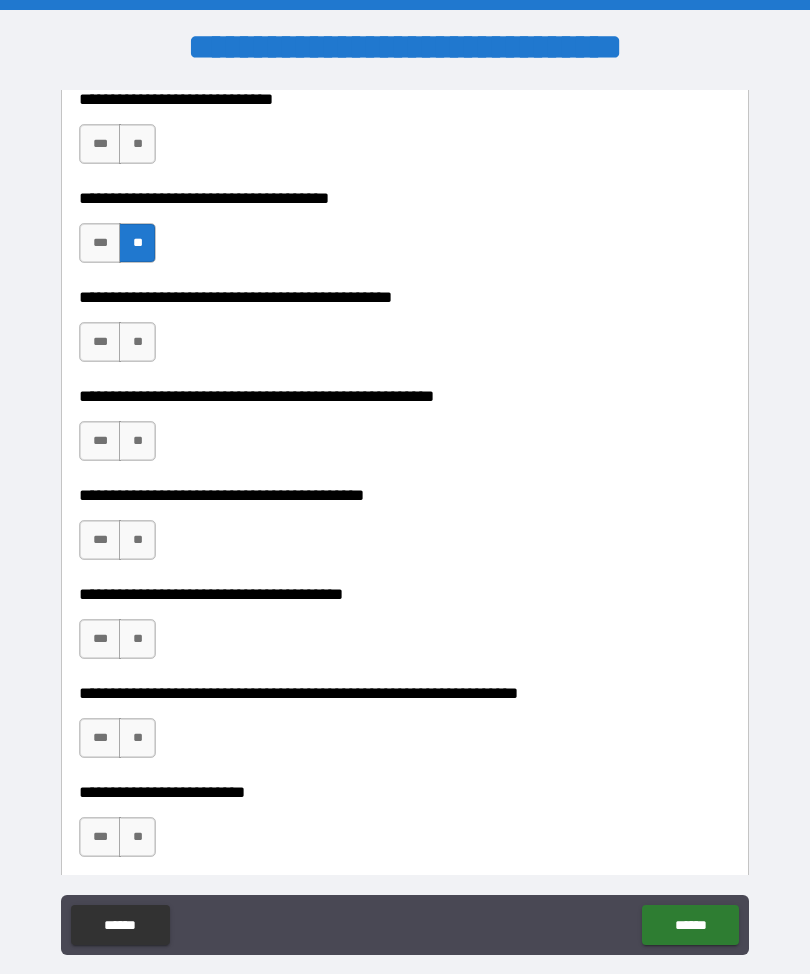 scroll, scrollTop: 7346, scrollLeft: 0, axis: vertical 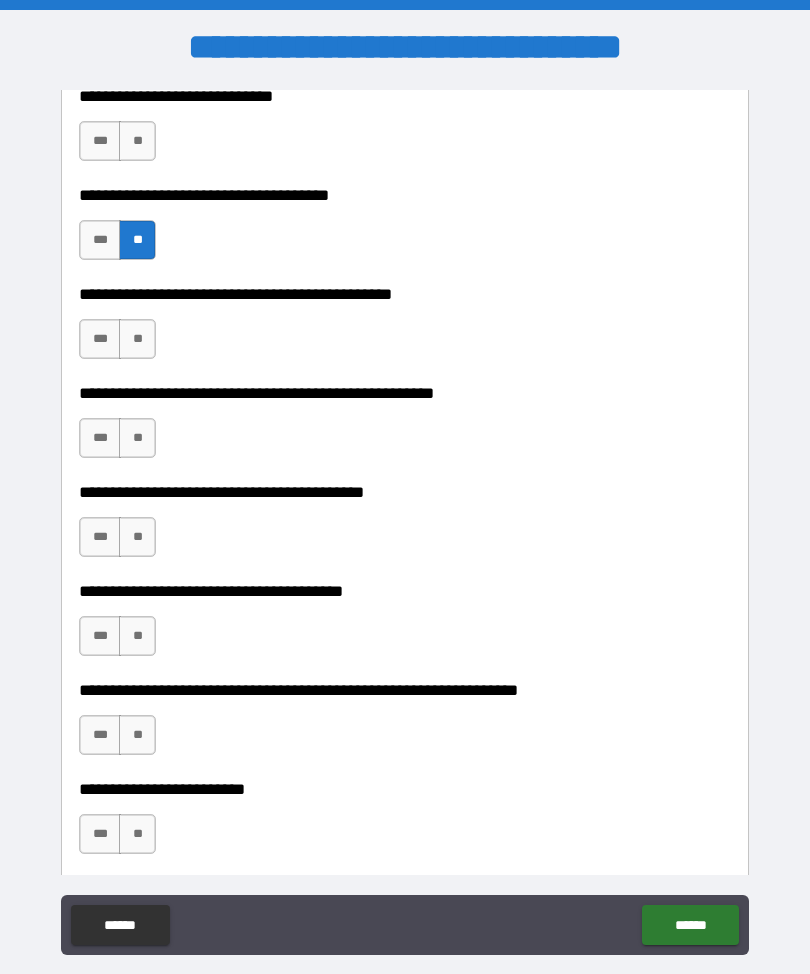 click on "**" at bounding box center (137, 339) 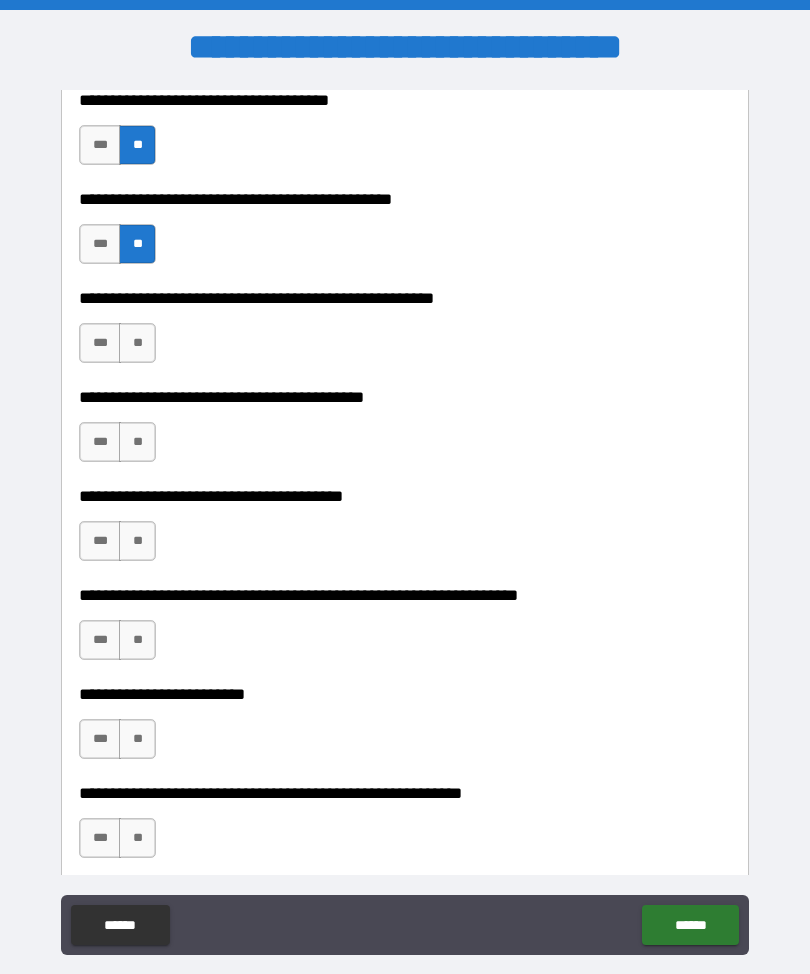 scroll, scrollTop: 7443, scrollLeft: 0, axis: vertical 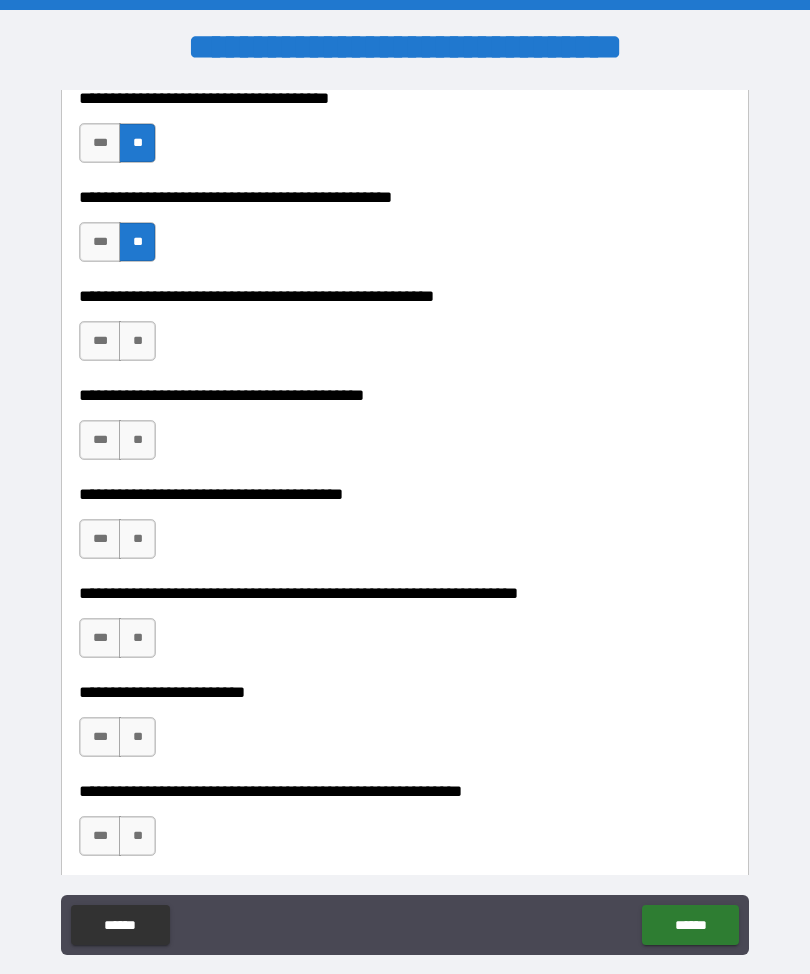 click on "**" at bounding box center [137, 341] 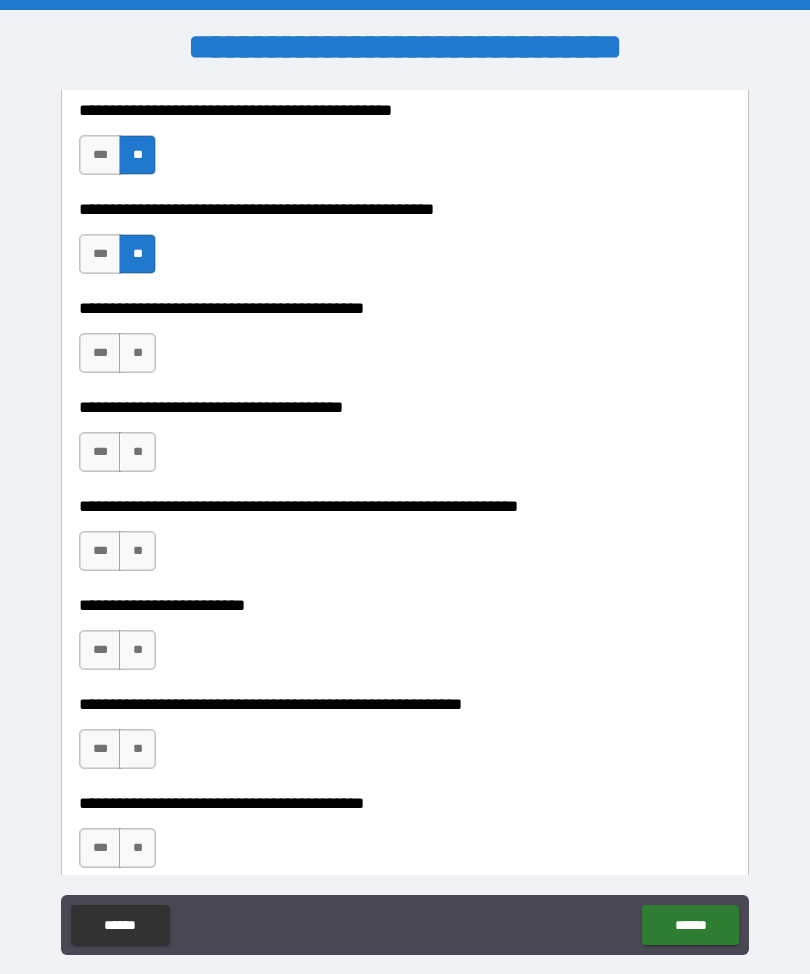 scroll, scrollTop: 7540, scrollLeft: 0, axis: vertical 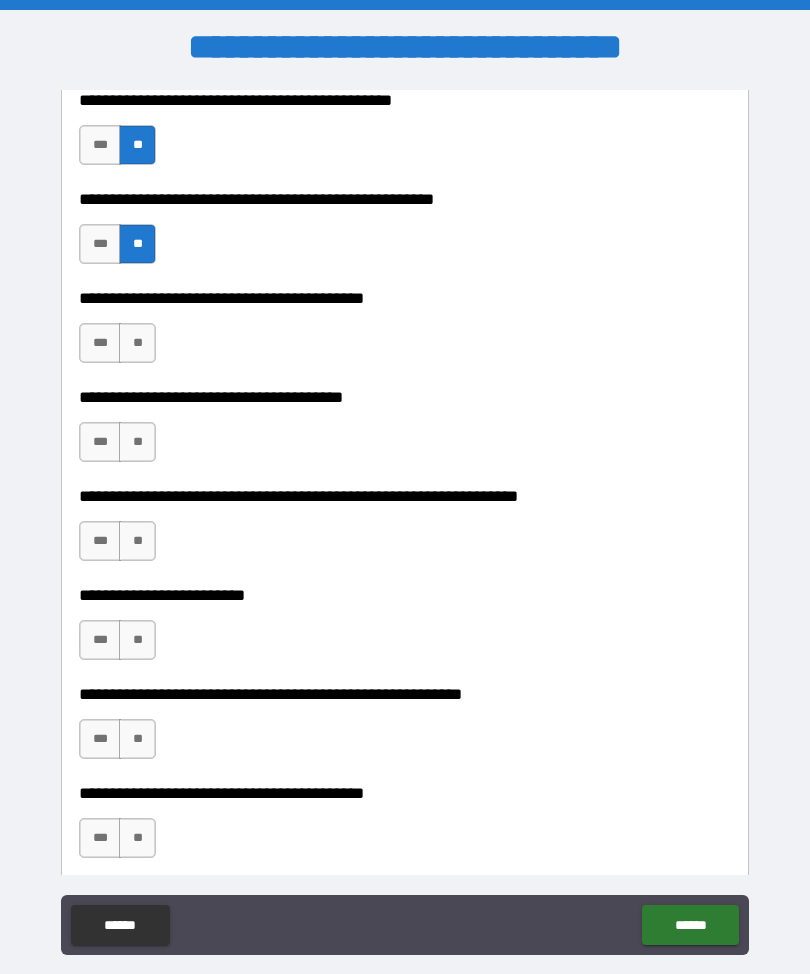 click on "**" at bounding box center [137, 343] 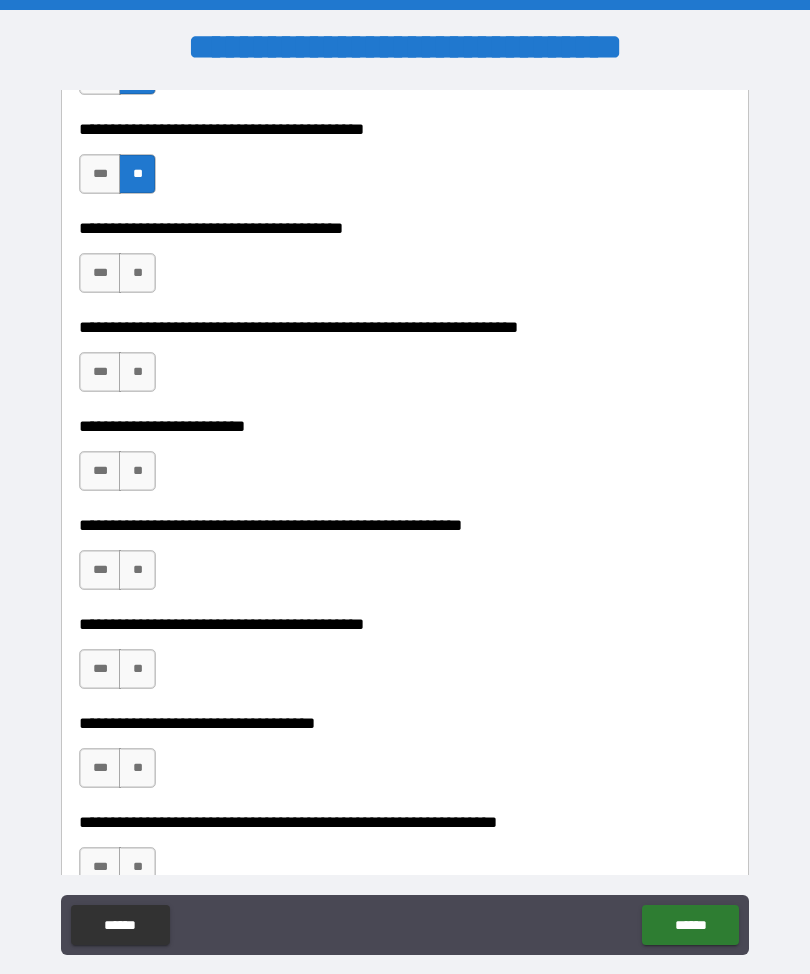 scroll, scrollTop: 7711, scrollLeft: 0, axis: vertical 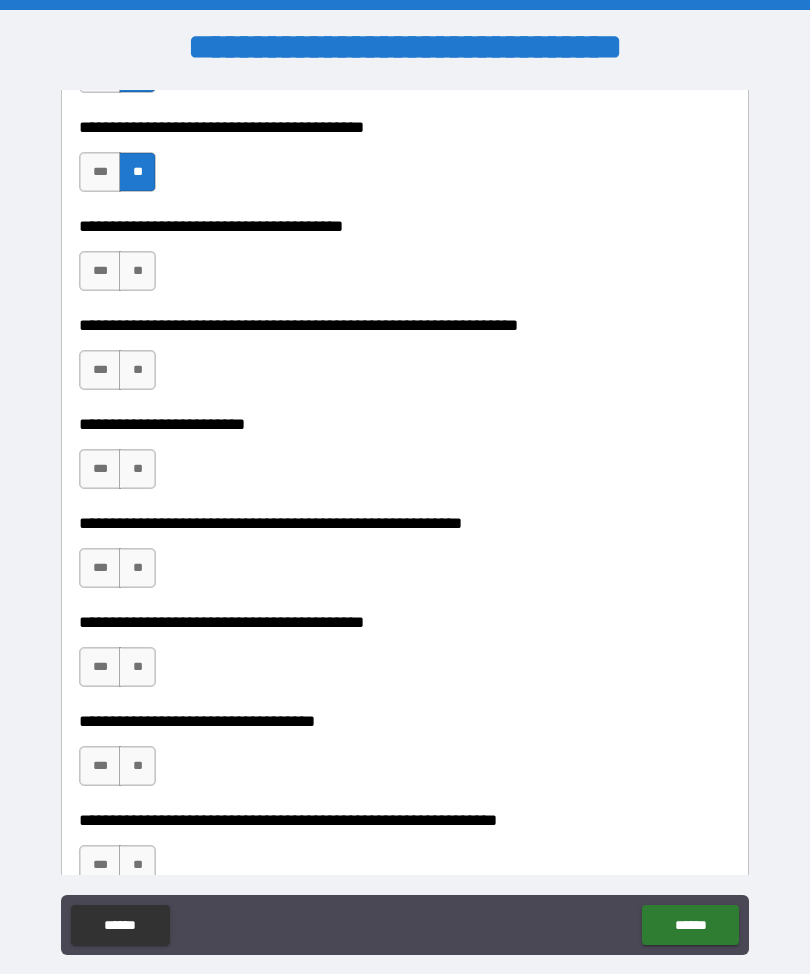 click on "**" at bounding box center (137, 271) 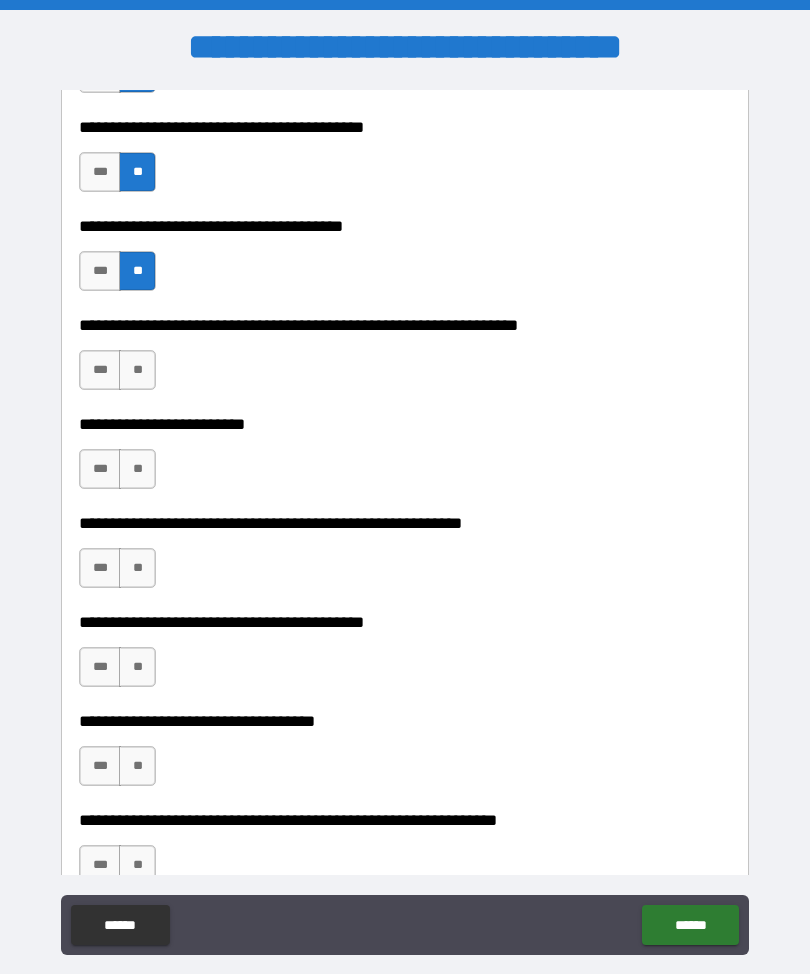 click on "**" at bounding box center (137, 370) 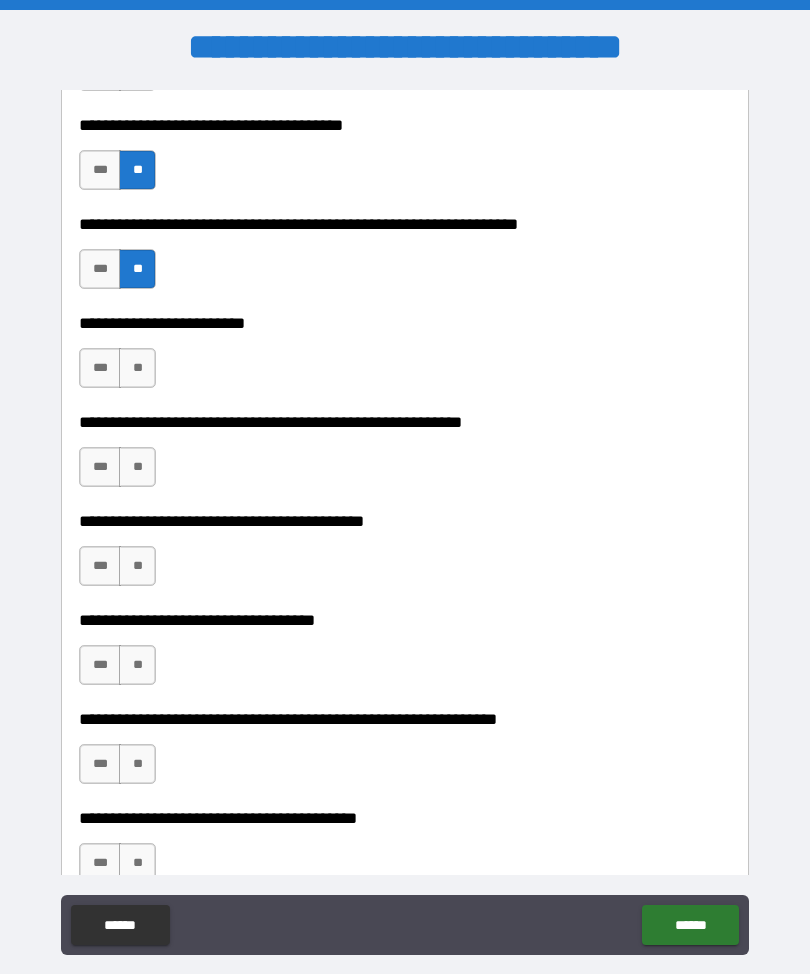 scroll, scrollTop: 7814, scrollLeft: 0, axis: vertical 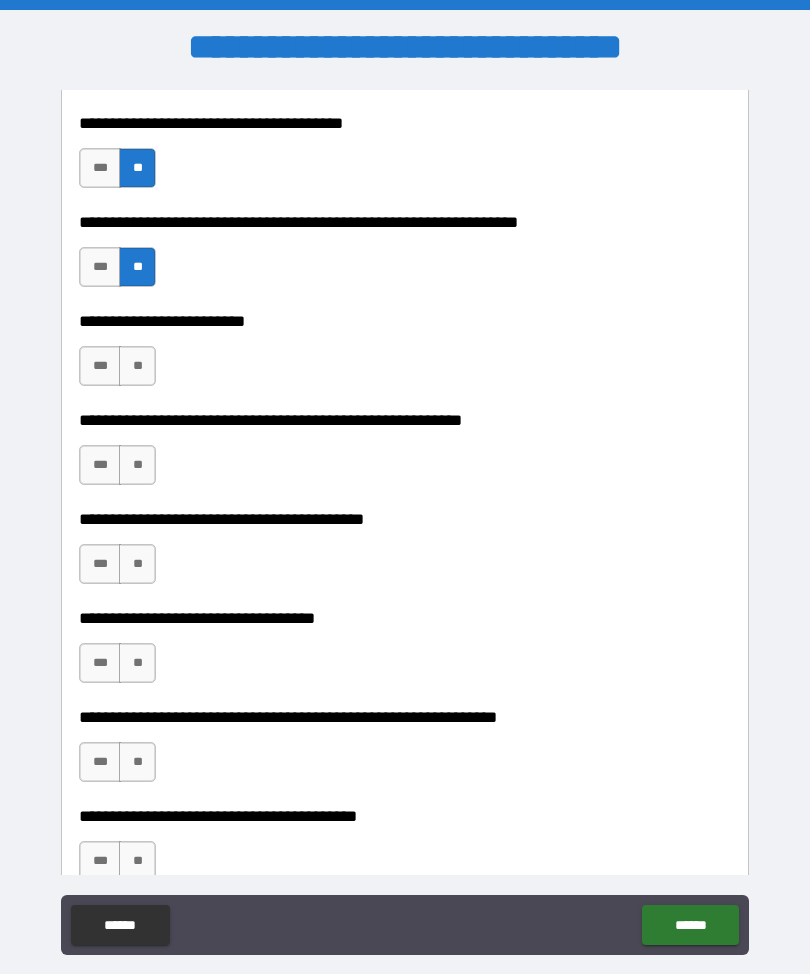 click on "***" at bounding box center (100, 366) 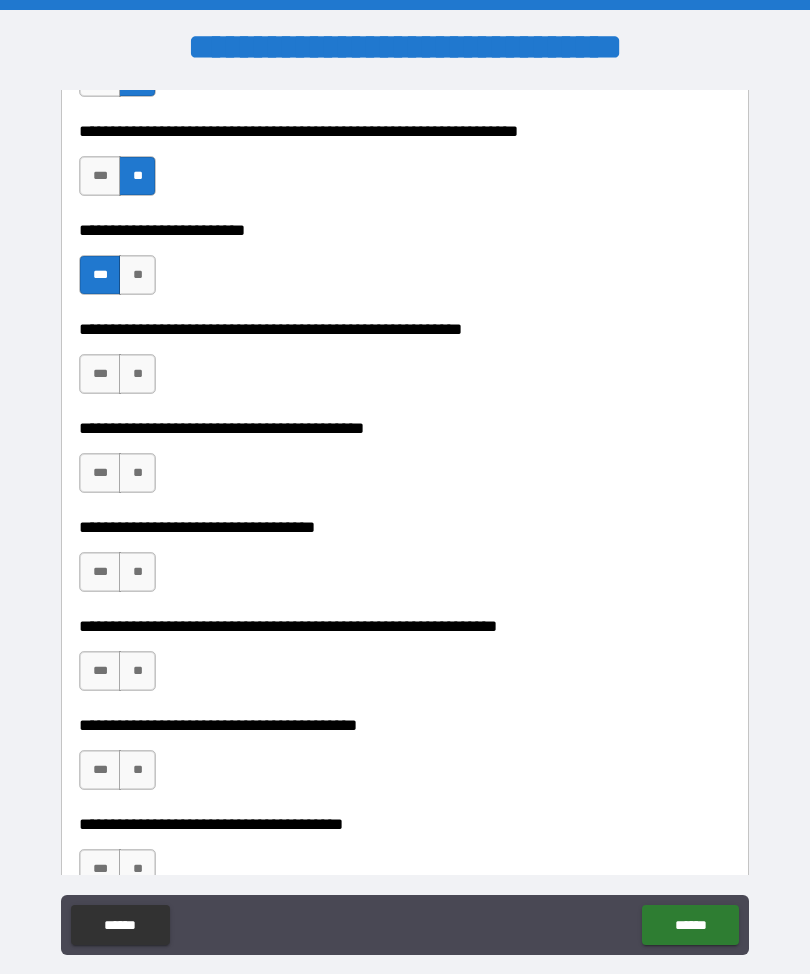 scroll, scrollTop: 7906, scrollLeft: 0, axis: vertical 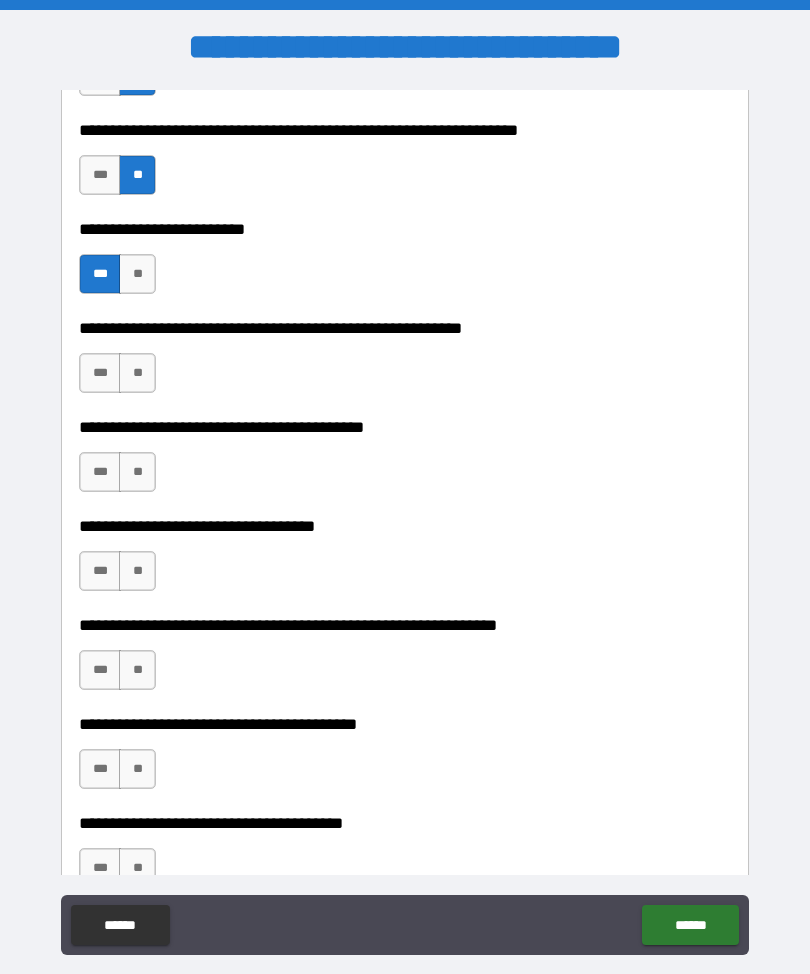 click on "***" at bounding box center (100, 373) 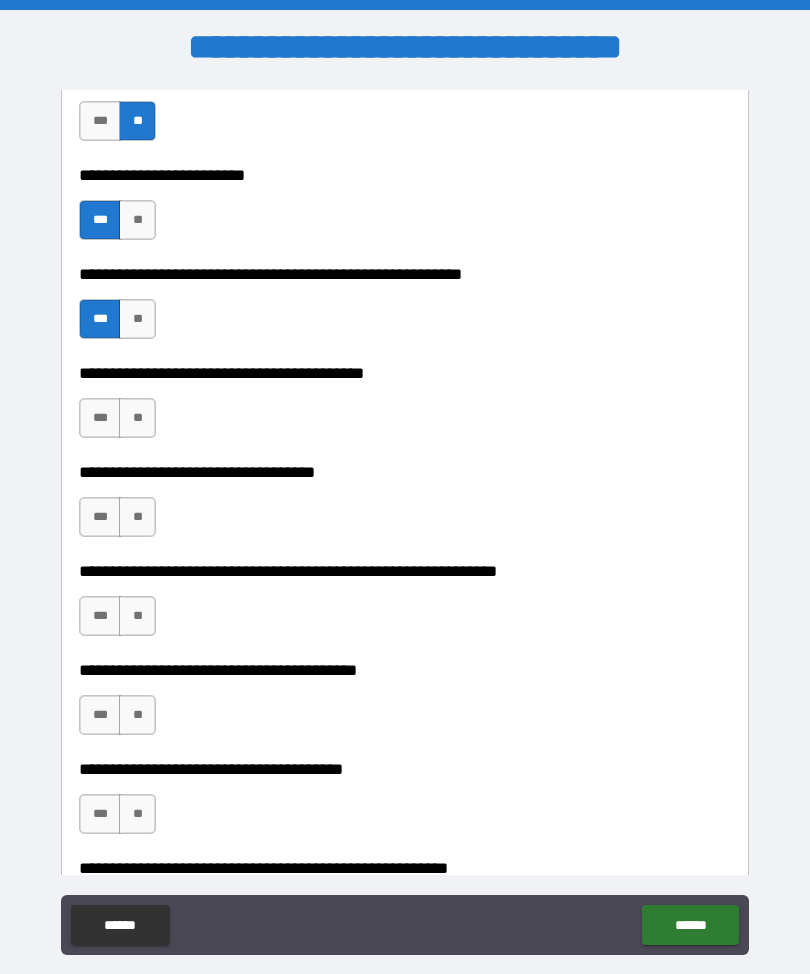 scroll, scrollTop: 7959, scrollLeft: 0, axis: vertical 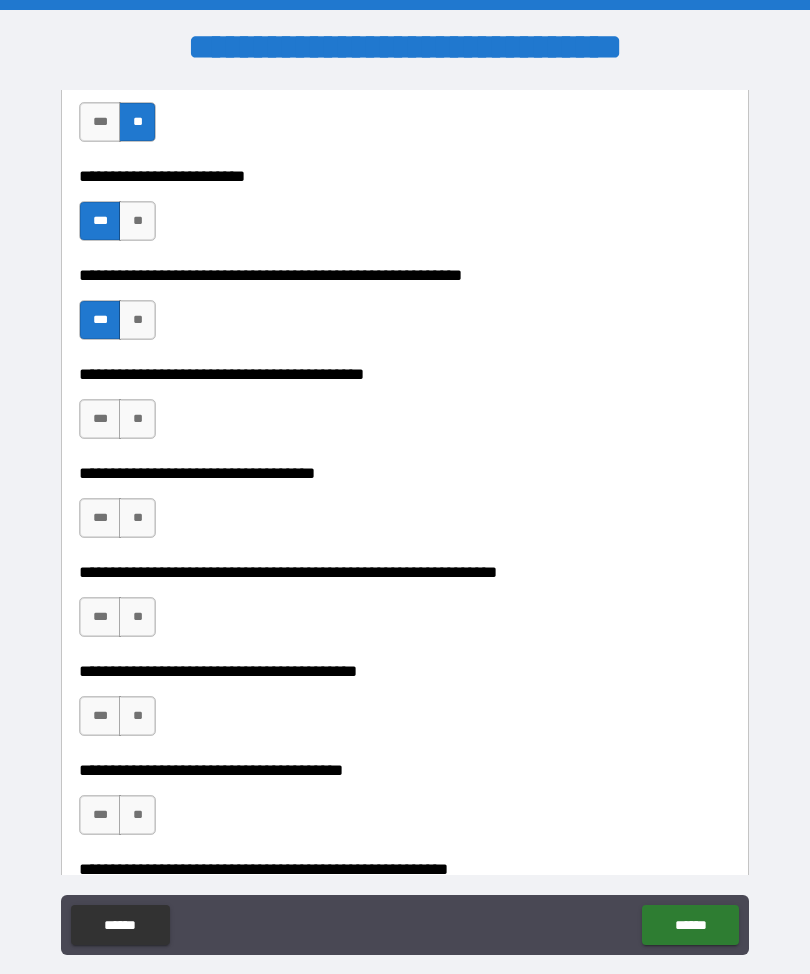 click on "**" at bounding box center (137, 320) 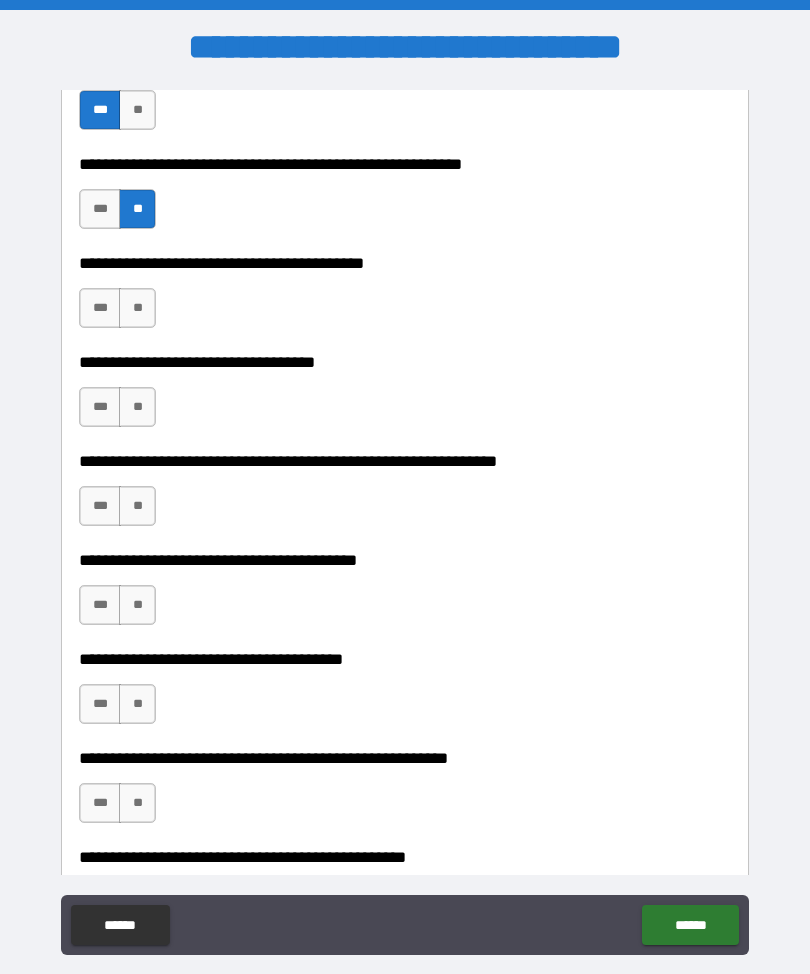 scroll, scrollTop: 8071, scrollLeft: 0, axis: vertical 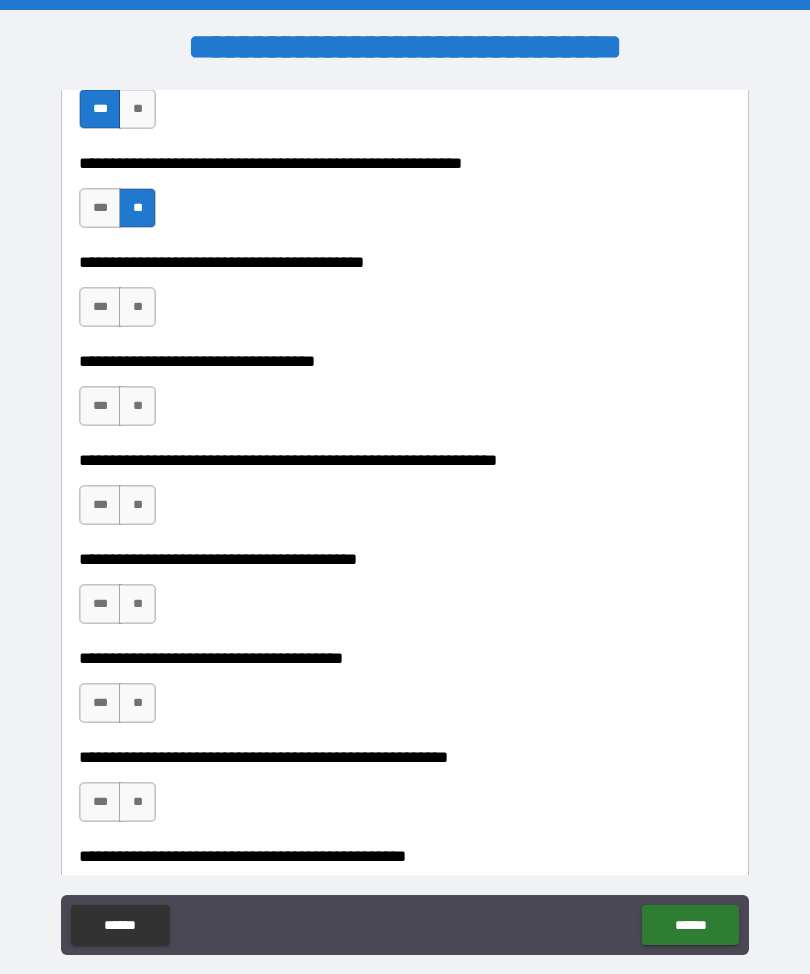 click on "**" at bounding box center [137, 307] 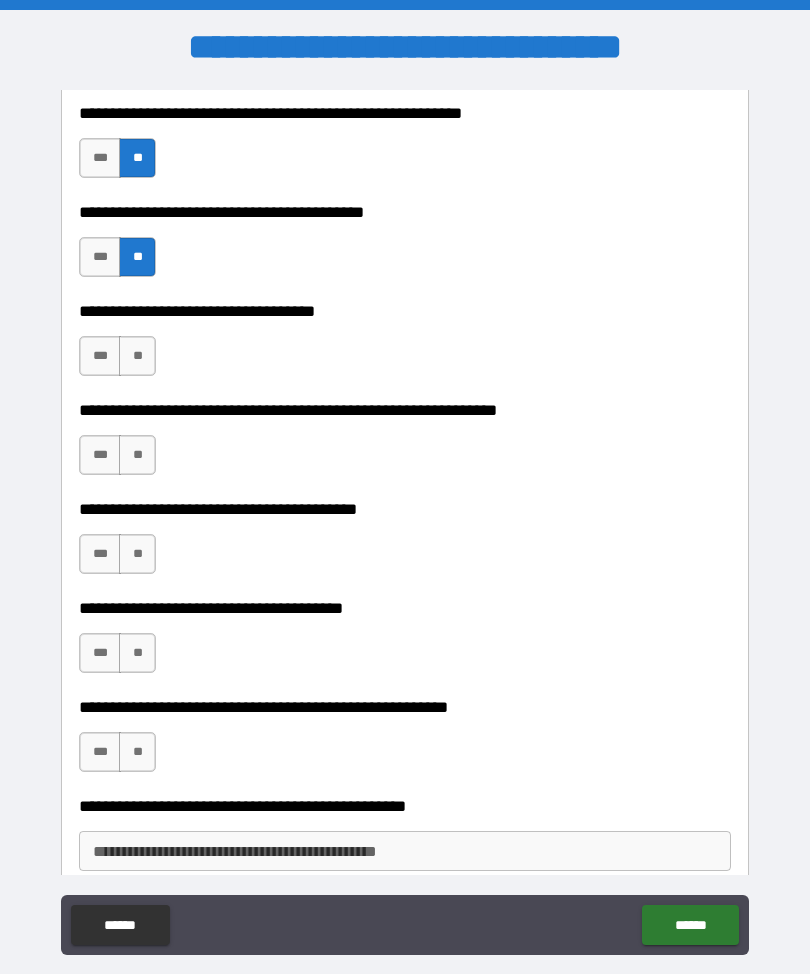 click on "**" at bounding box center [137, 356] 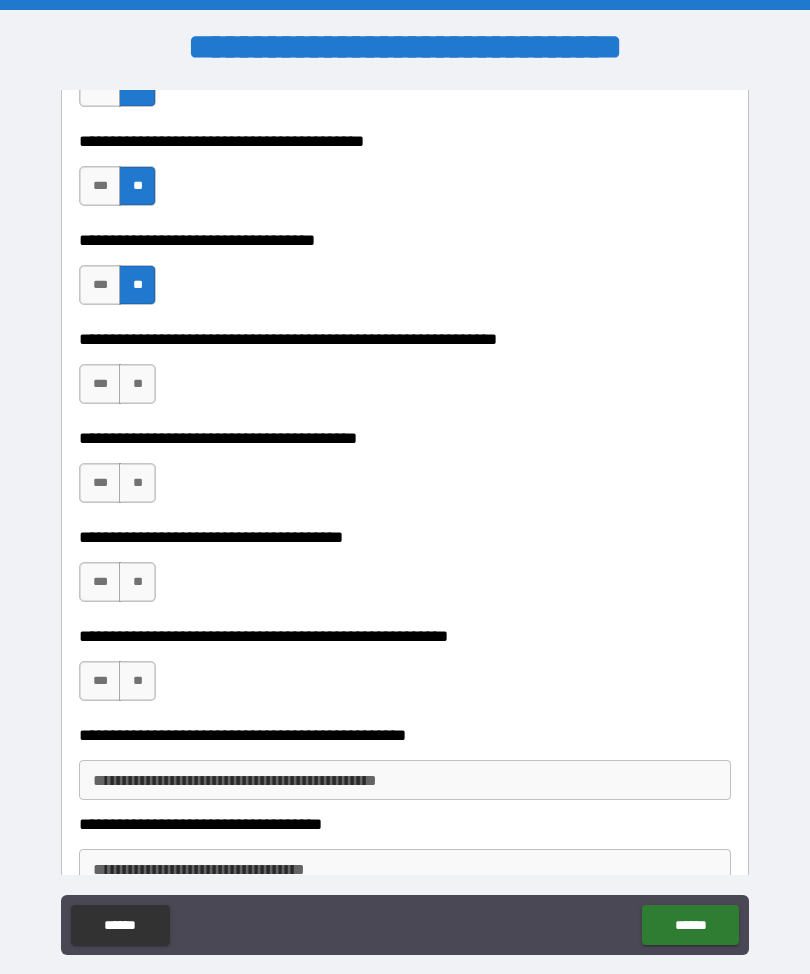 scroll, scrollTop: 8194, scrollLeft: 0, axis: vertical 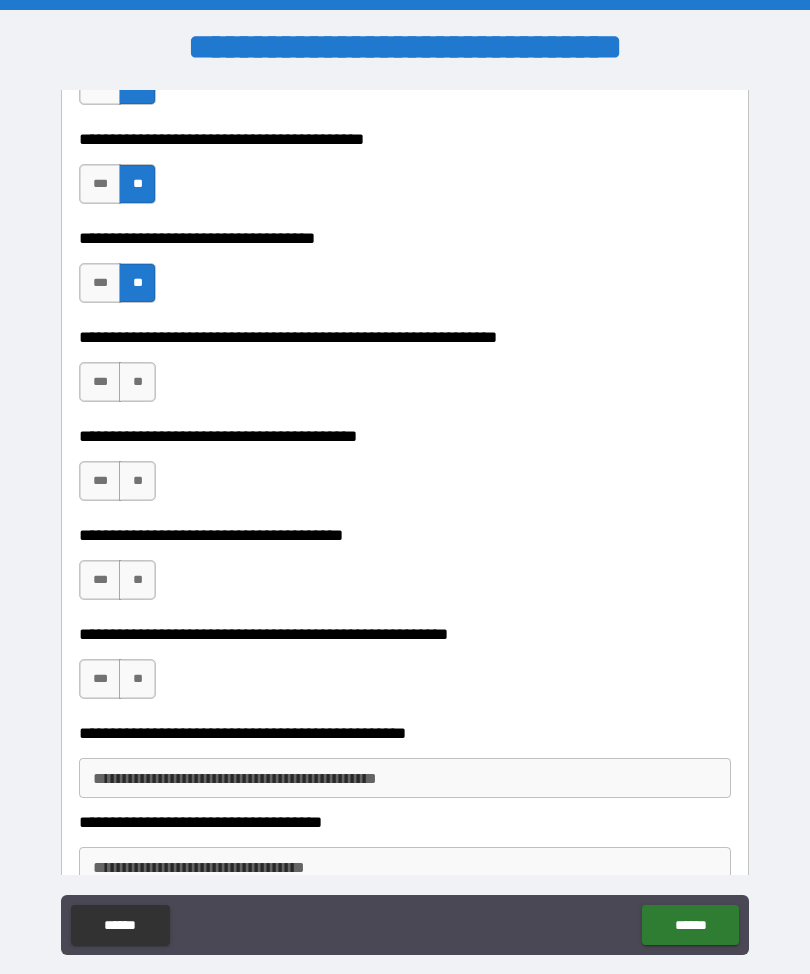 click on "**" at bounding box center [137, 382] 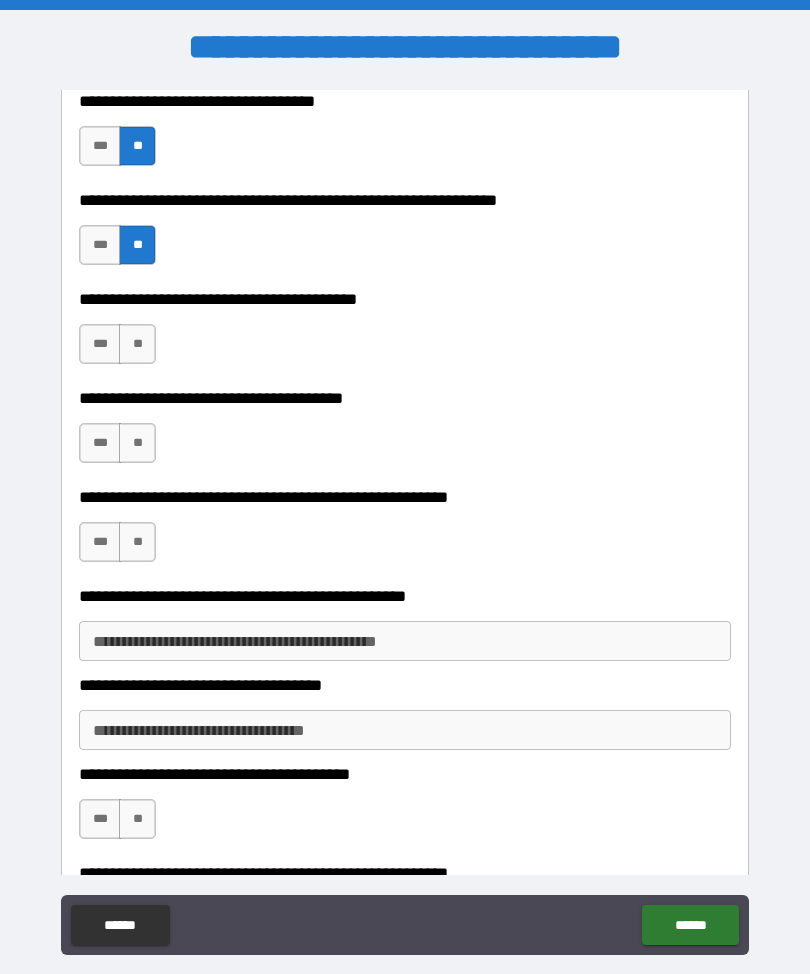 scroll, scrollTop: 8339, scrollLeft: 0, axis: vertical 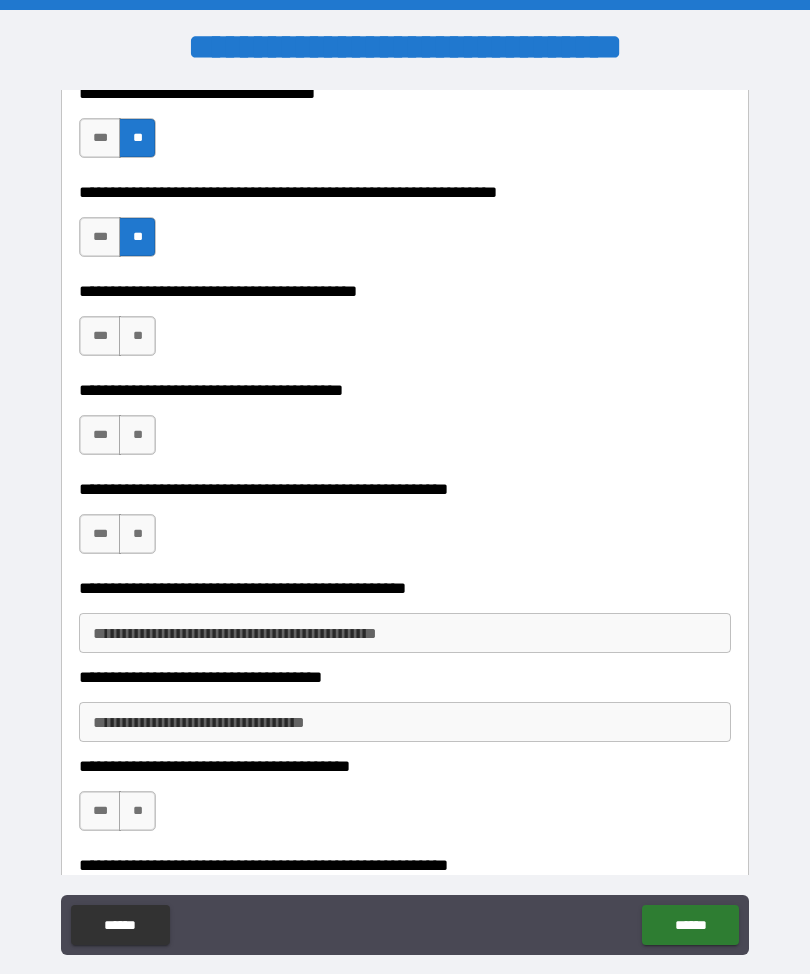 click on "**" at bounding box center (137, 336) 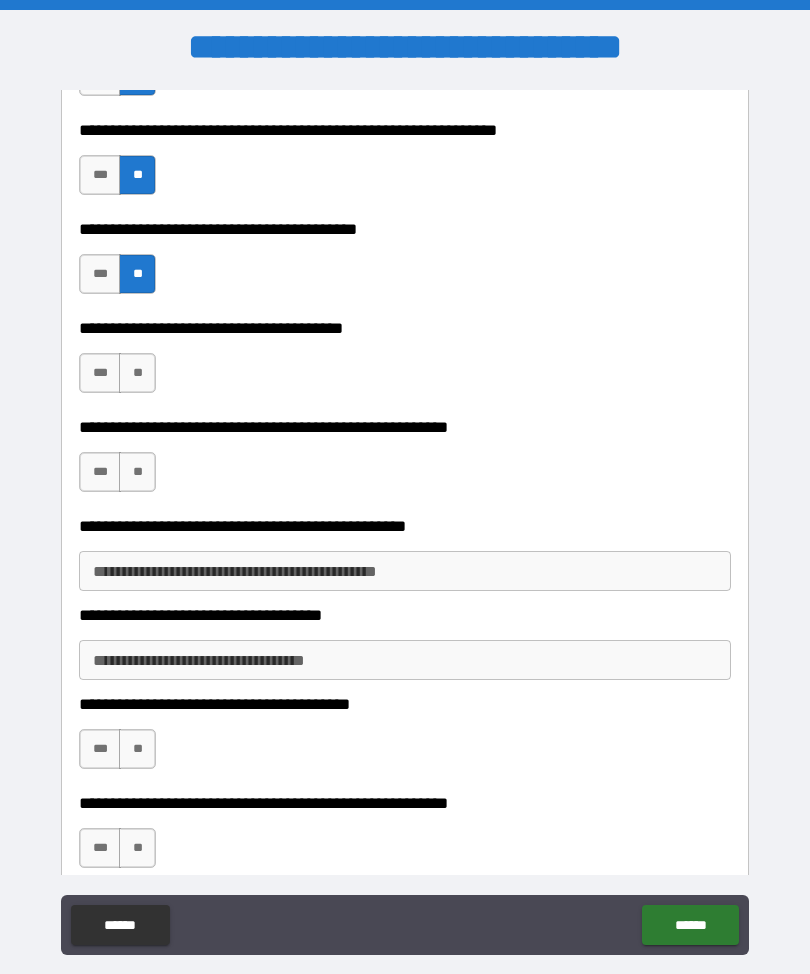 click on "**" at bounding box center (137, 373) 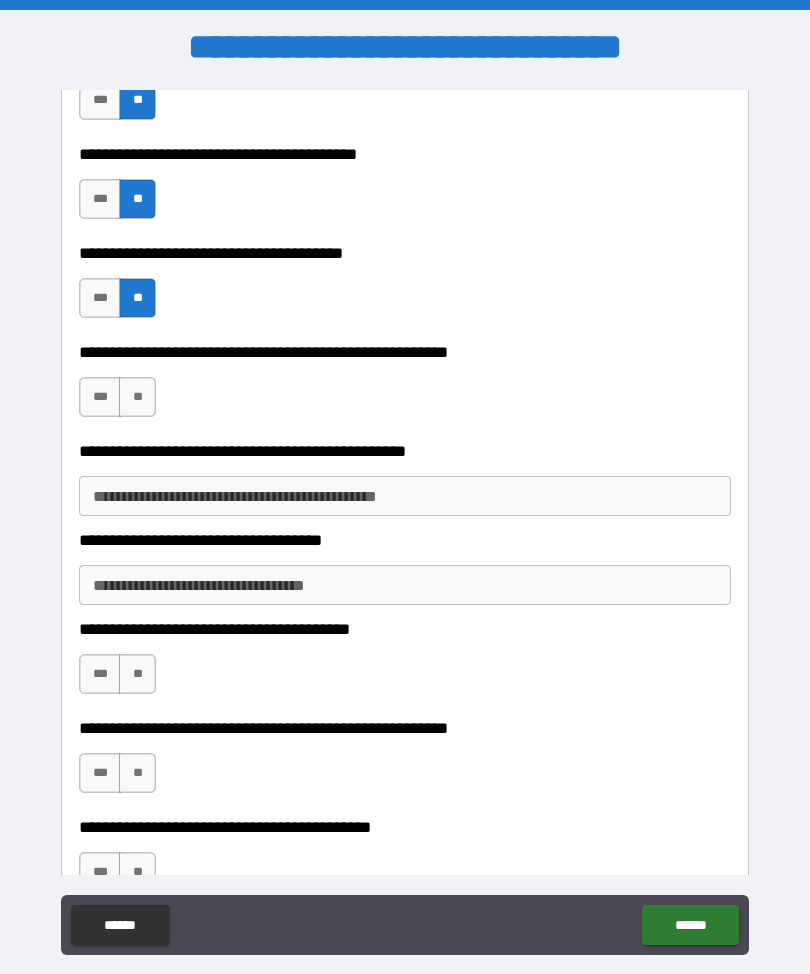 scroll, scrollTop: 8479, scrollLeft: 0, axis: vertical 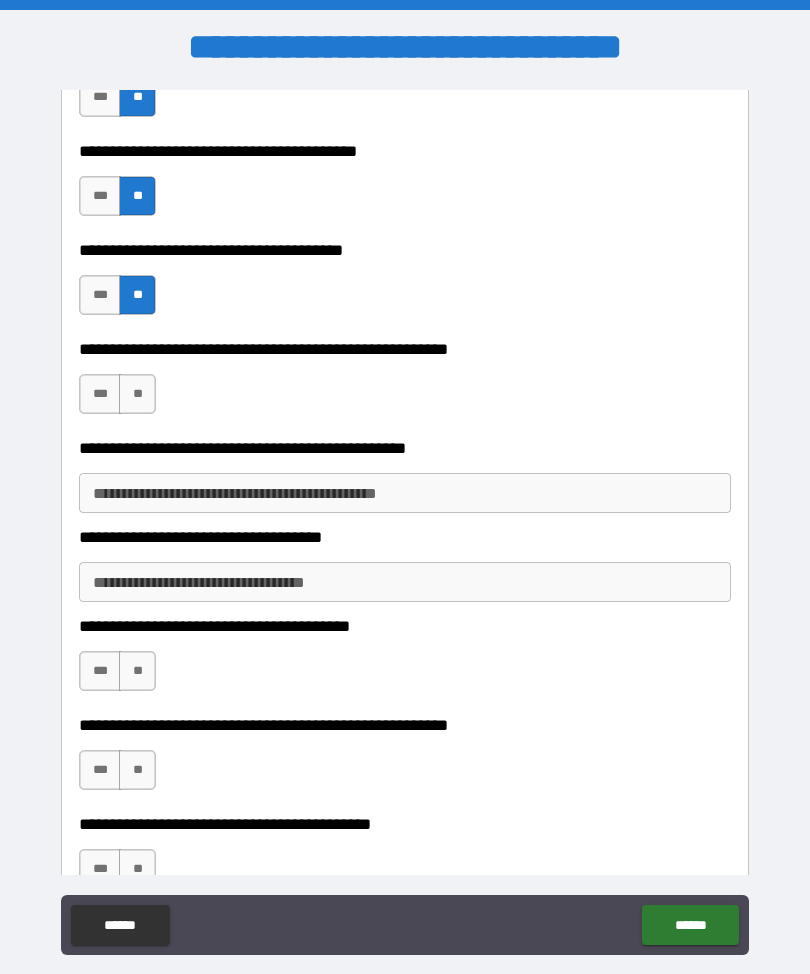 click on "***" at bounding box center (100, 394) 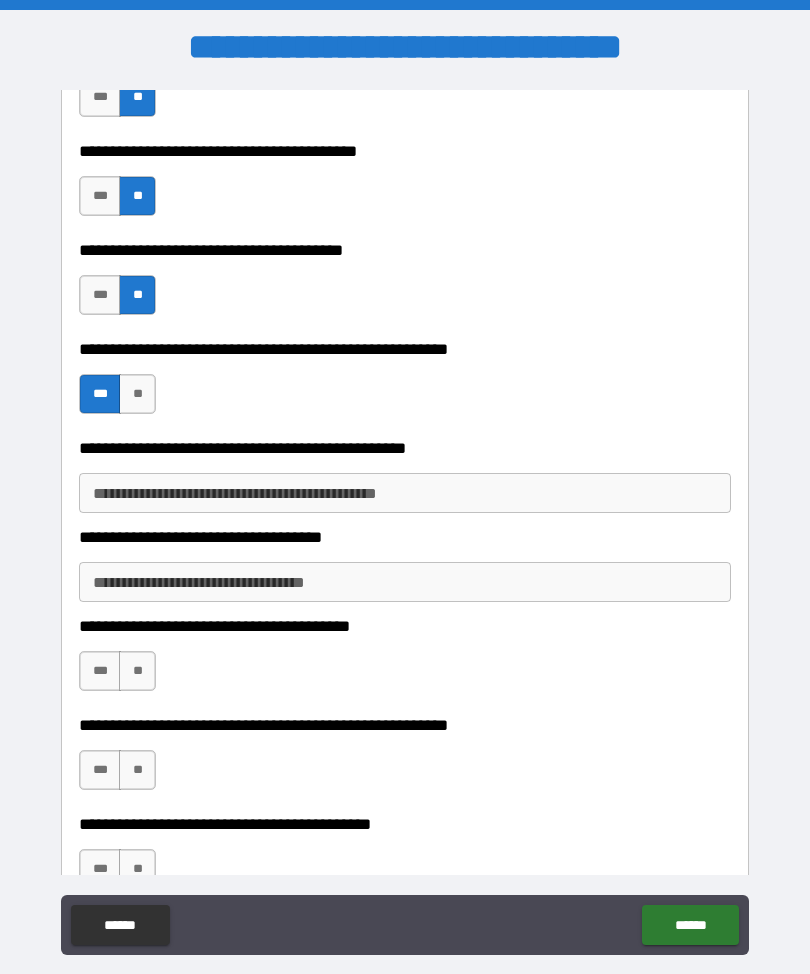click on "**" at bounding box center (137, 394) 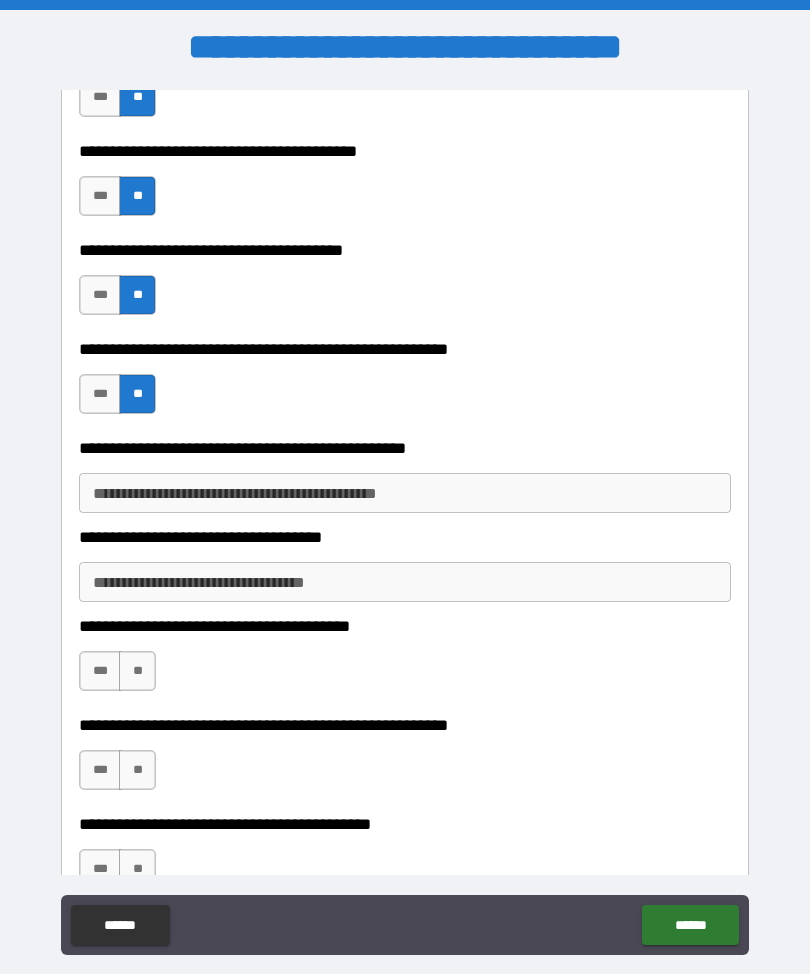 click on "***" at bounding box center [100, 394] 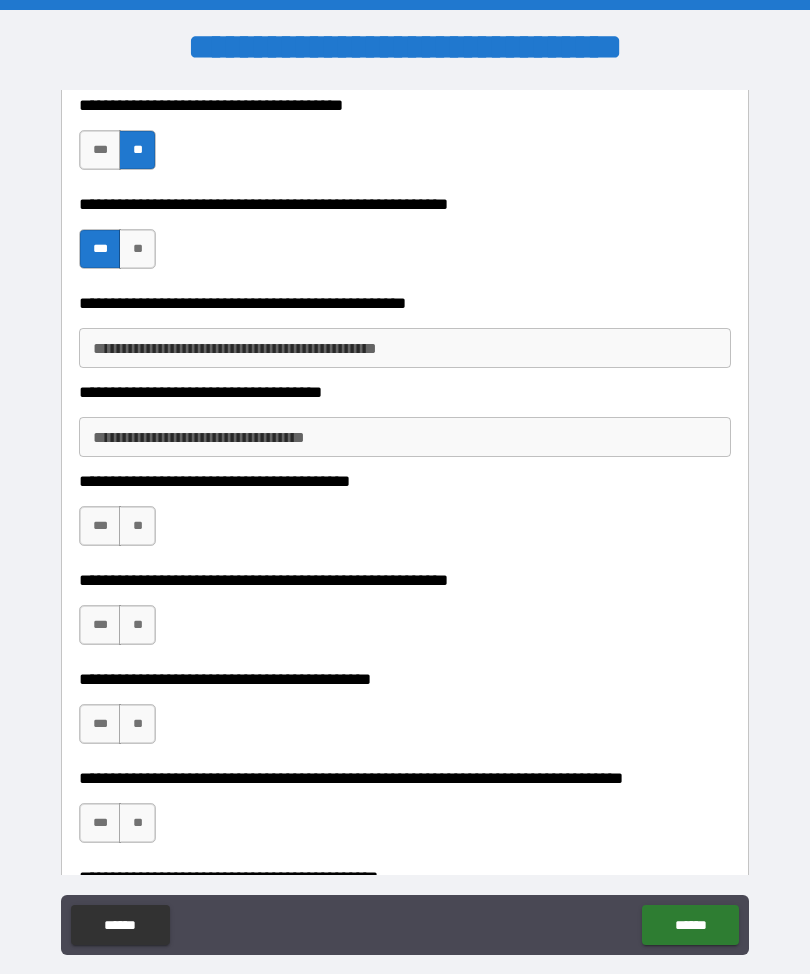 scroll, scrollTop: 8642, scrollLeft: 0, axis: vertical 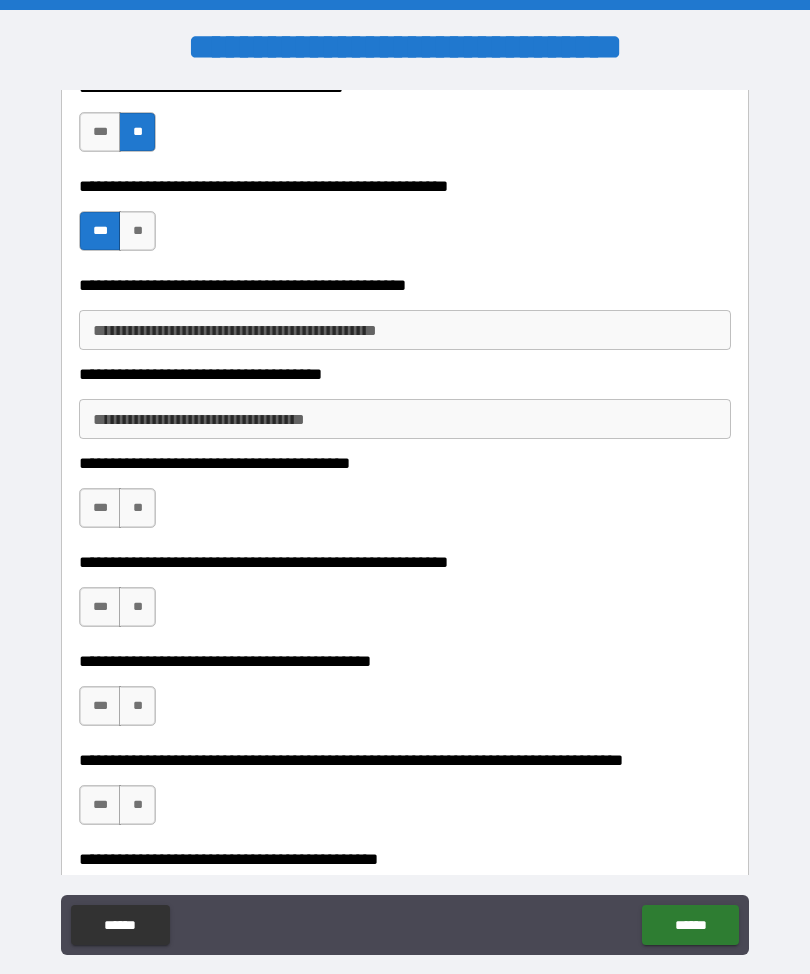 click on "**********" at bounding box center (405, 330) 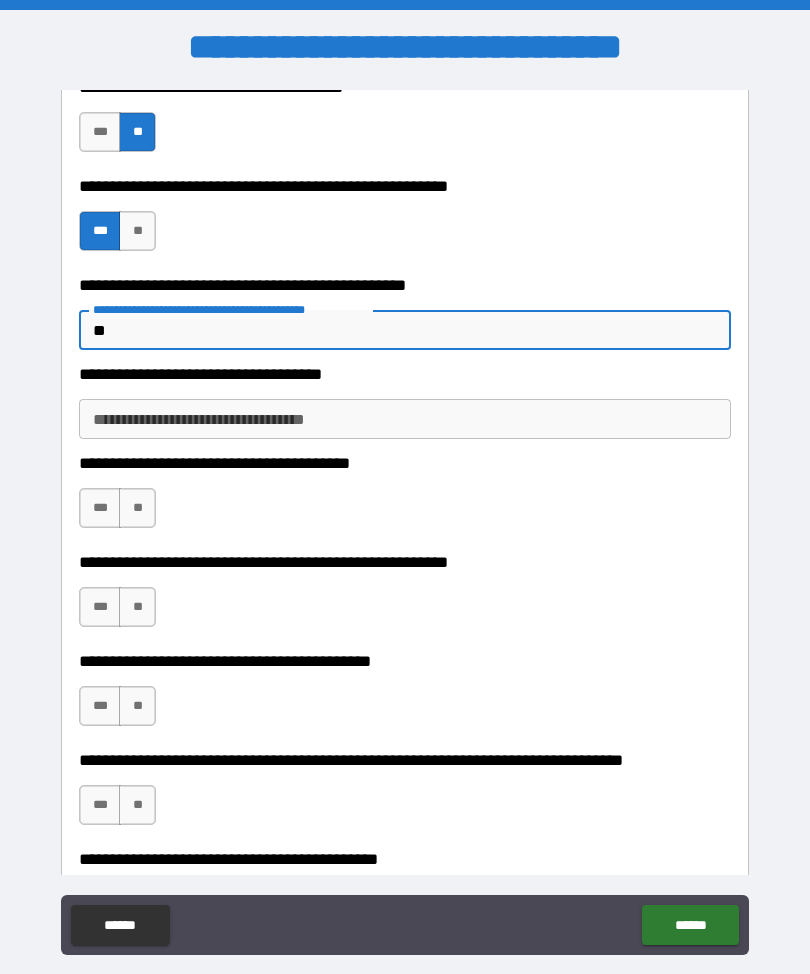 type on "*" 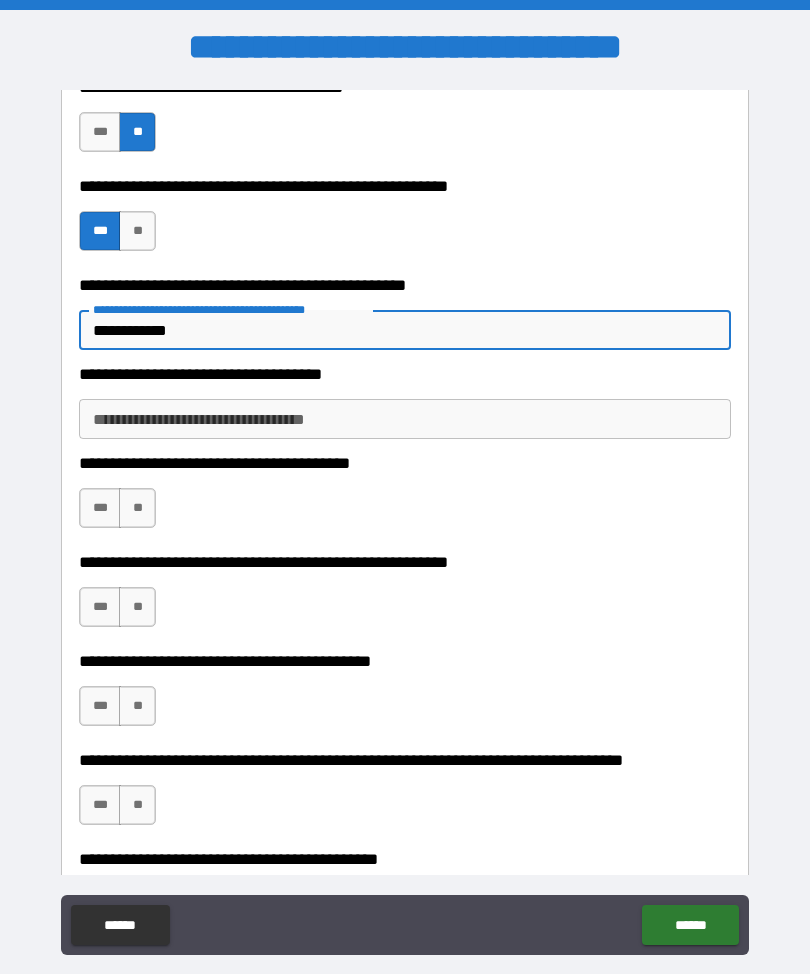 type on "**********" 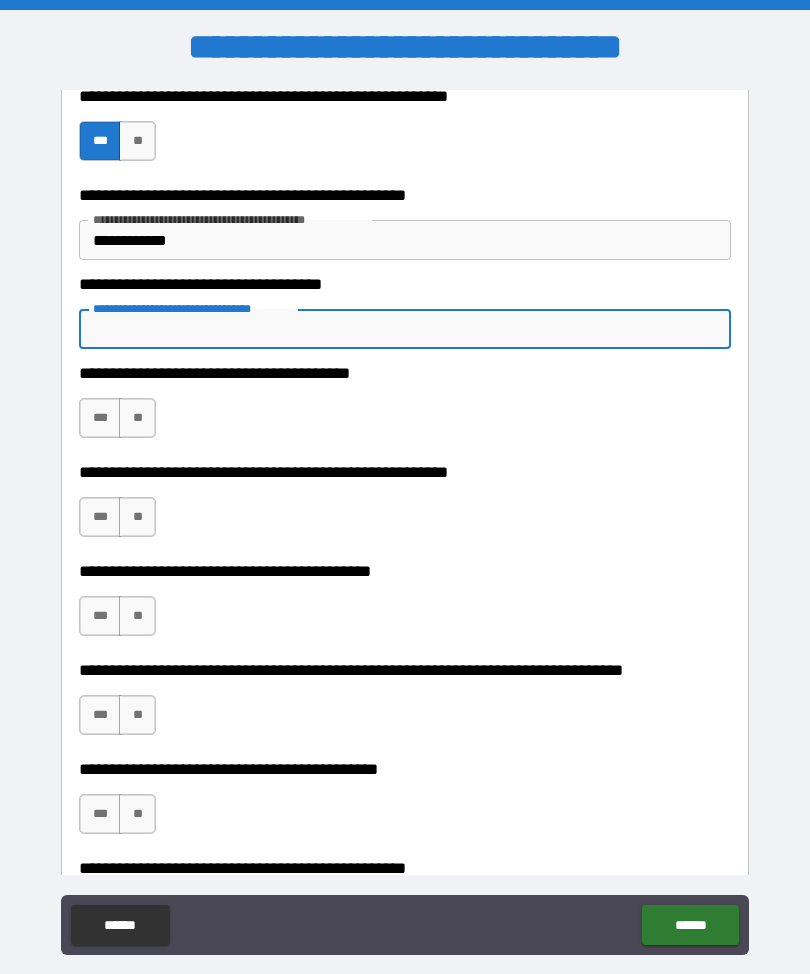scroll, scrollTop: 8733, scrollLeft: 0, axis: vertical 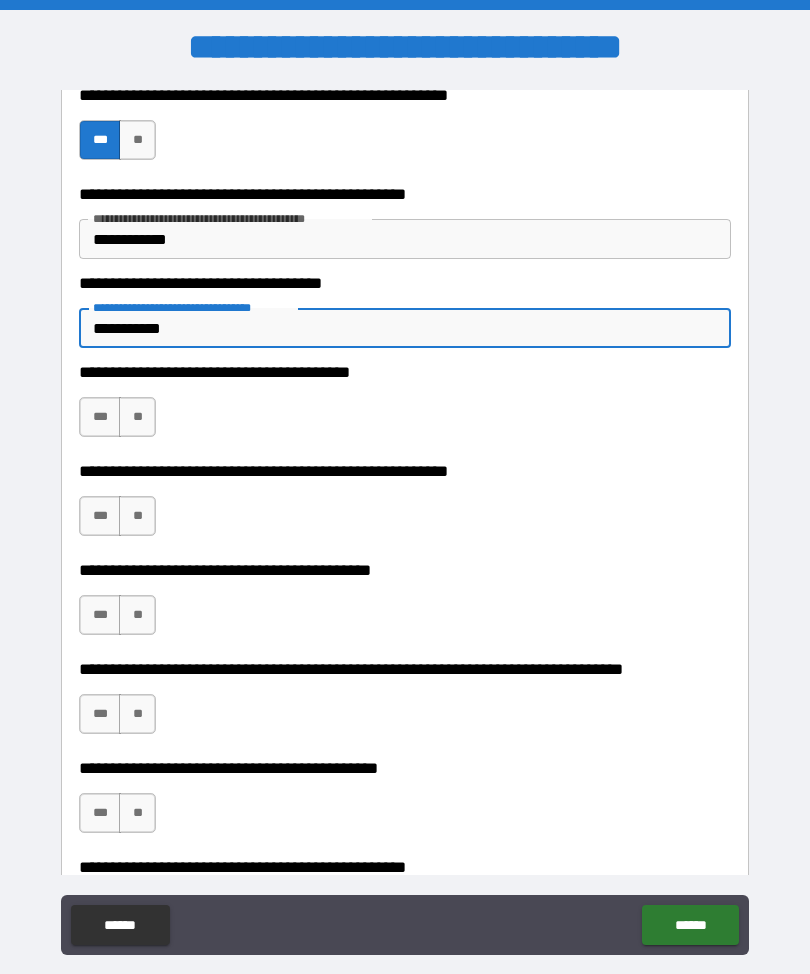 type on "**********" 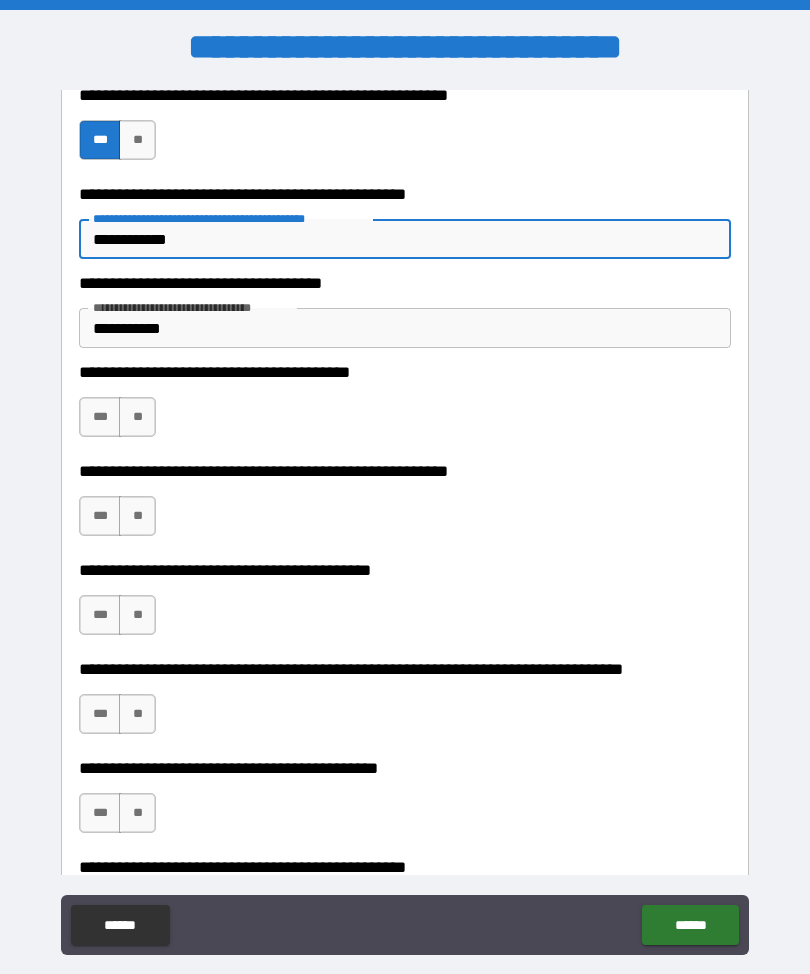click on "**********" at bounding box center [405, 328] 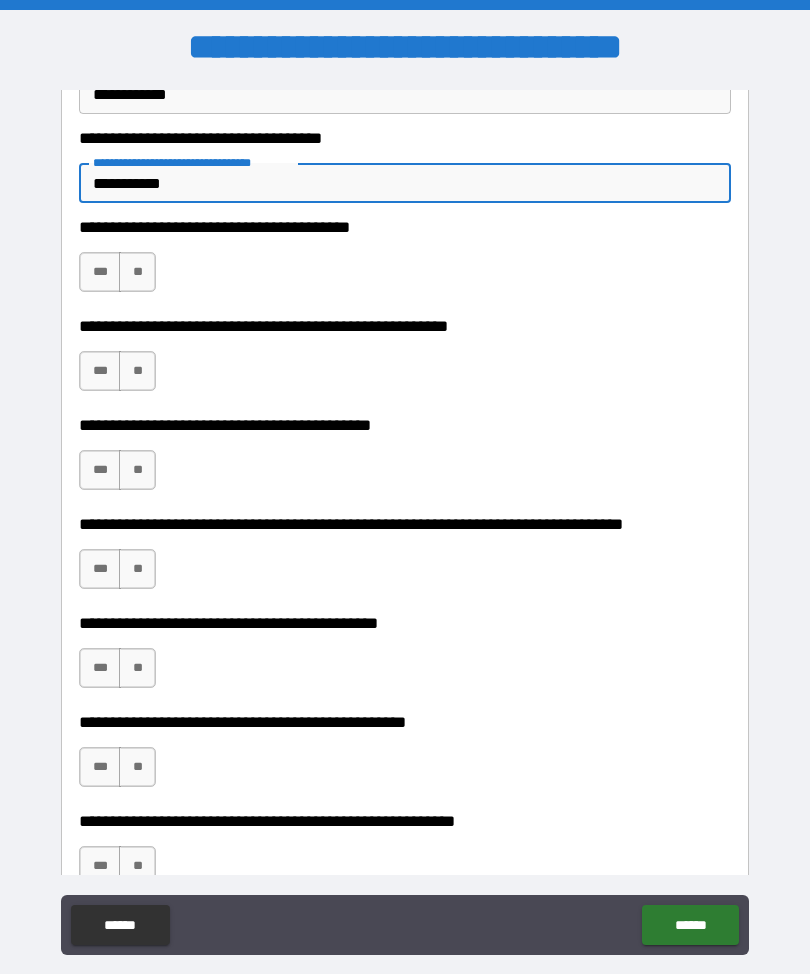 scroll, scrollTop: 8880, scrollLeft: 0, axis: vertical 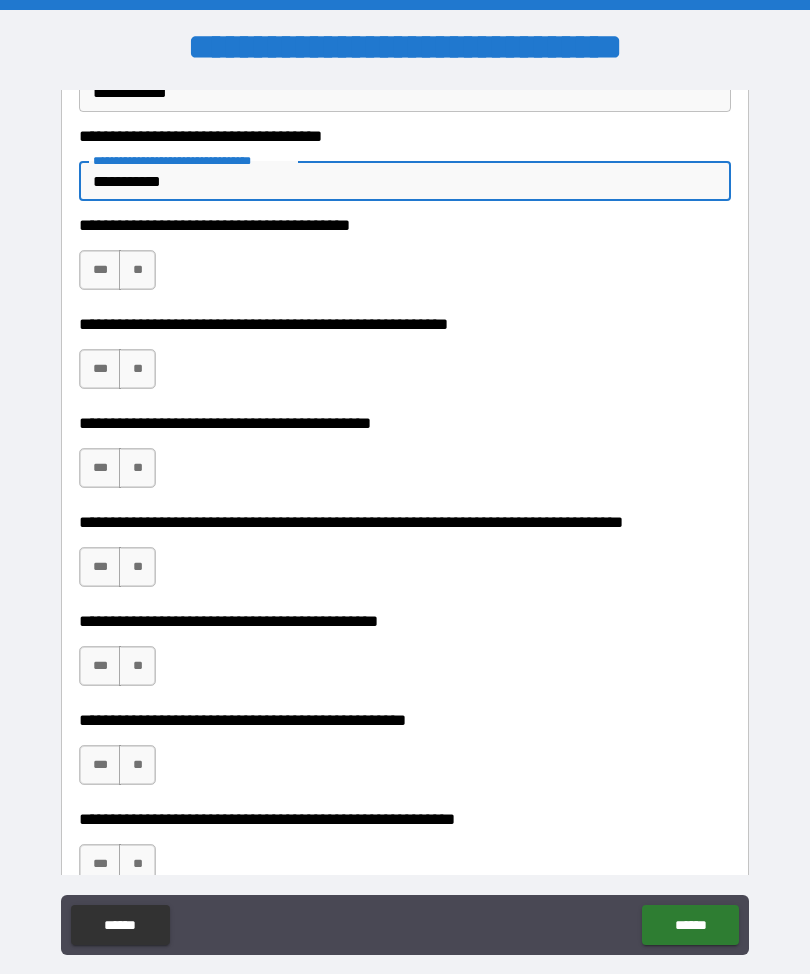 click on "***" at bounding box center [100, 270] 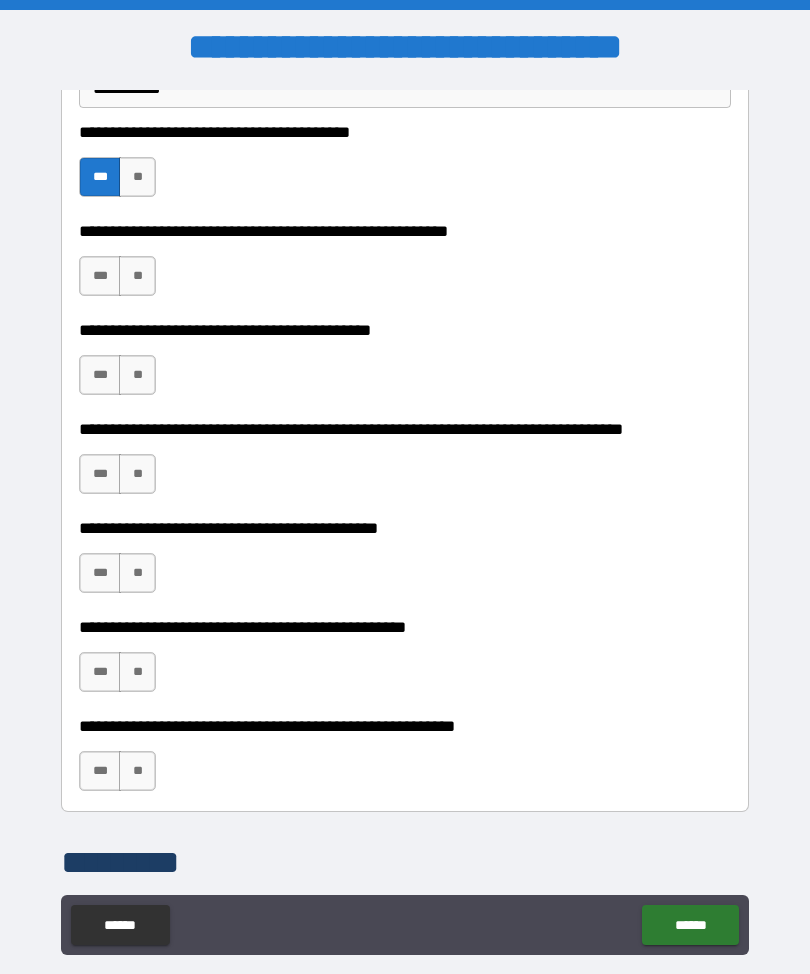 scroll, scrollTop: 8975, scrollLeft: 0, axis: vertical 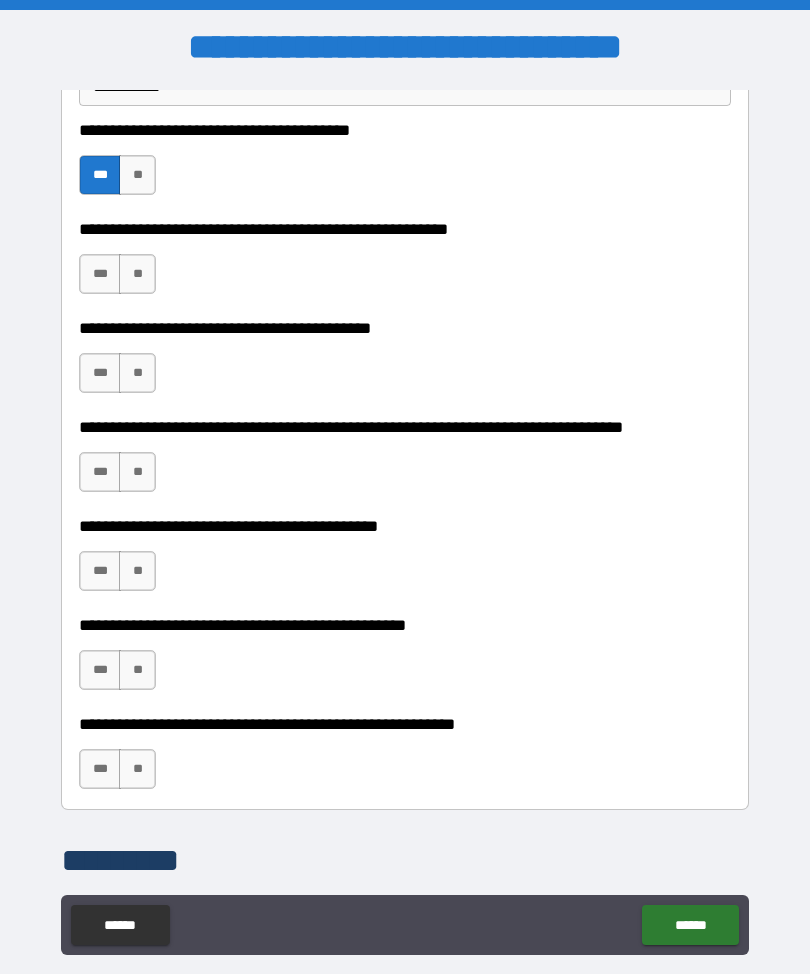 click on "***" at bounding box center [100, 274] 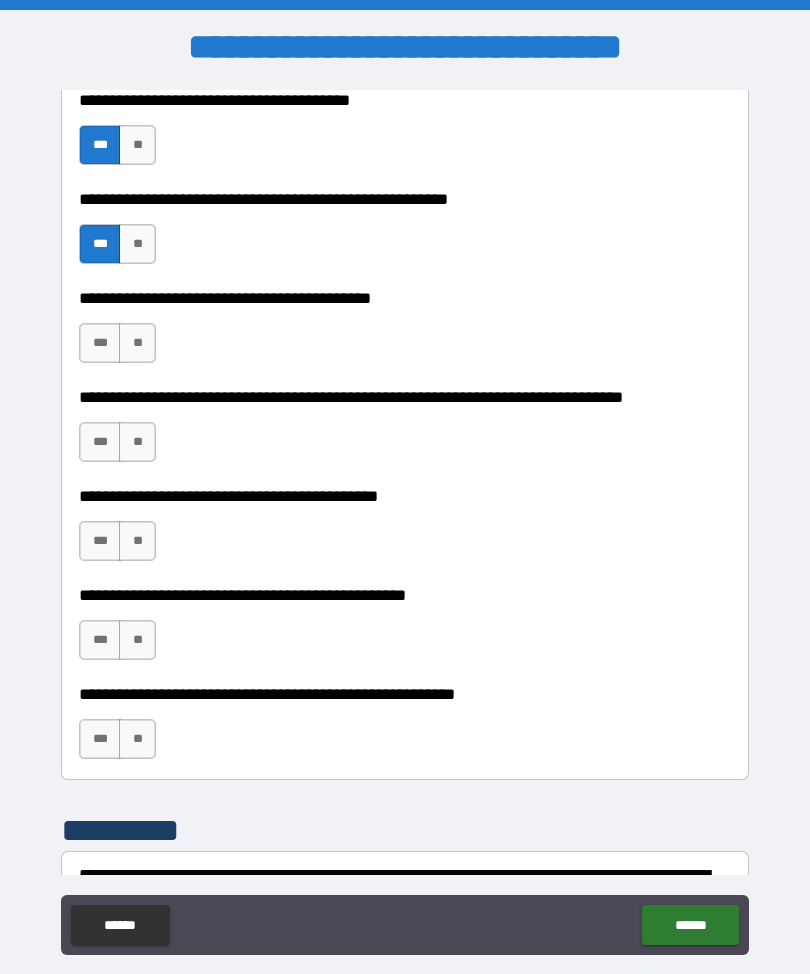 scroll, scrollTop: 9012, scrollLeft: 0, axis: vertical 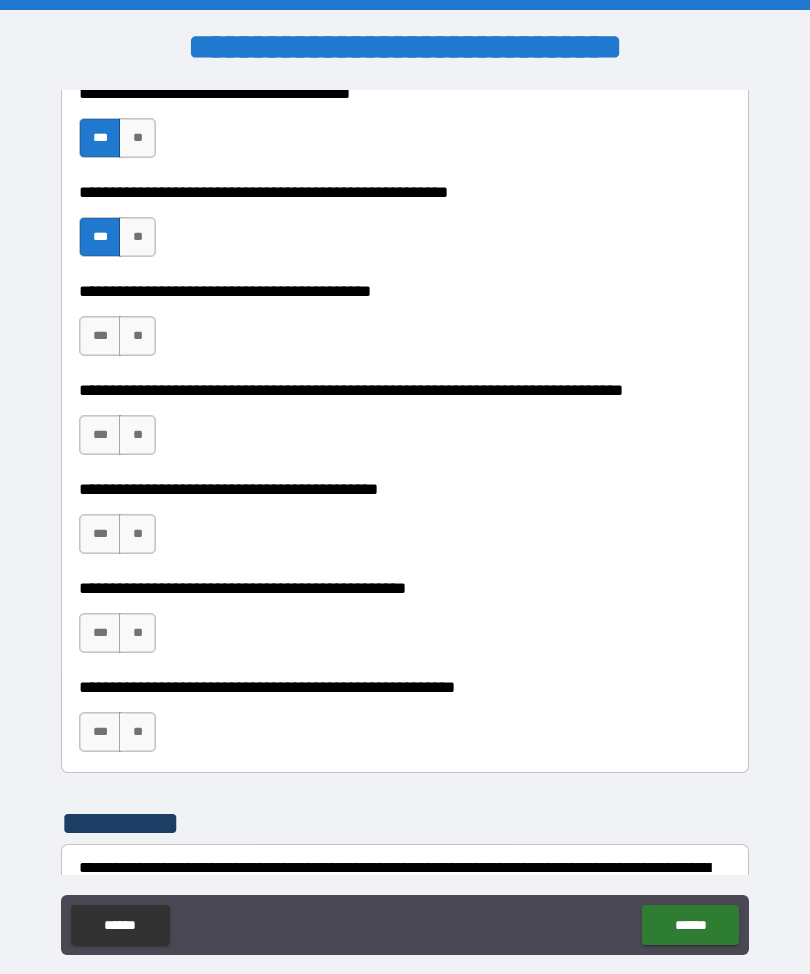 click on "**" at bounding box center (137, 237) 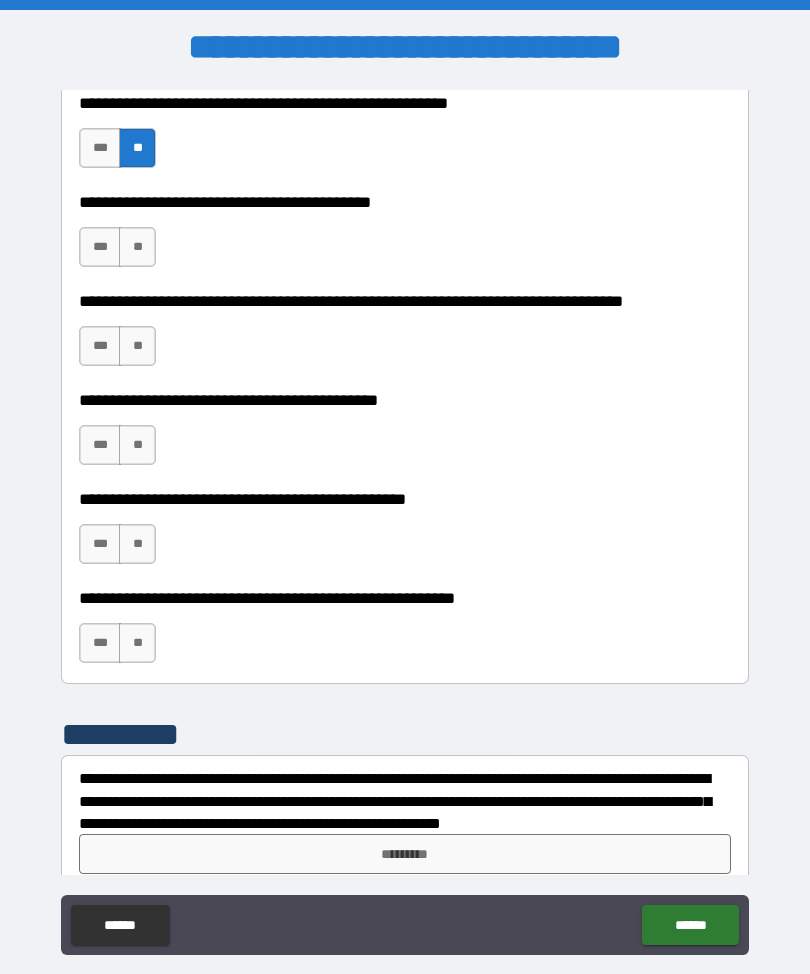 click on "***" at bounding box center [100, 247] 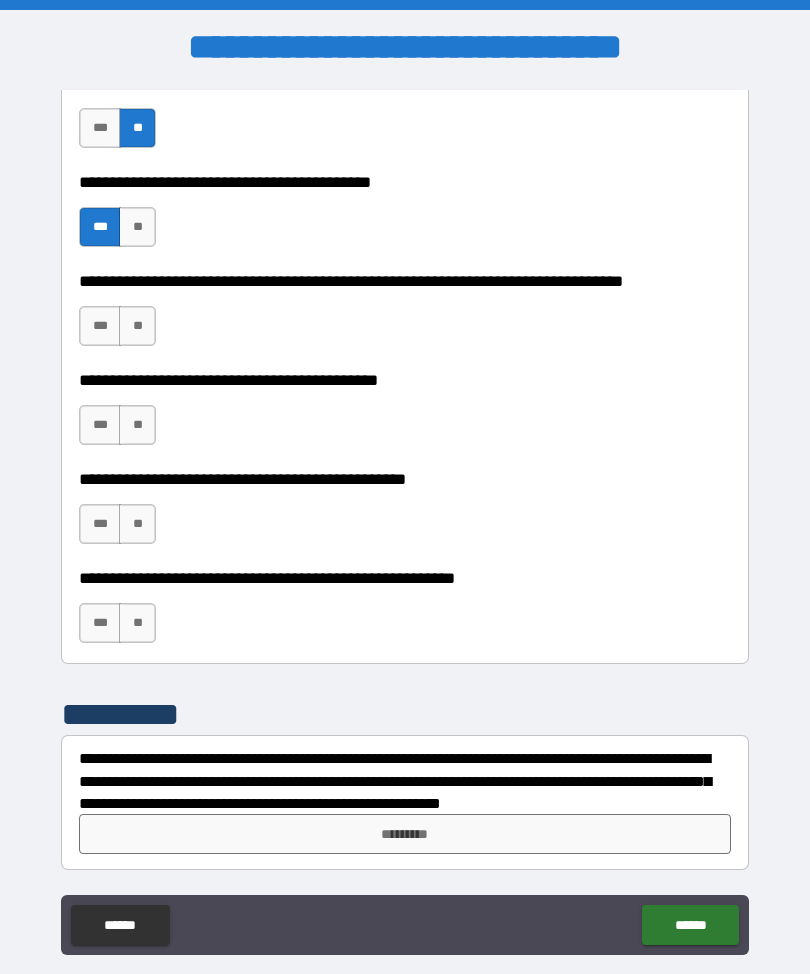 scroll, scrollTop: 9121, scrollLeft: 0, axis: vertical 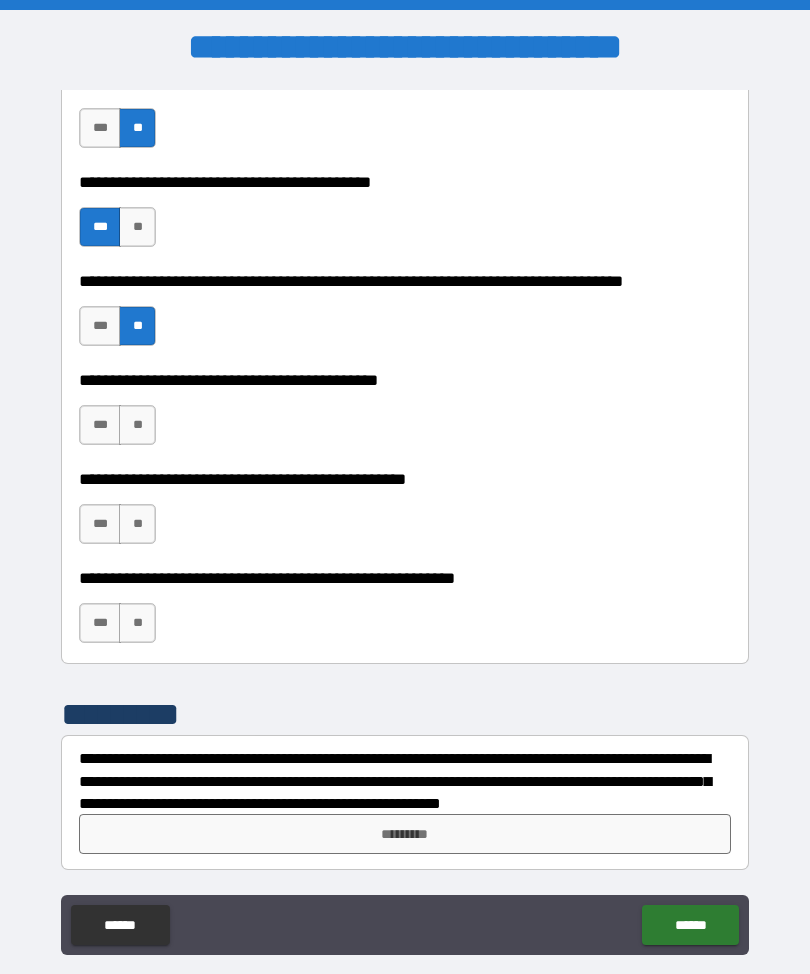 click on "**" at bounding box center (137, 425) 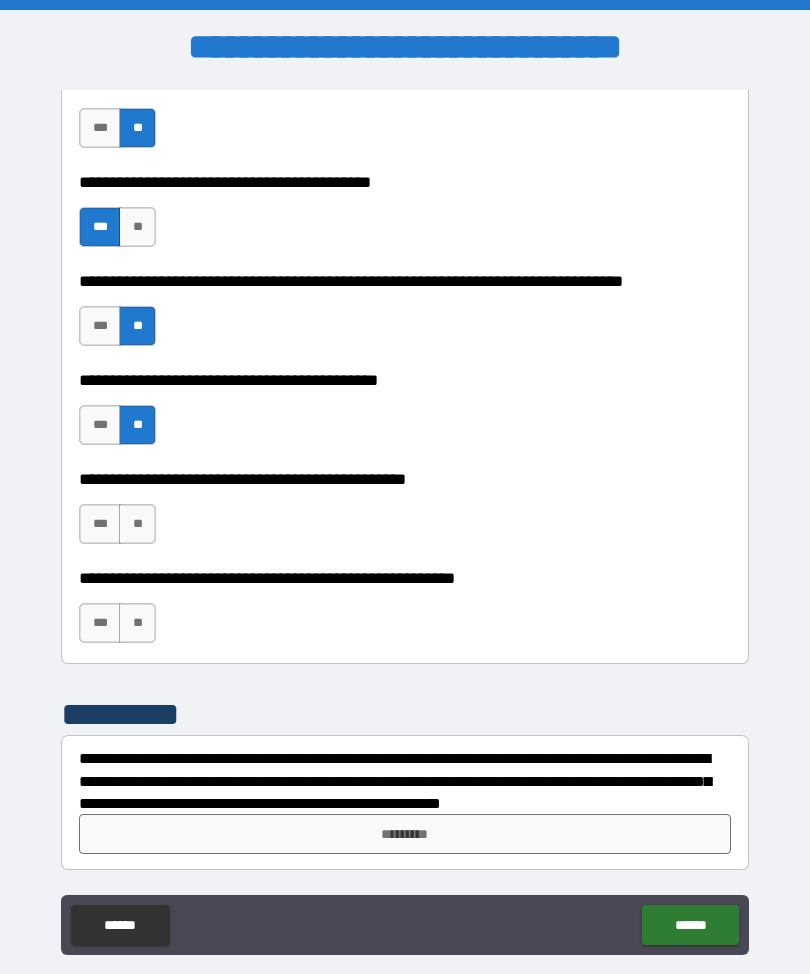click on "**" at bounding box center [137, 524] 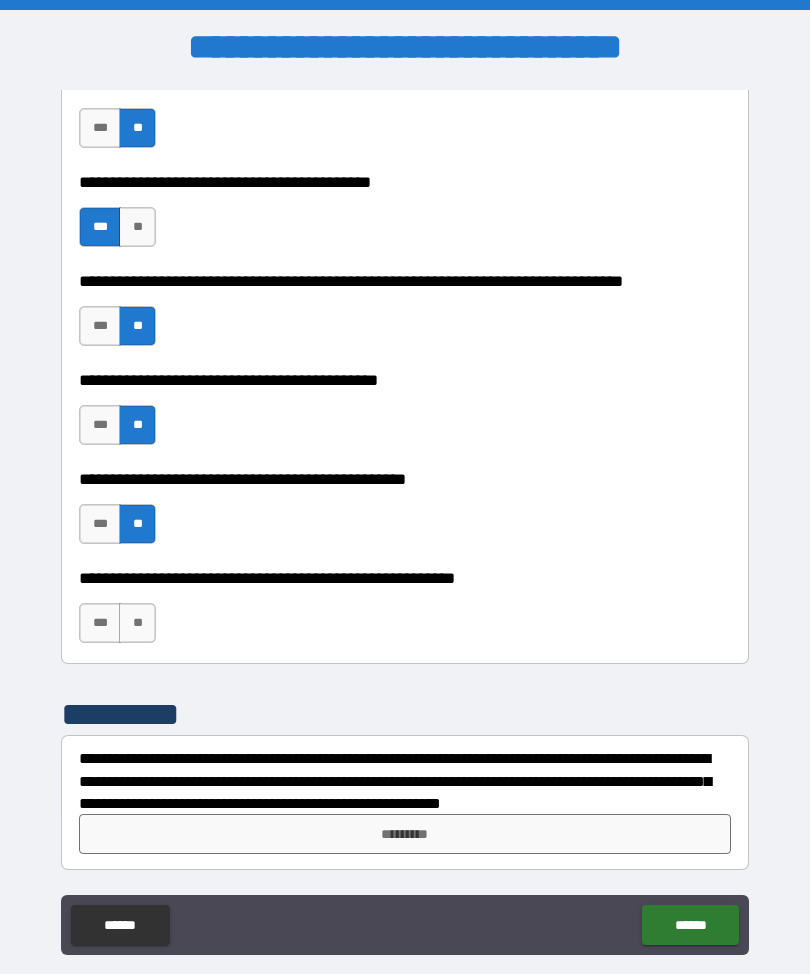 click on "**" at bounding box center [137, 623] 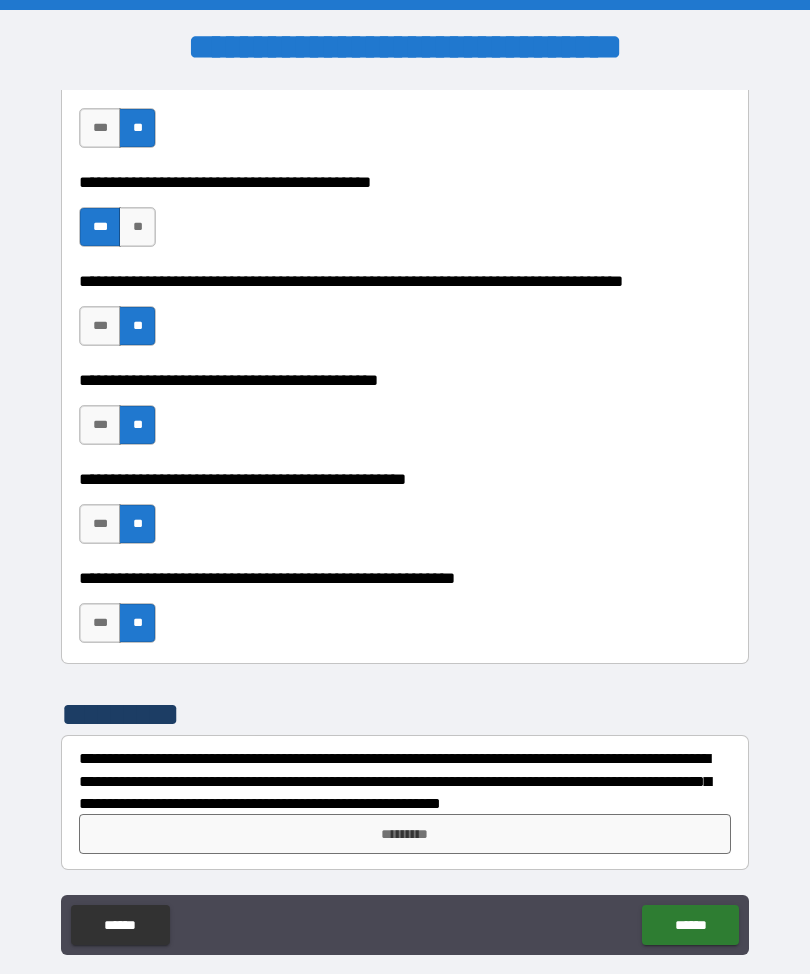 scroll, scrollTop: 9121, scrollLeft: 0, axis: vertical 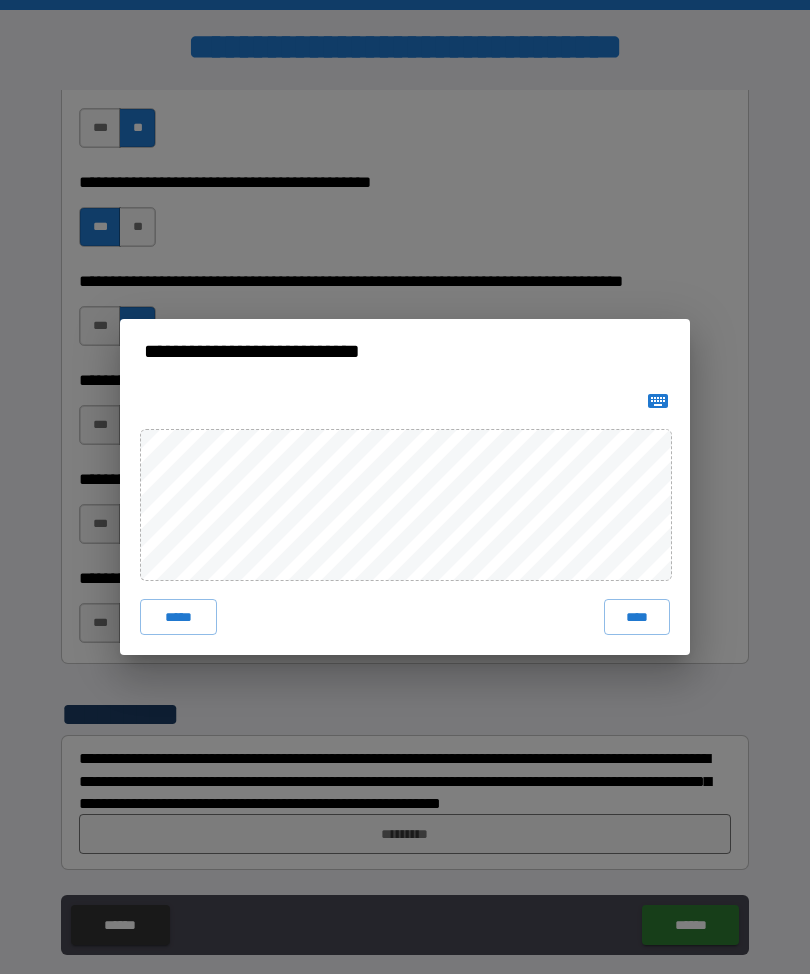 click on "*****" at bounding box center (178, 617) 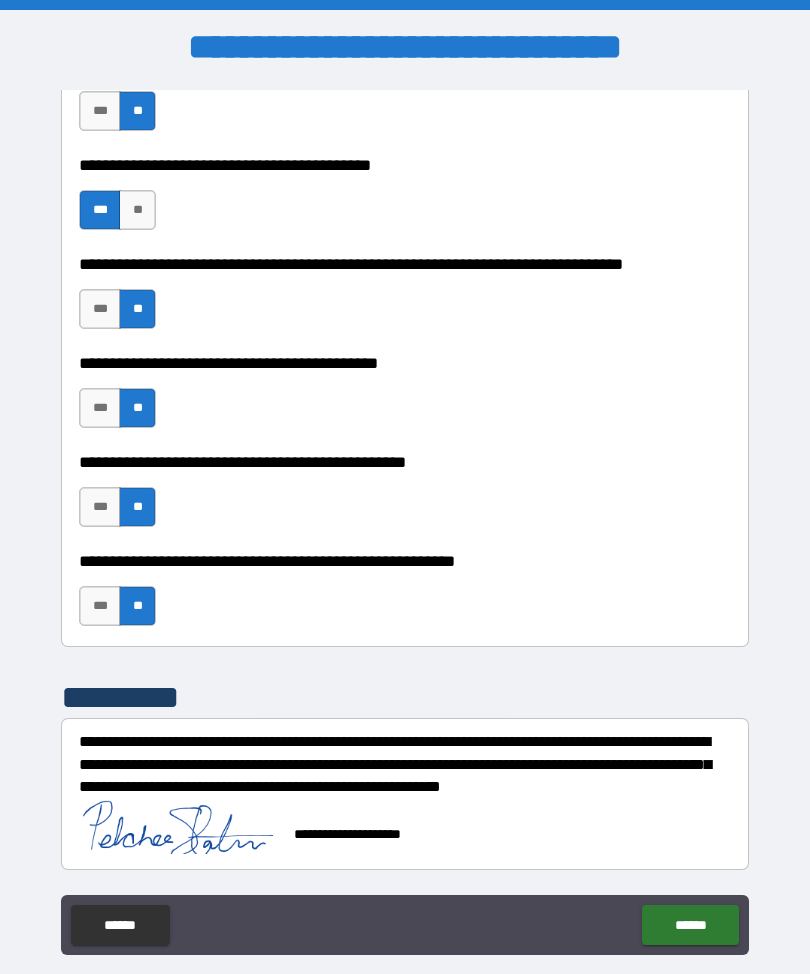 scroll, scrollTop: 9138, scrollLeft: 0, axis: vertical 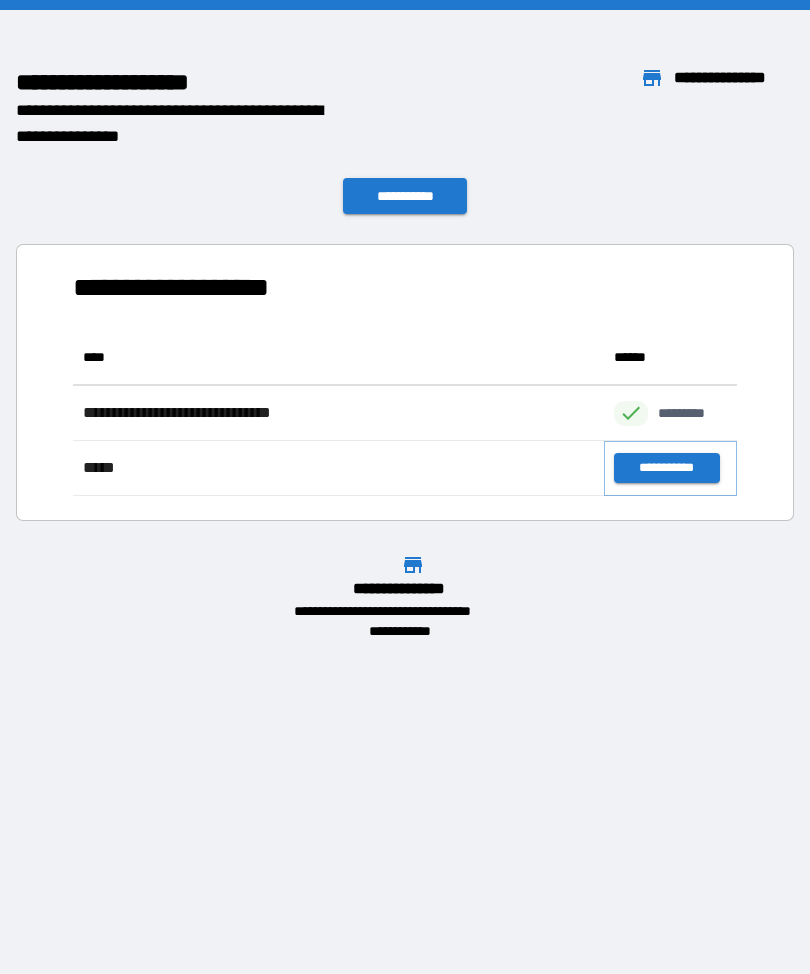 click on "**********" at bounding box center (666, 468) 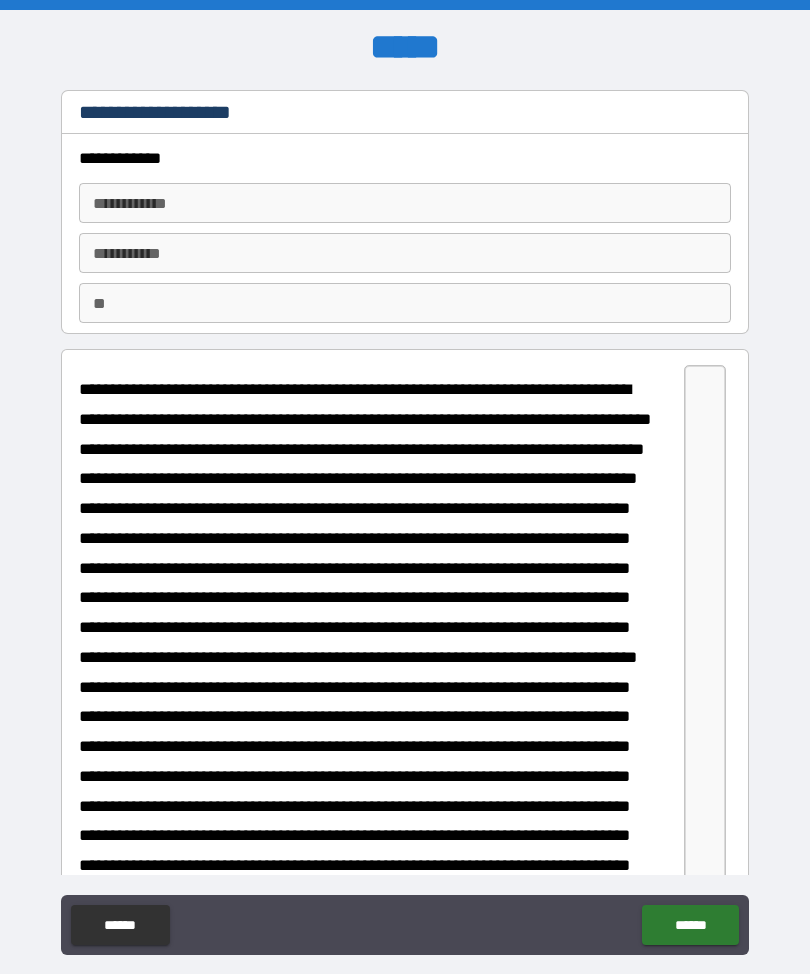 click on "**********" at bounding box center (405, 203) 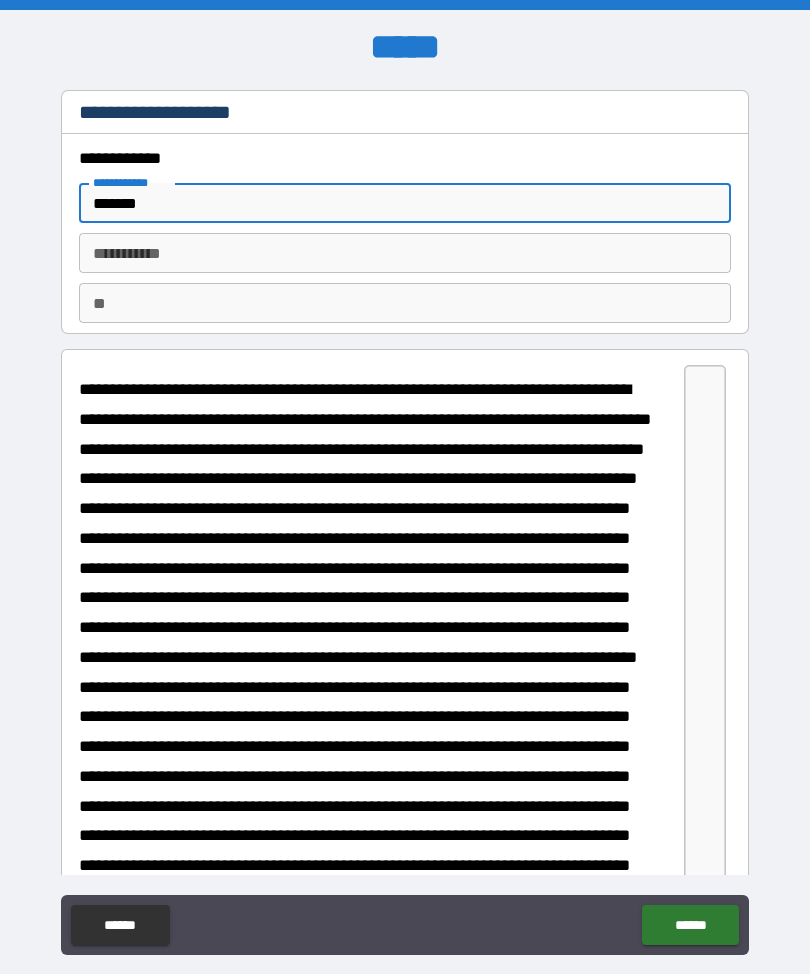 type on "*******" 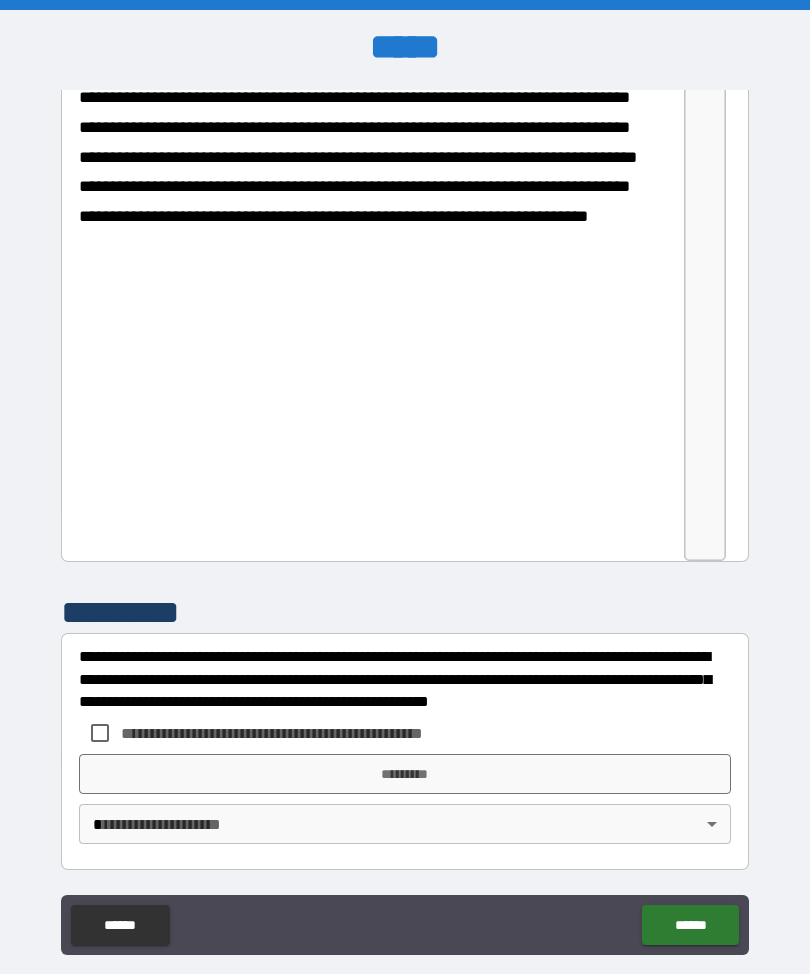 scroll, scrollTop: 4338, scrollLeft: 0, axis: vertical 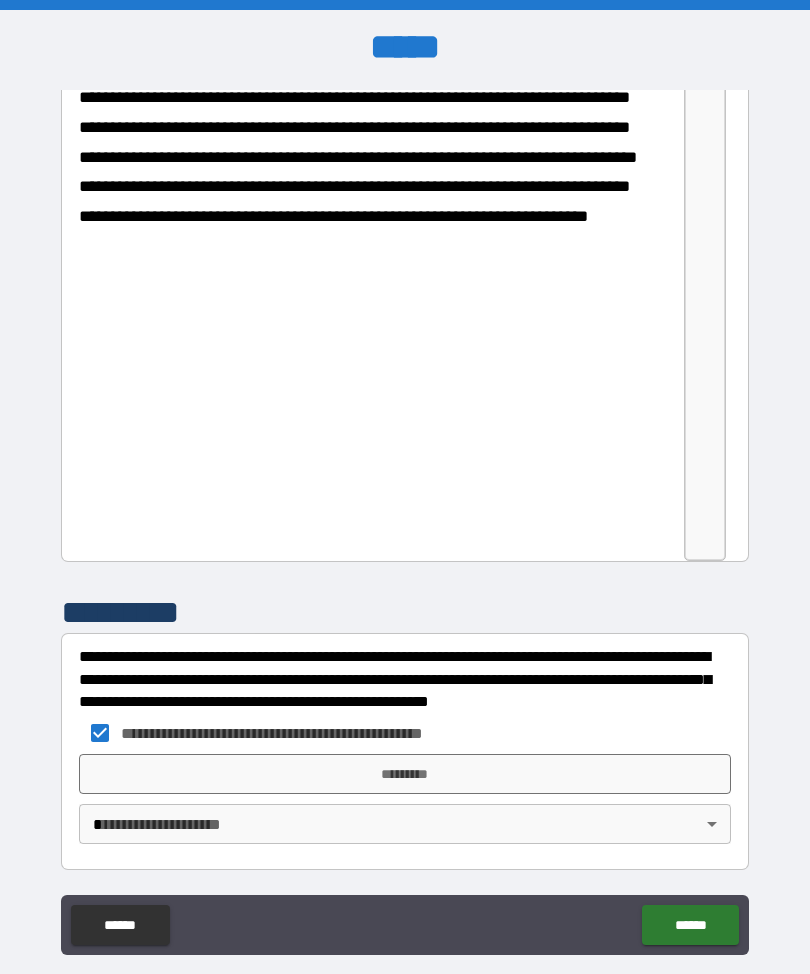 click on "*********" at bounding box center (405, 774) 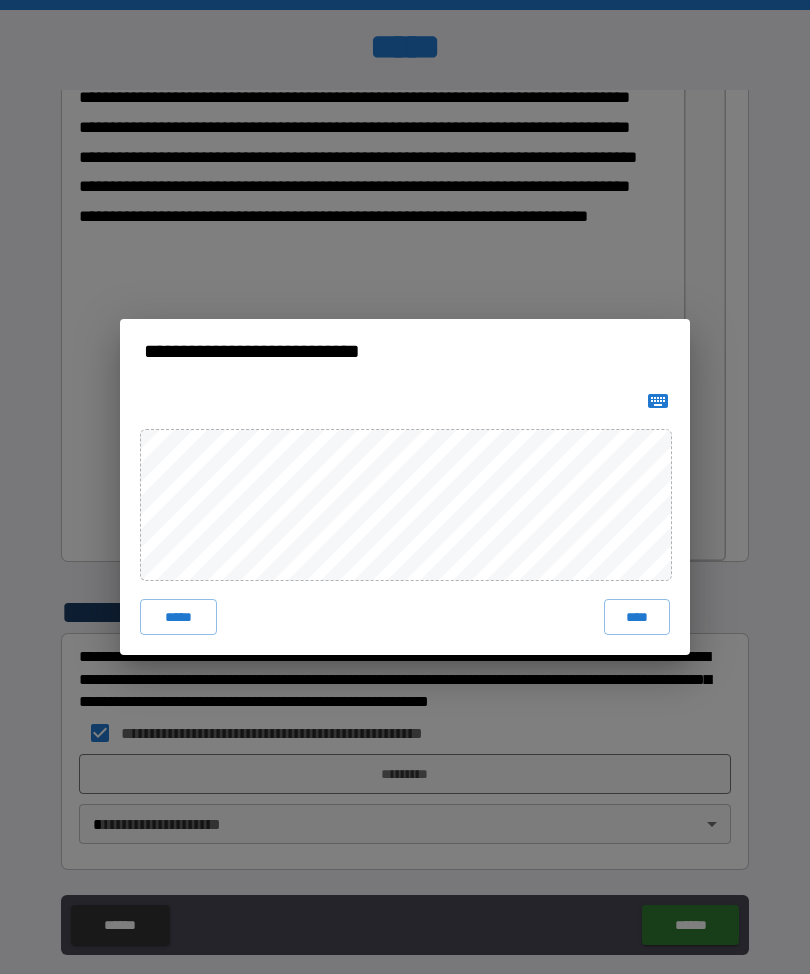 click on "****" at bounding box center (637, 617) 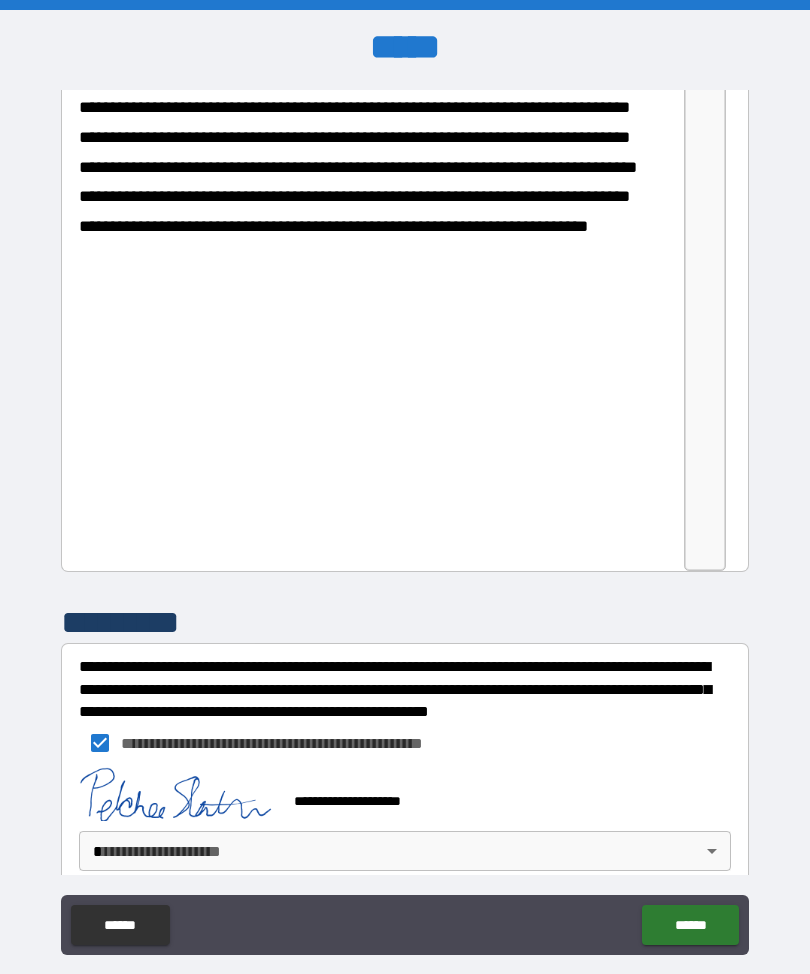 click on "******" at bounding box center [690, 925] 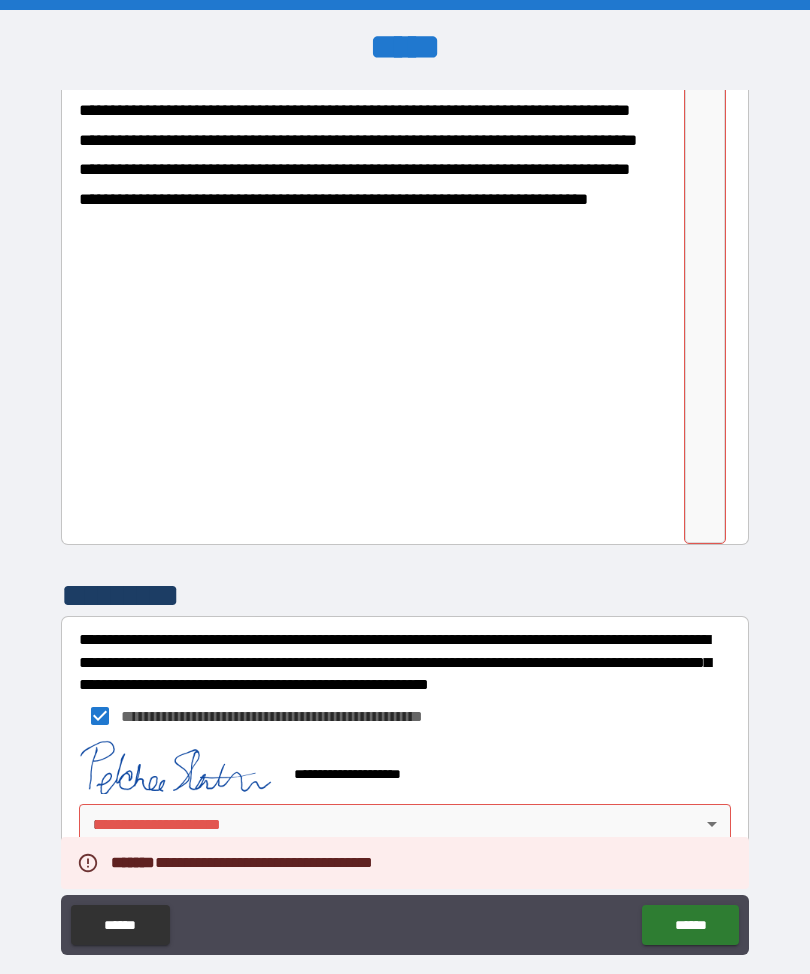 scroll, scrollTop: 4355, scrollLeft: 0, axis: vertical 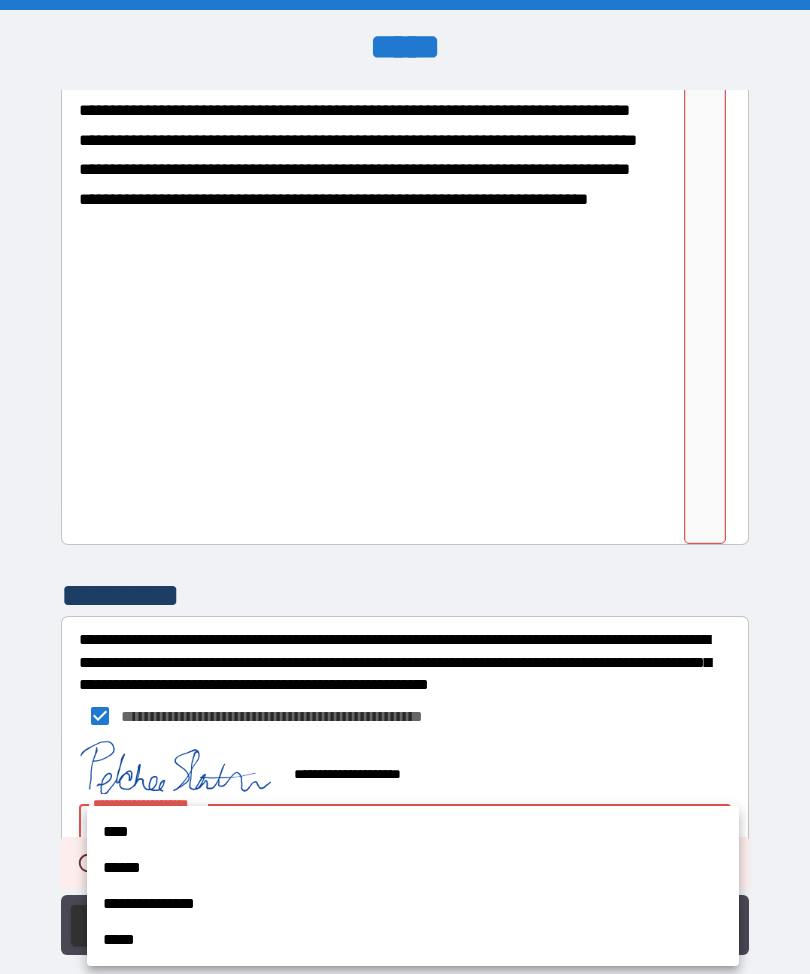 click on "****" at bounding box center (413, 832) 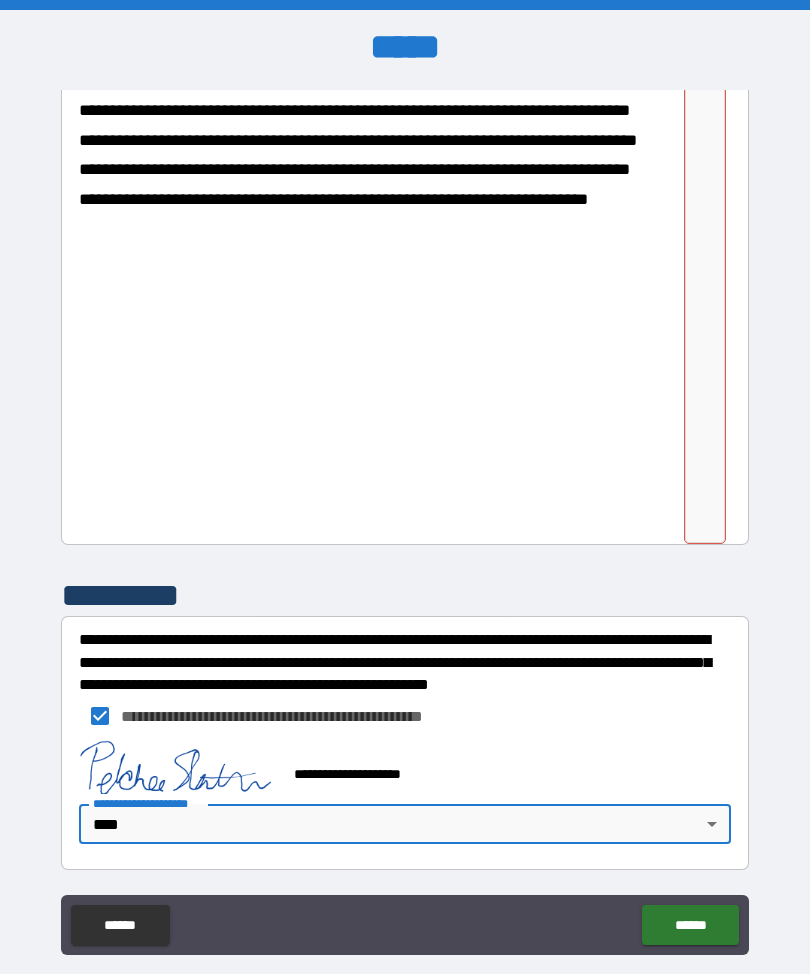 click on "******" at bounding box center (690, 925) 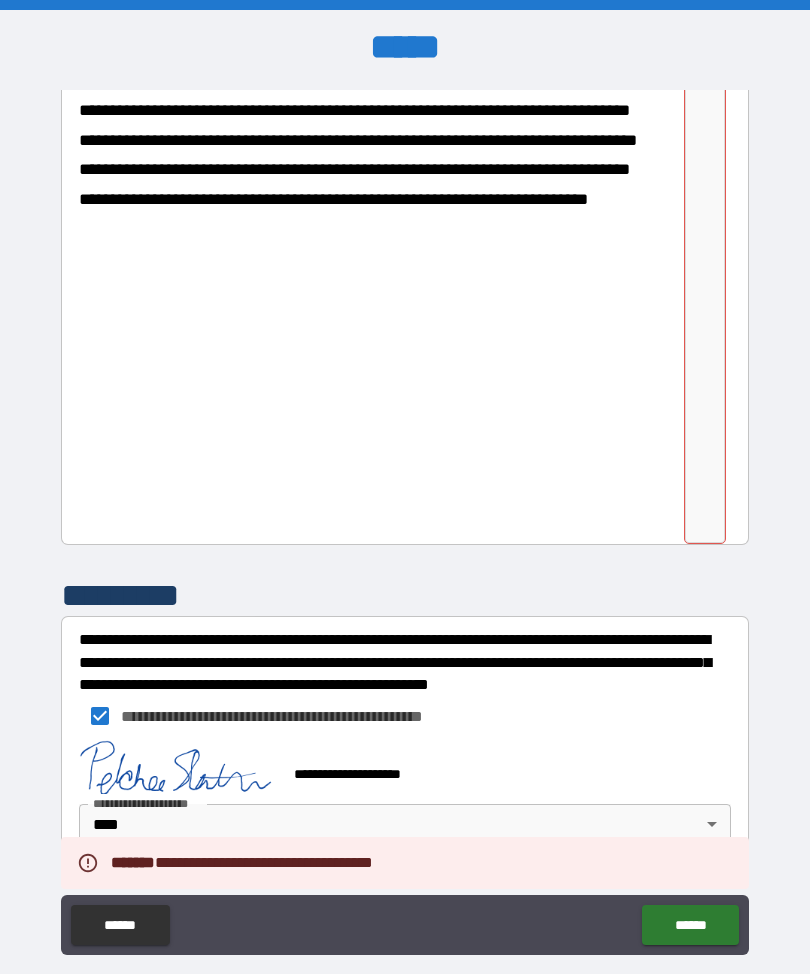 click on "******" at bounding box center [690, 925] 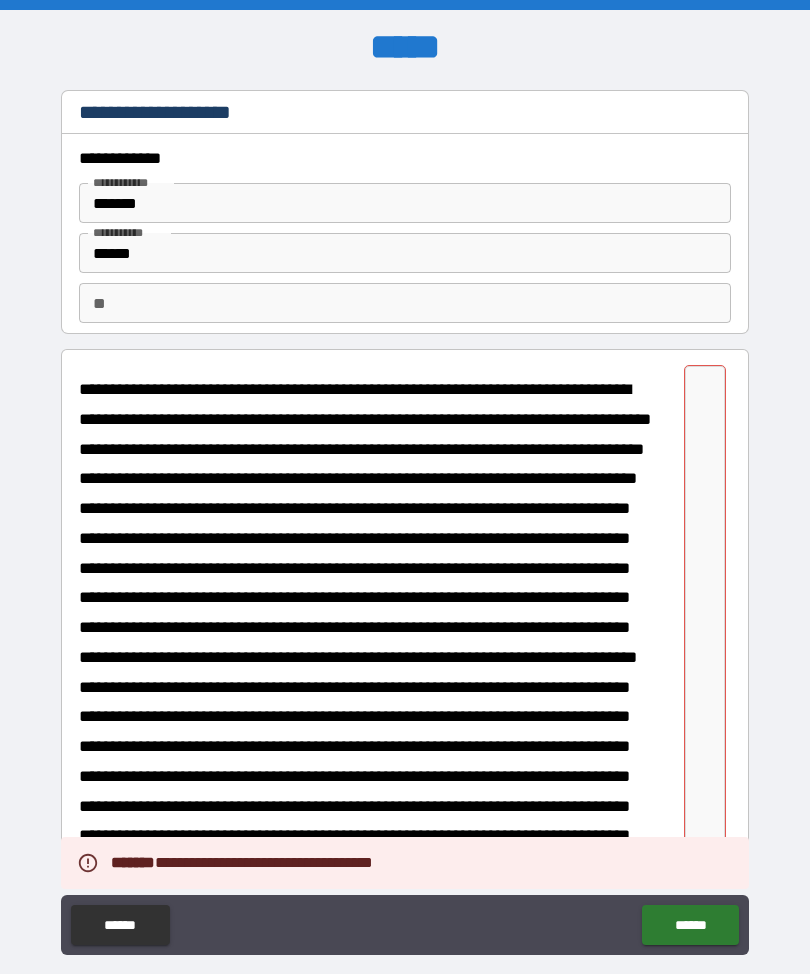 scroll, scrollTop: 0, scrollLeft: 0, axis: both 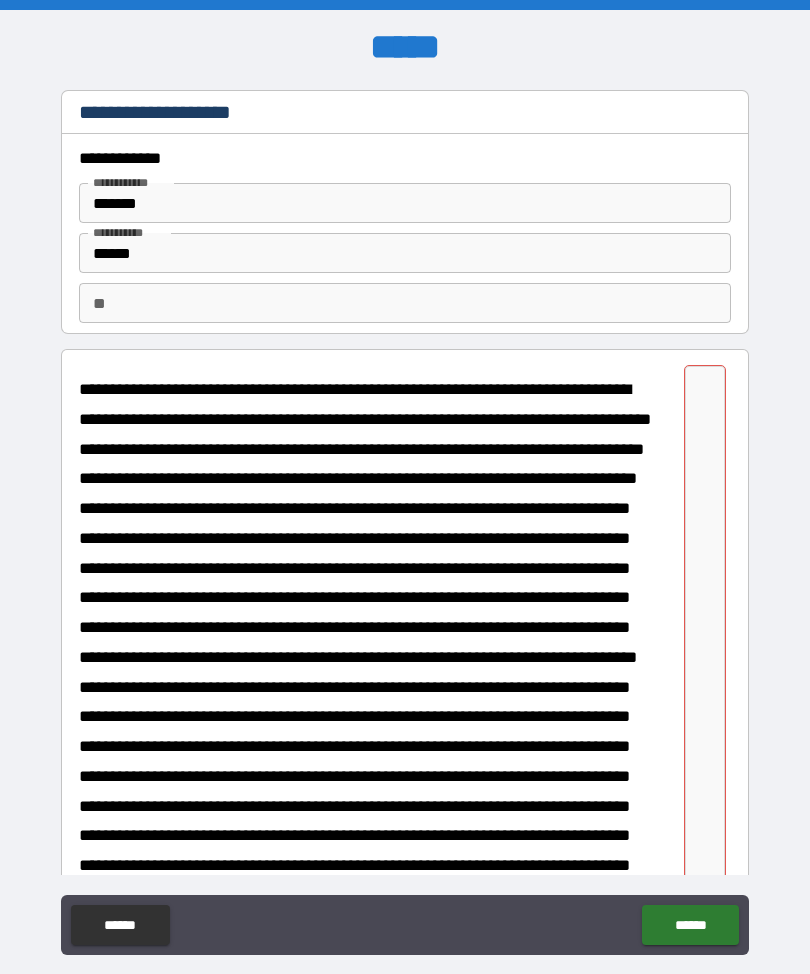 click at bounding box center (705, 2632) 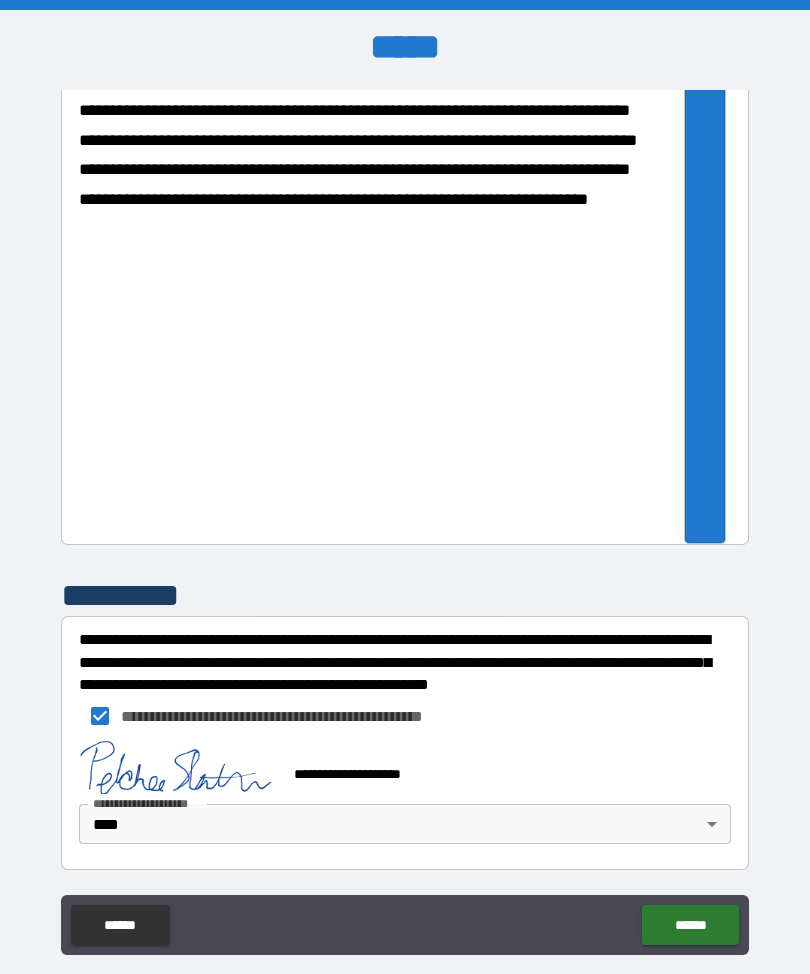 scroll, scrollTop: 4355, scrollLeft: 0, axis: vertical 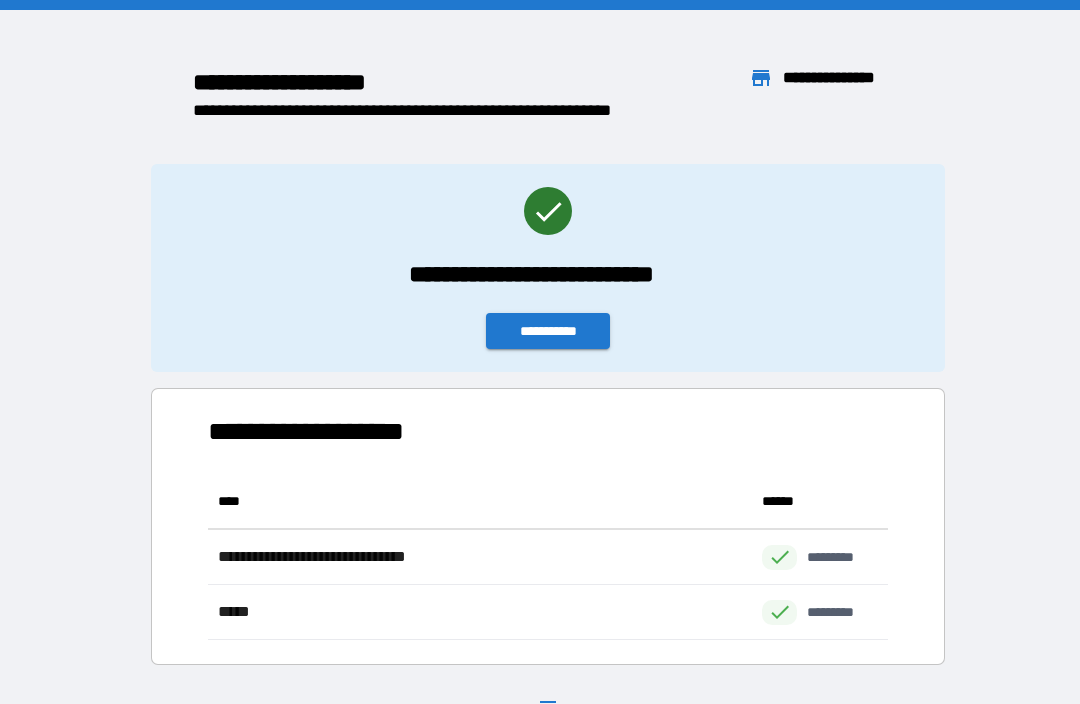 click on "[NUMBER] [STREET] [CITY] [STATE]   [POSTAL_CODE] [CITY]   [STATE]" at bounding box center [548, 526] 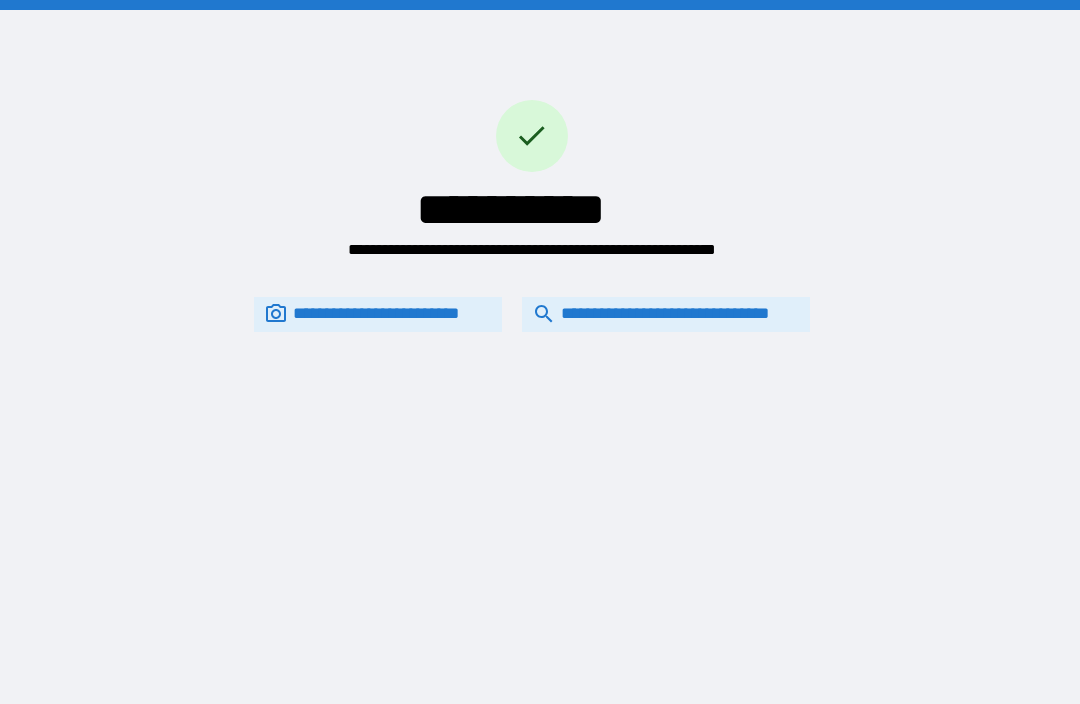 click on "**********" at bounding box center [666, 314] 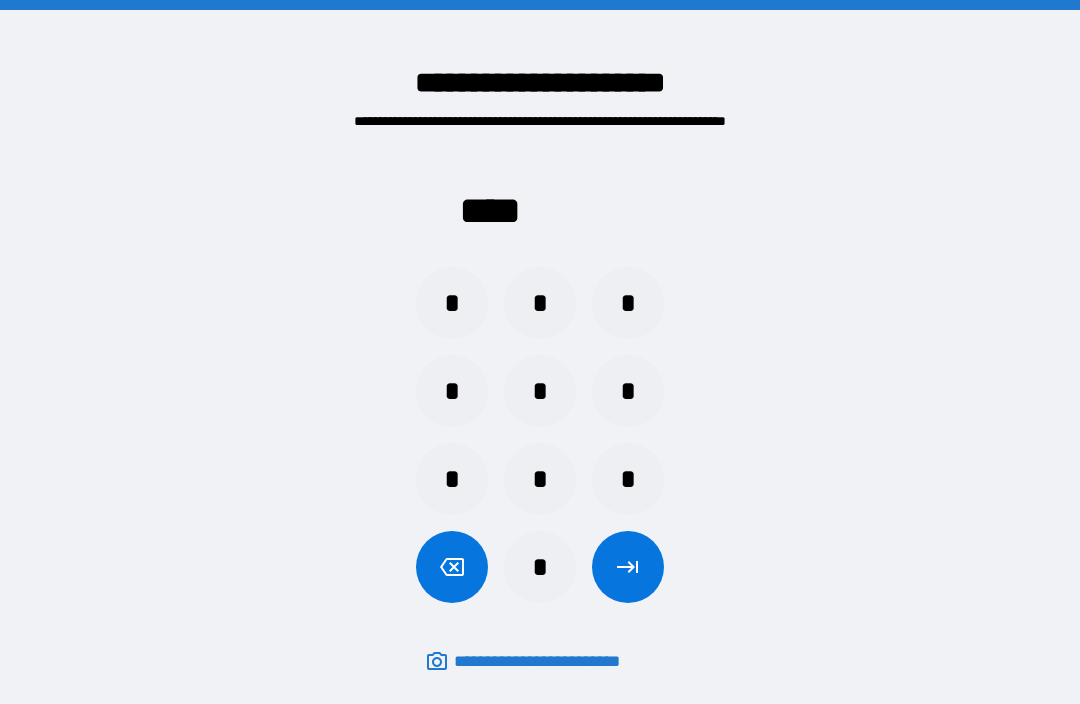 click on "*" at bounding box center (452, 391) 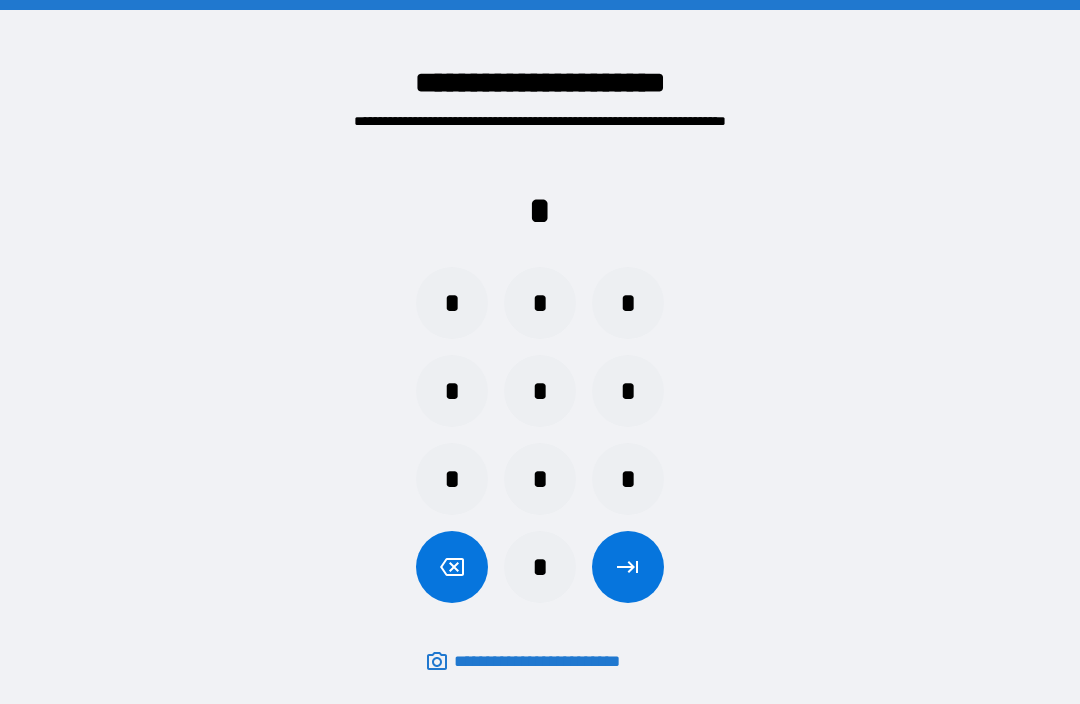 click on "*" at bounding box center [452, 303] 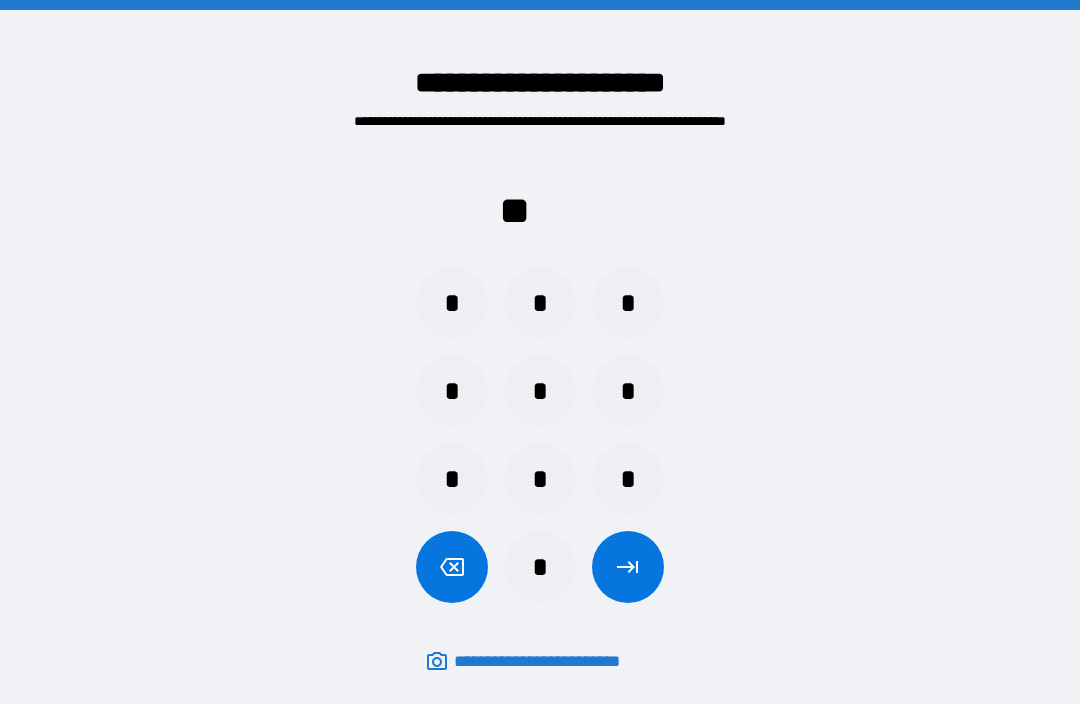 click on "*" at bounding box center (452, 391) 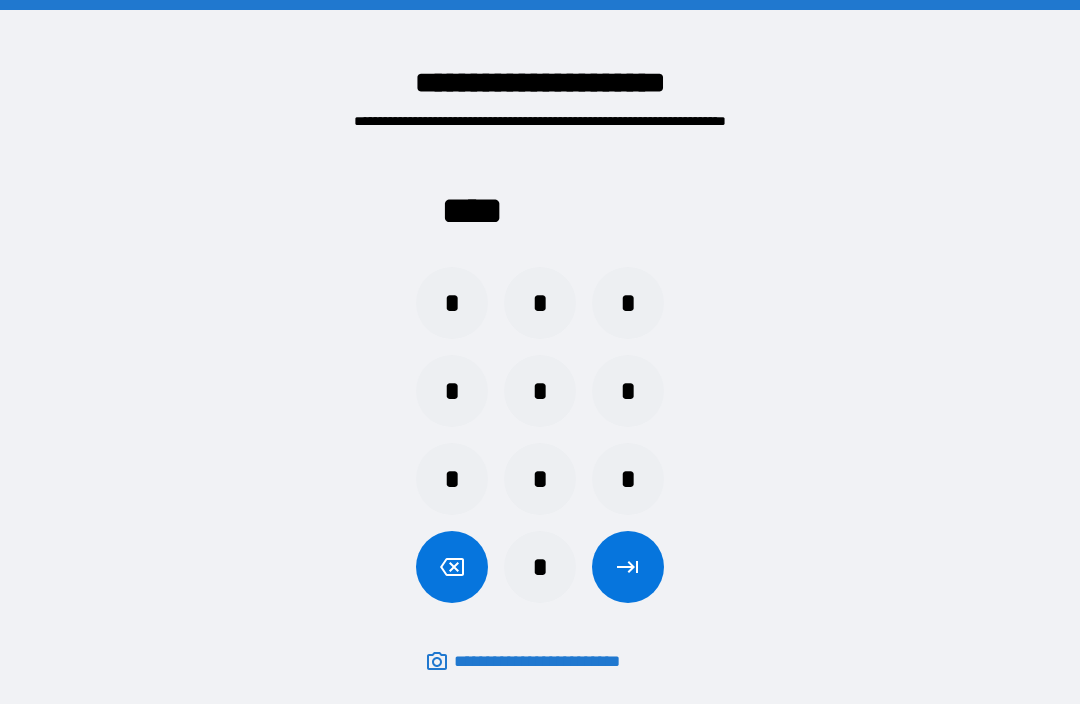 click at bounding box center (628, 567) 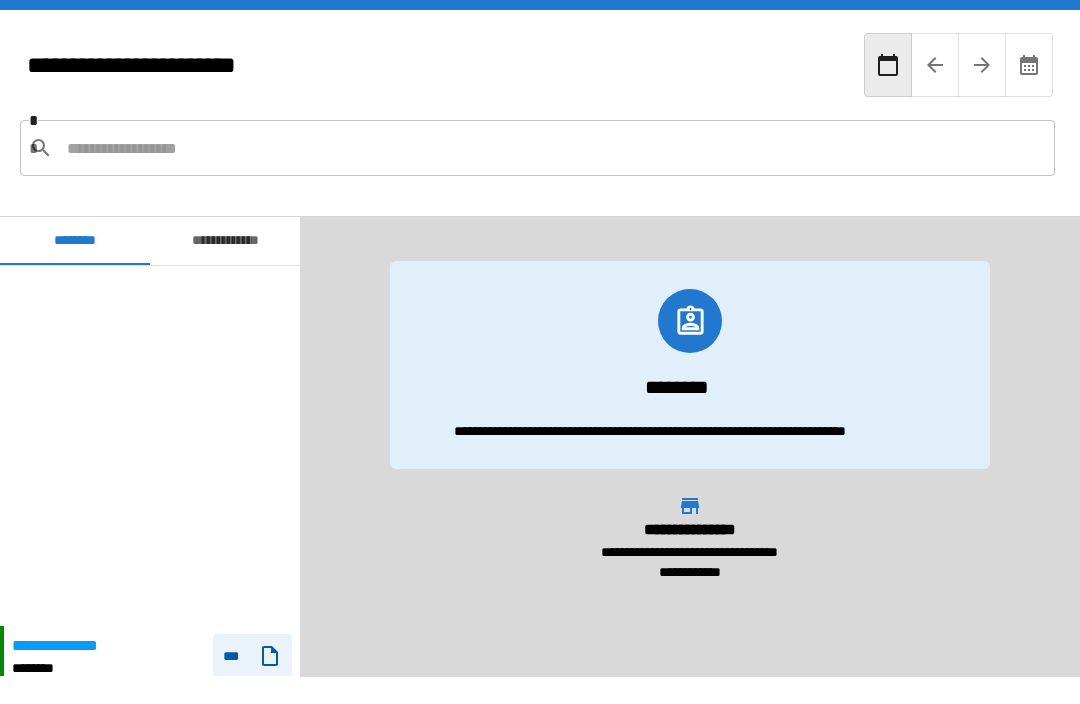 scroll, scrollTop: 360, scrollLeft: 0, axis: vertical 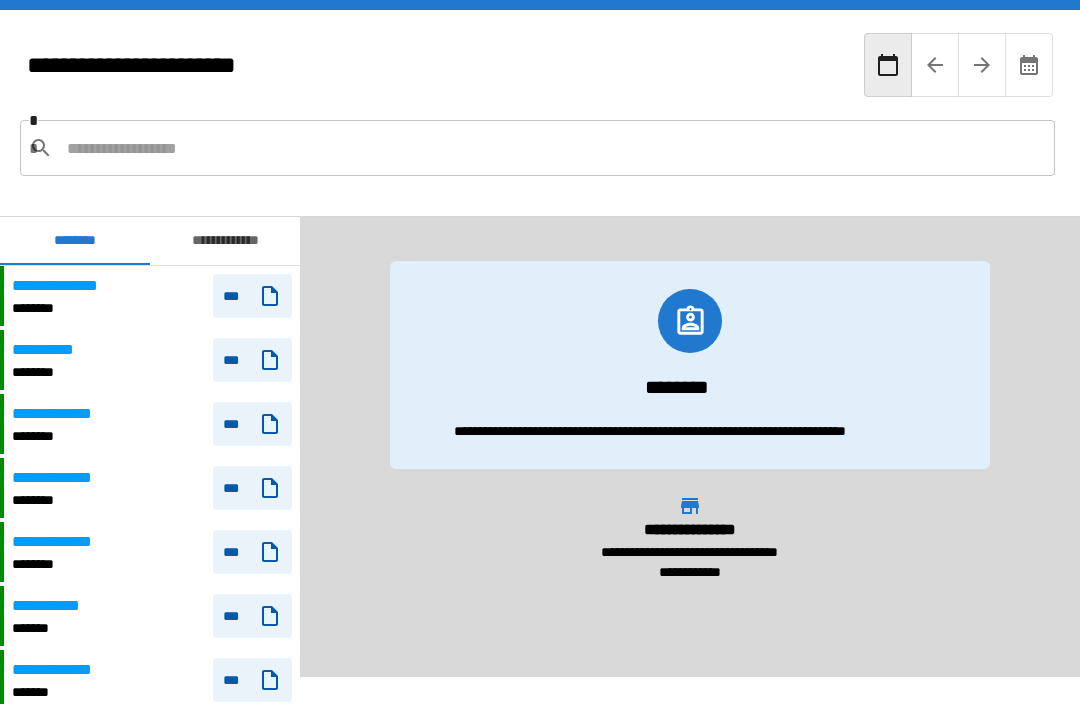 click on "**********" at bounding box center (152, 296) 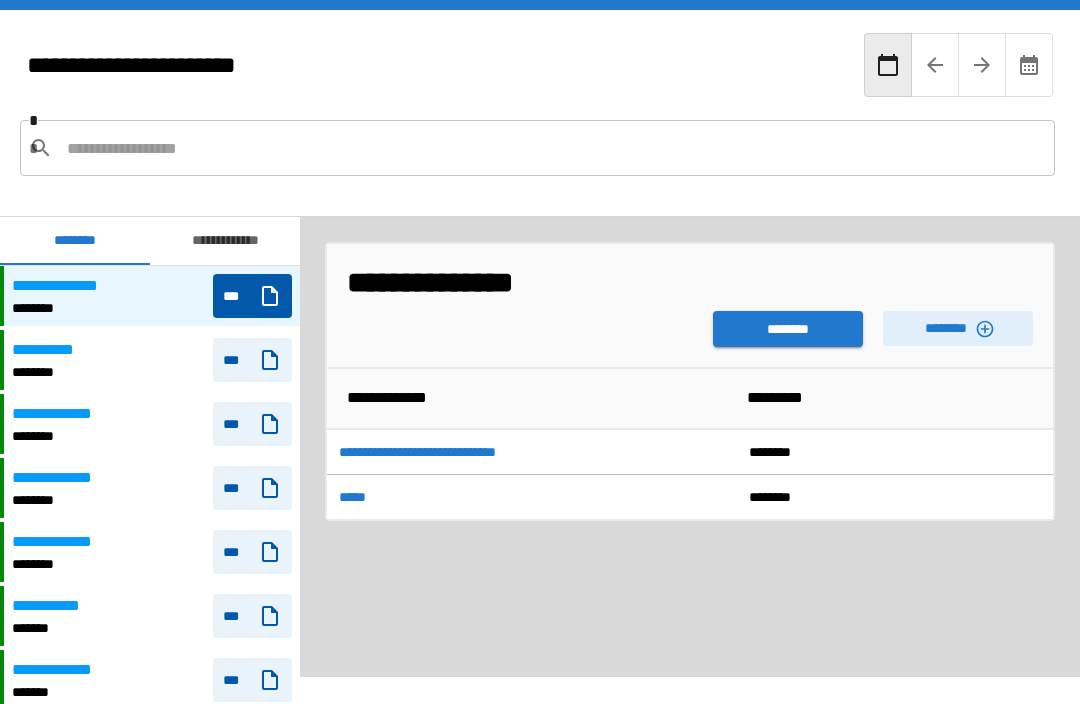 click on "[FIRST] [LAST]" at bounding box center [690, 452] 